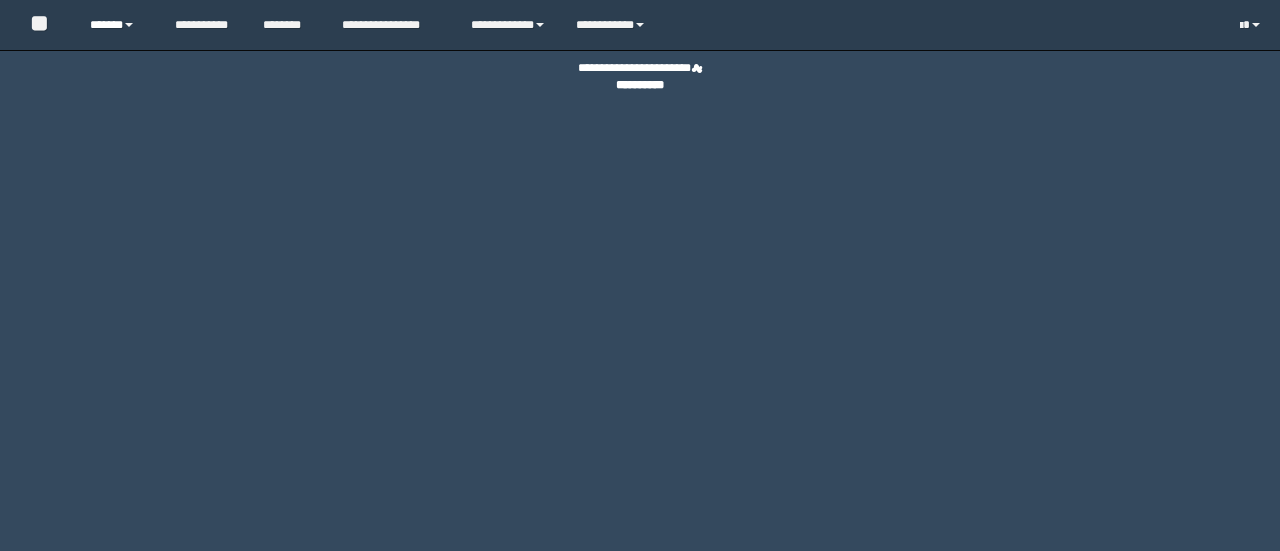 scroll, scrollTop: 0, scrollLeft: 0, axis: both 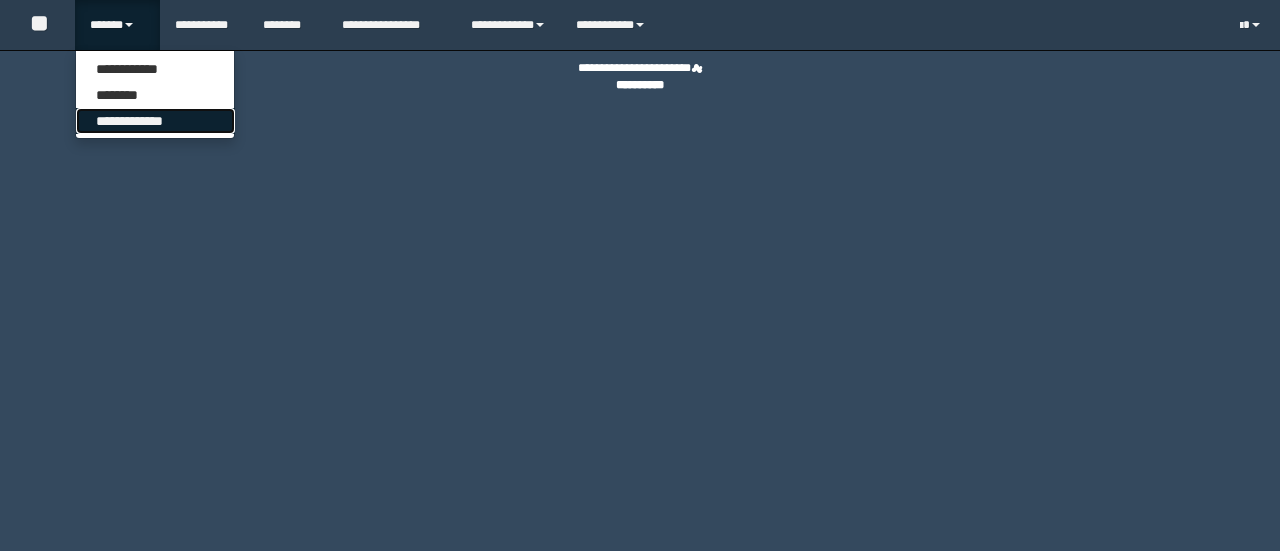 click on "**********" at bounding box center [155, 121] 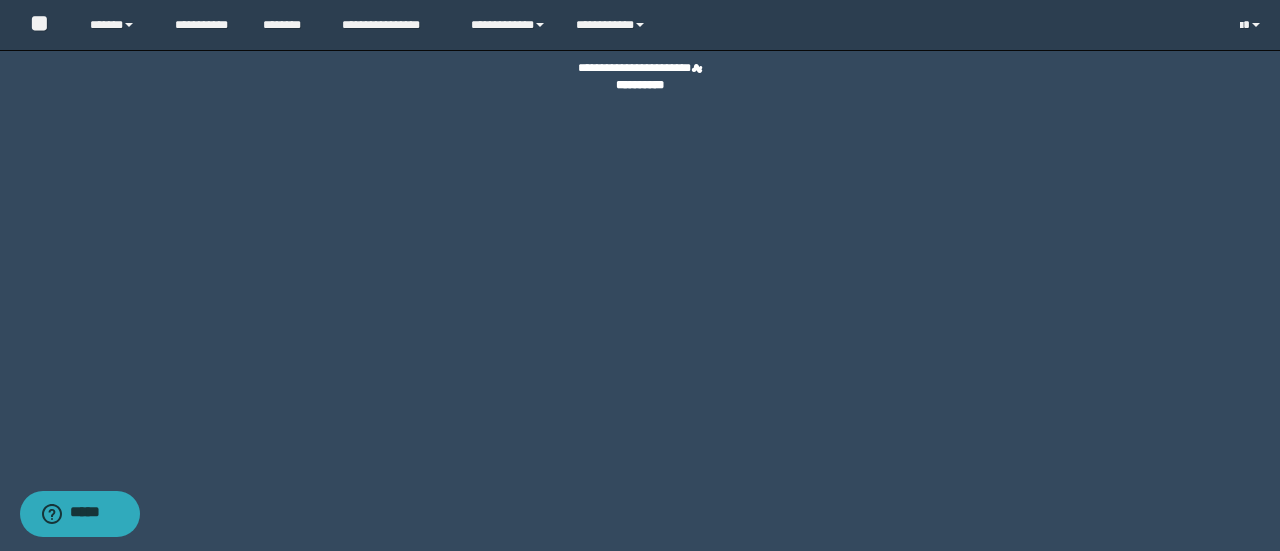 scroll, scrollTop: 0, scrollLeft: 0, axis: both 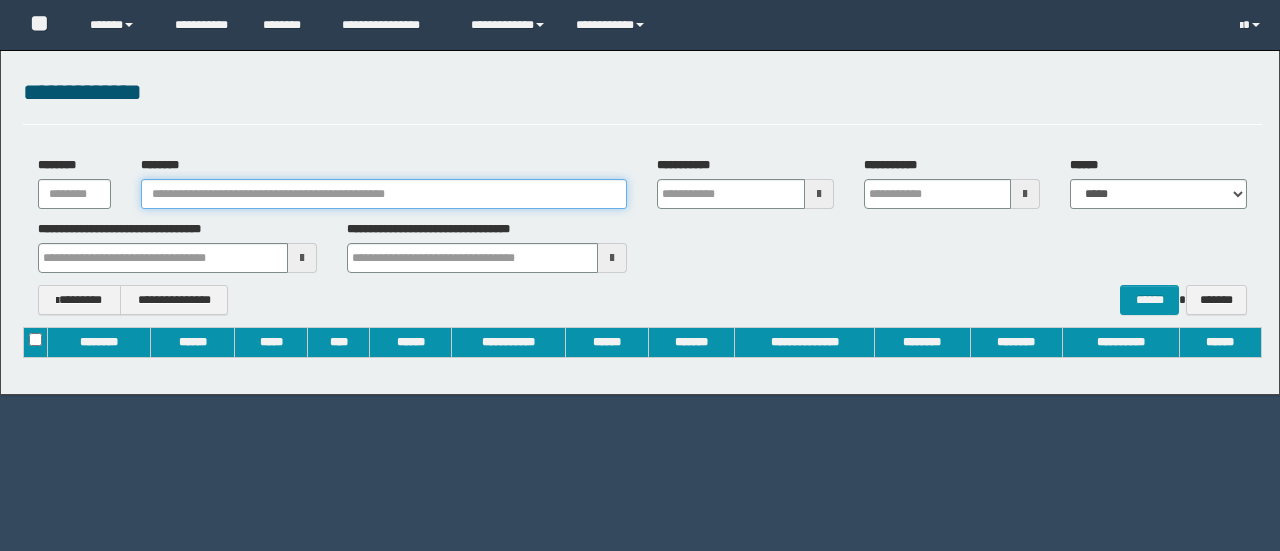 click on "********" at bounding box center (384, 194) 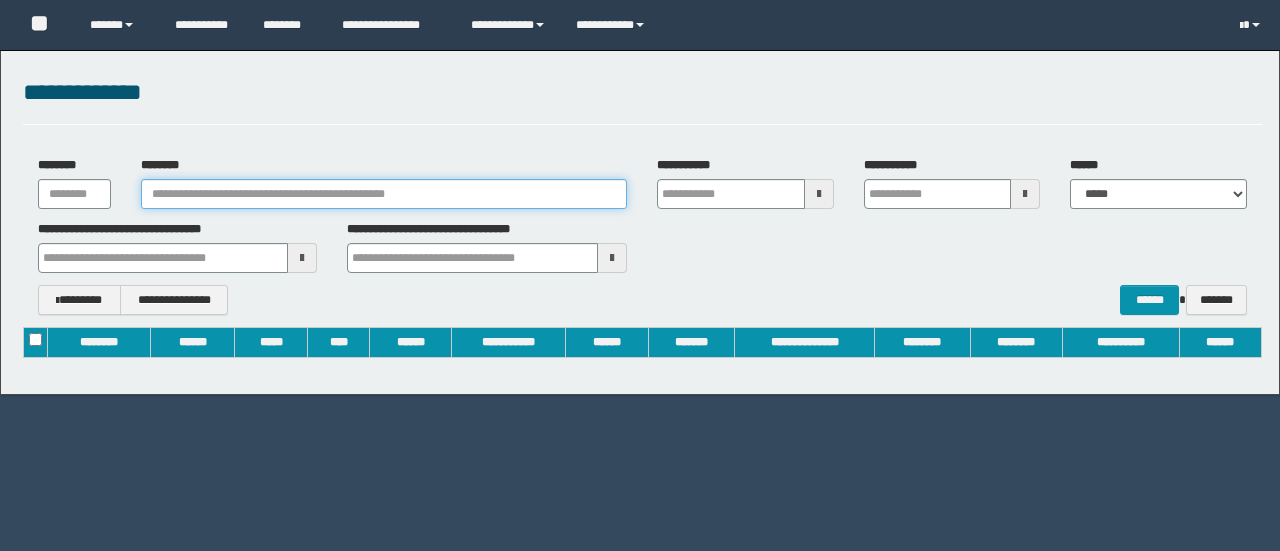 paste on "**********" 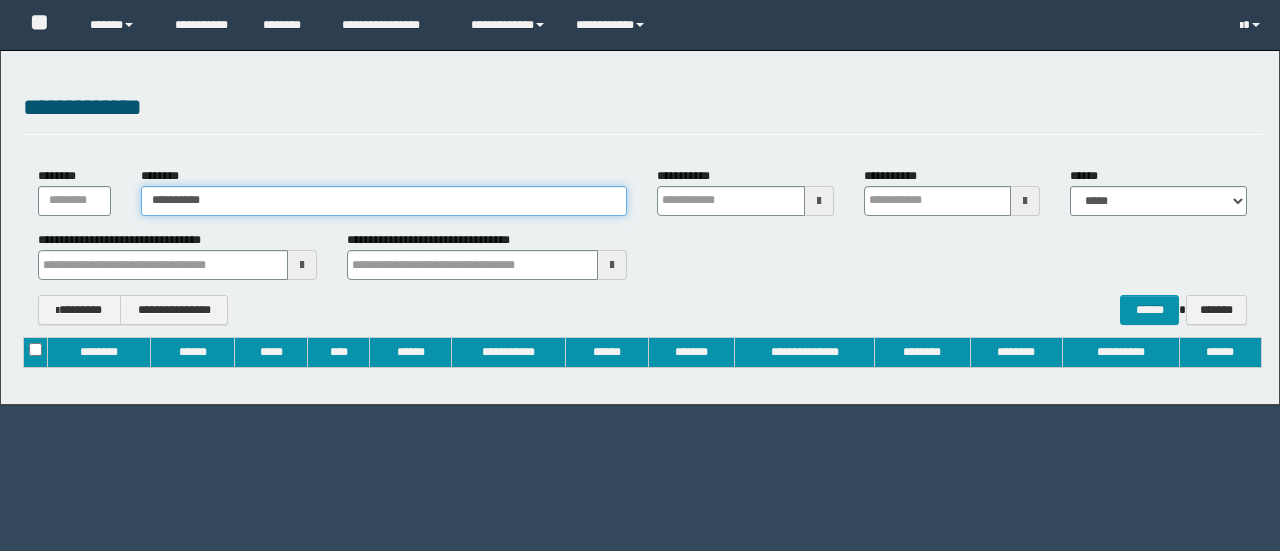 type on "**********" 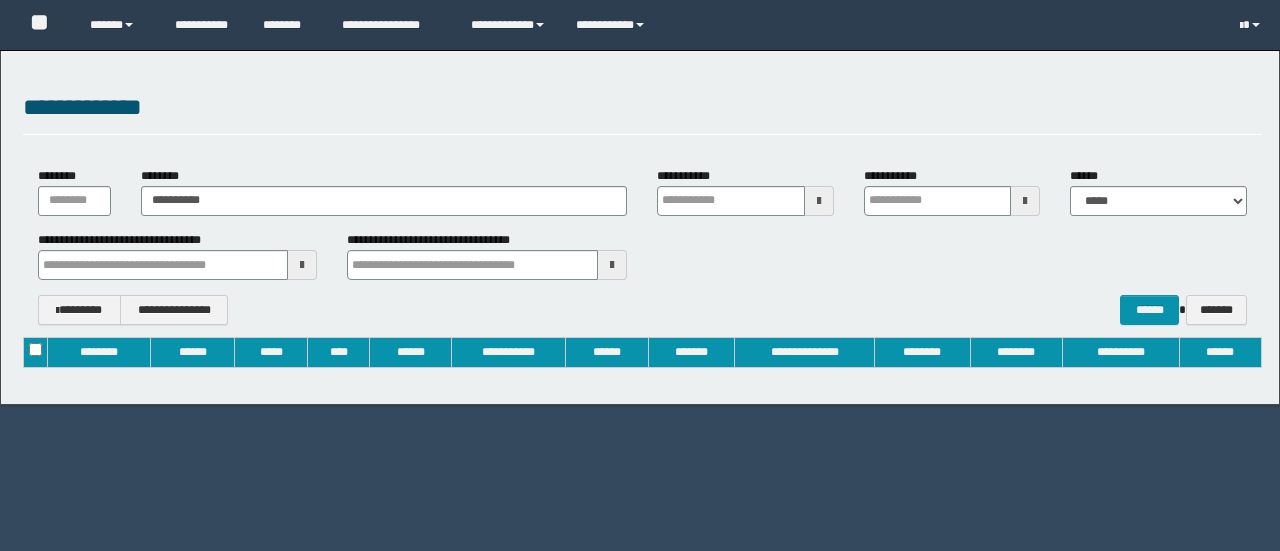 click on "**********" at bounding box center (384, 193) 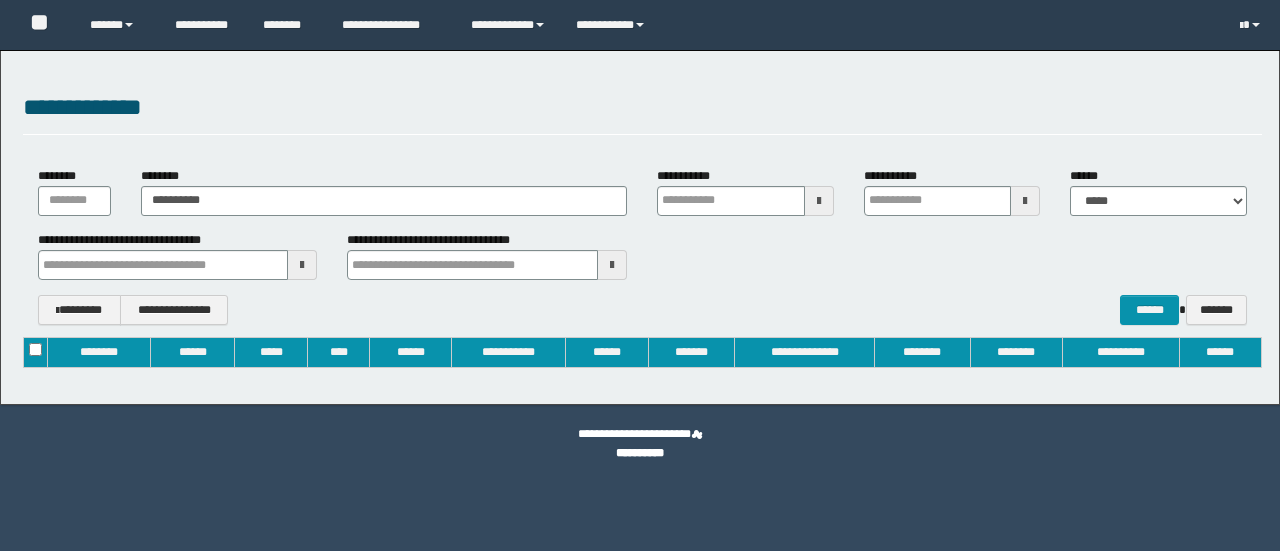 click on "**********" at bounding box center [384, 193] 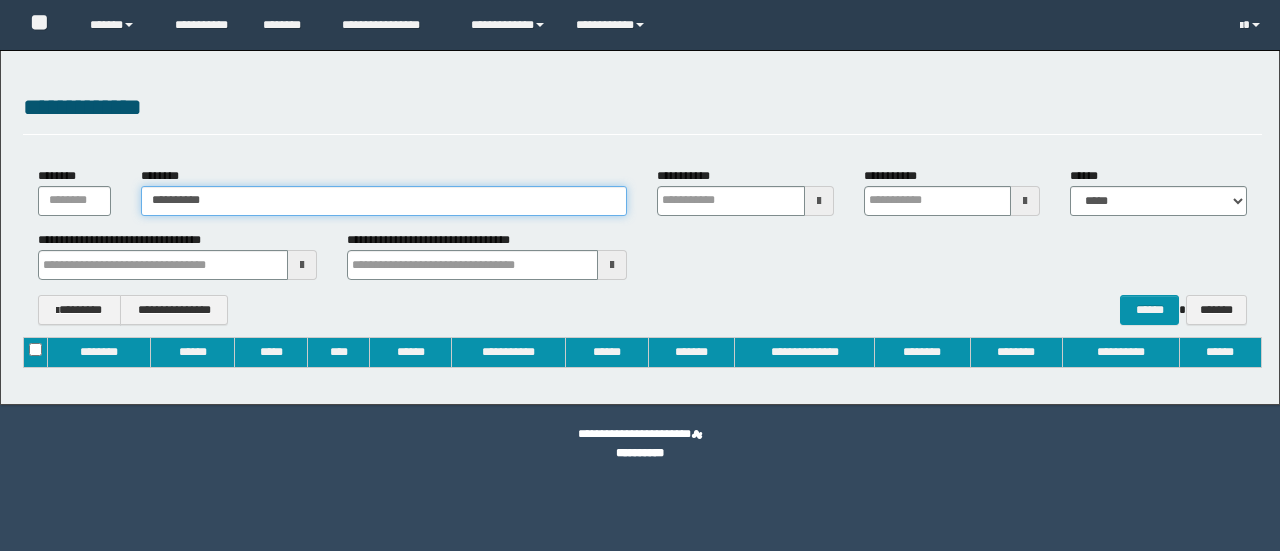 click on "**********" at bounding box center [384, 201] 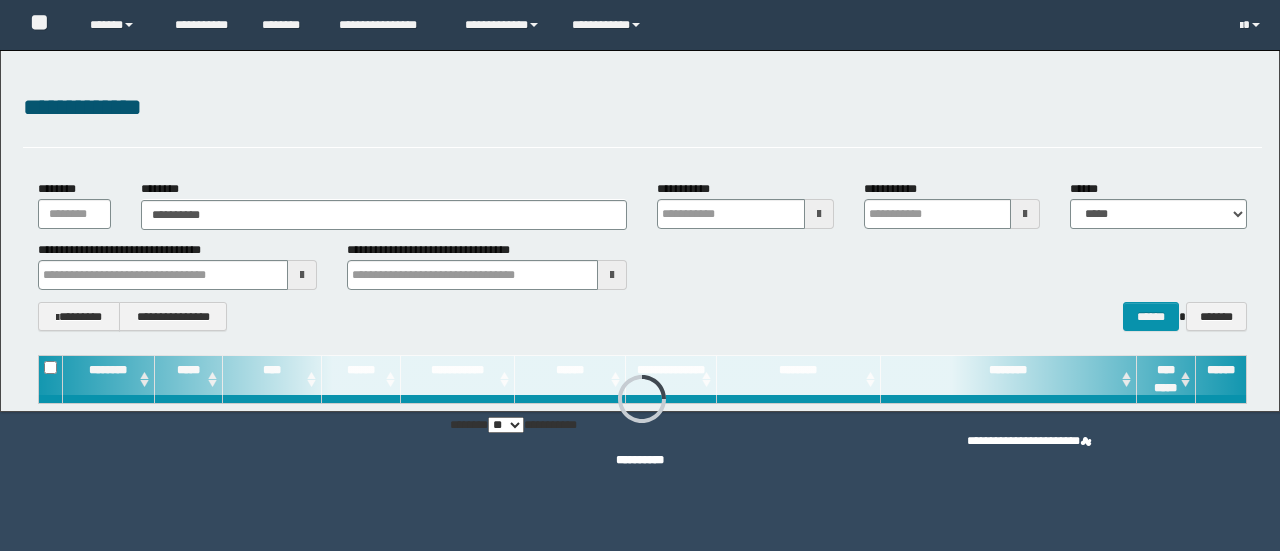 type on "**********" 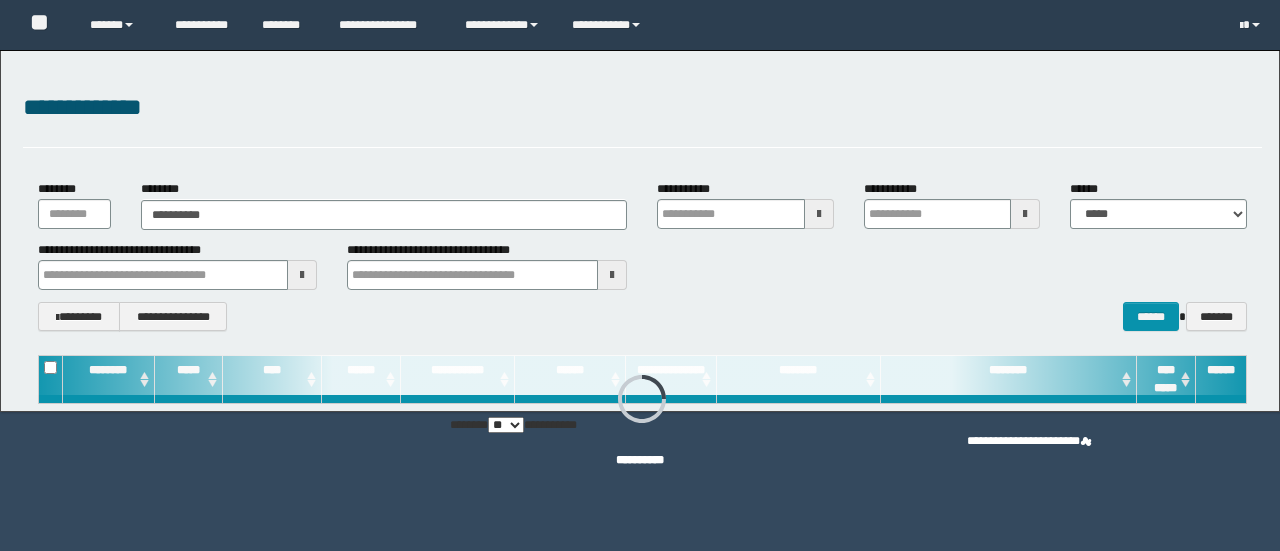type on "**********" 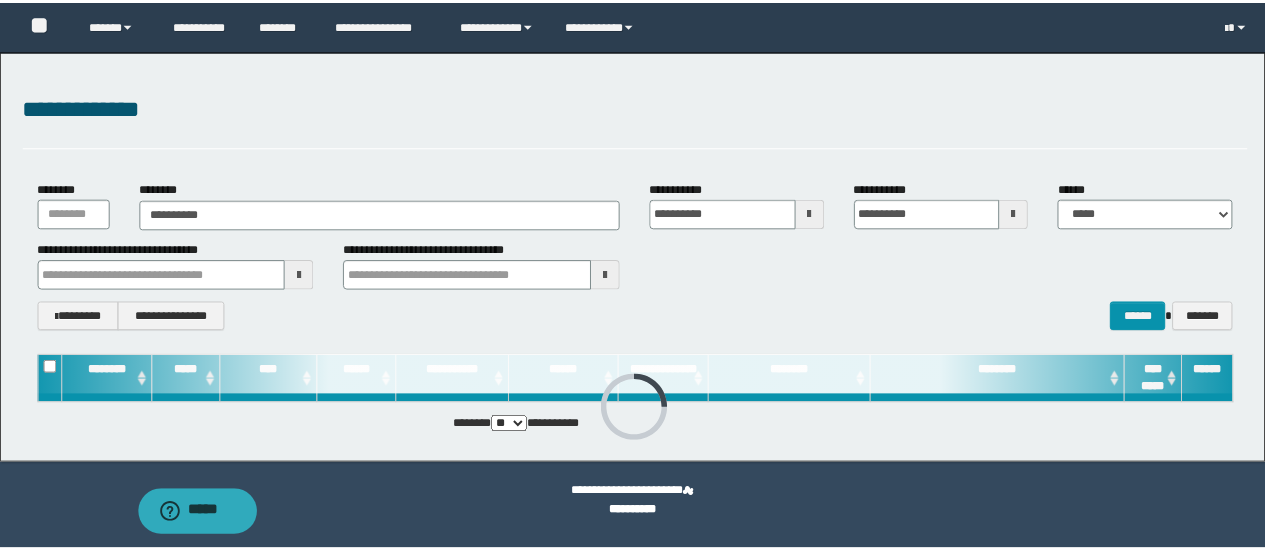 scroll, scrollTop: 0, scrollLeft: 0, axis: both 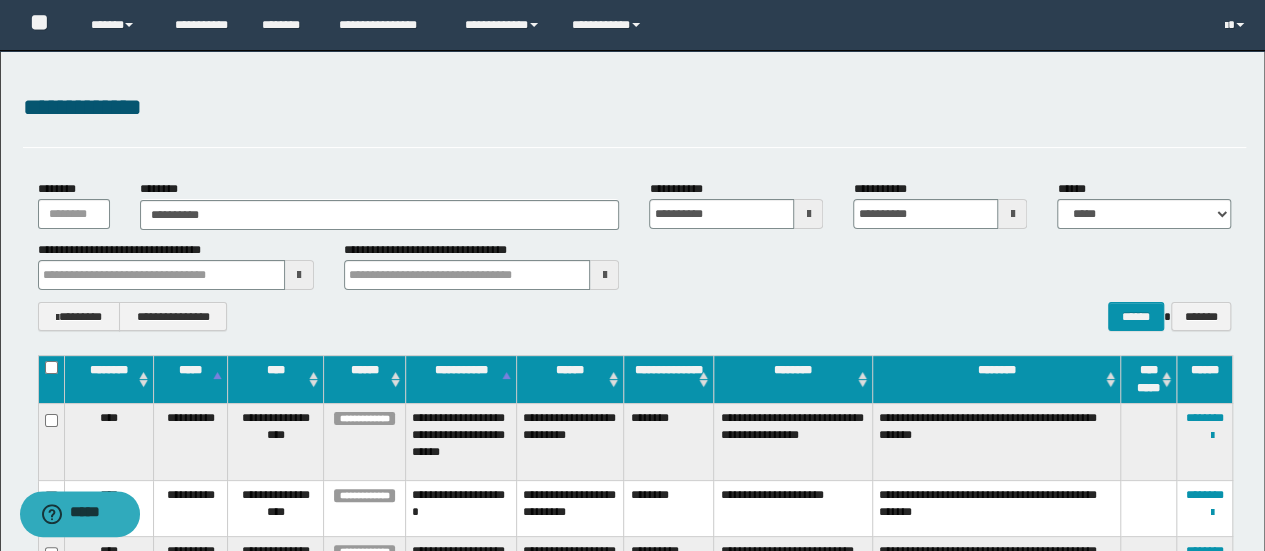 click on "**********" at bounding box center [380, 215] 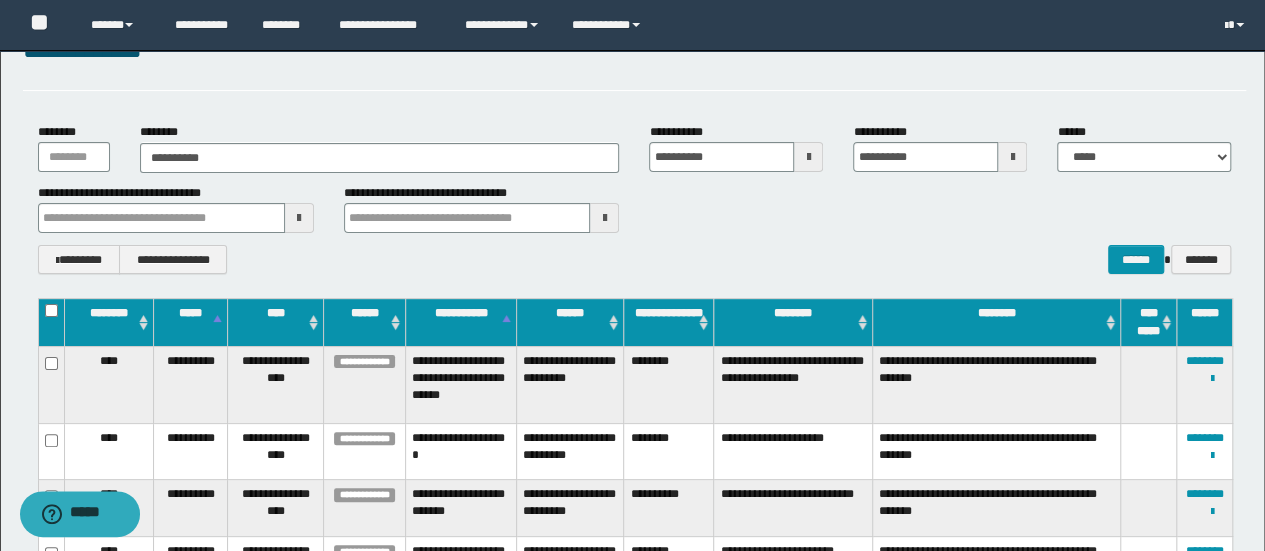 scroll, scrollTop: 0, scrollLeft: 0, axis: both 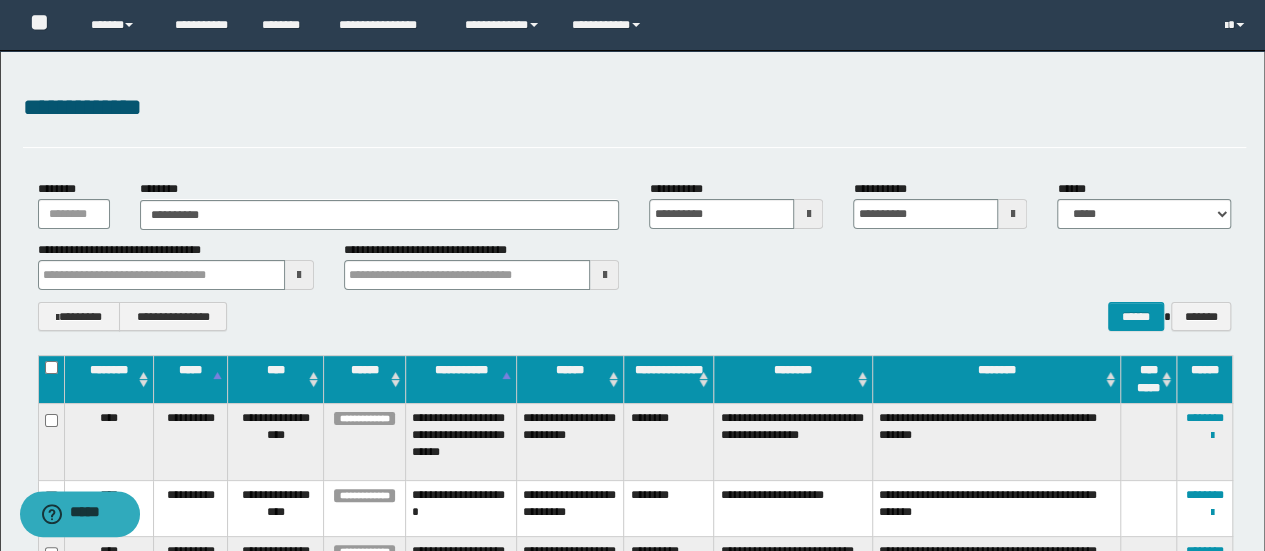 type 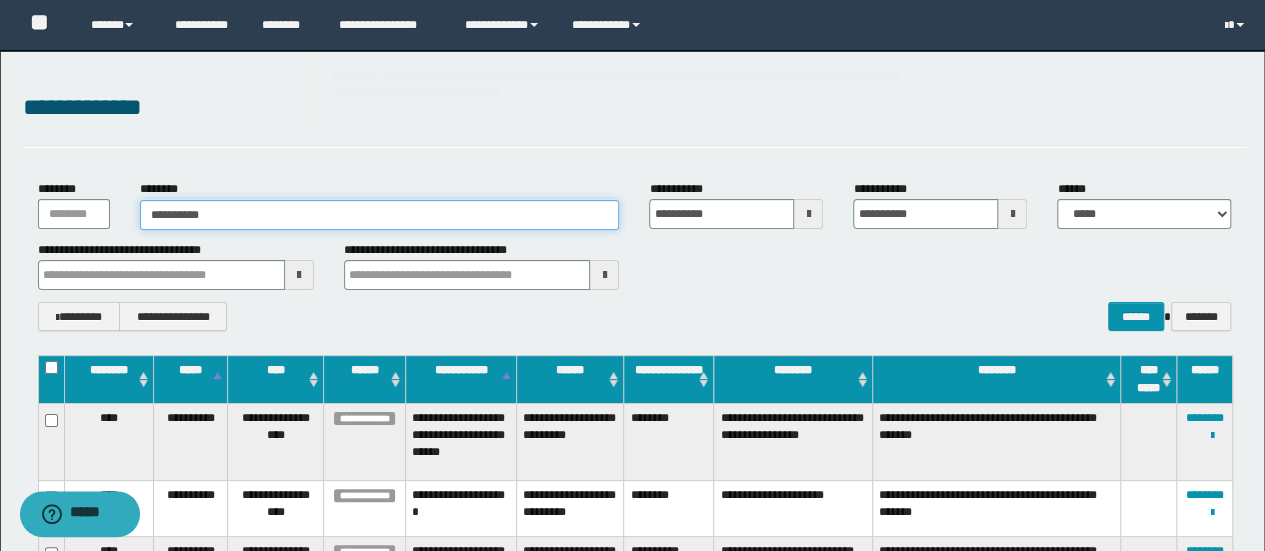type 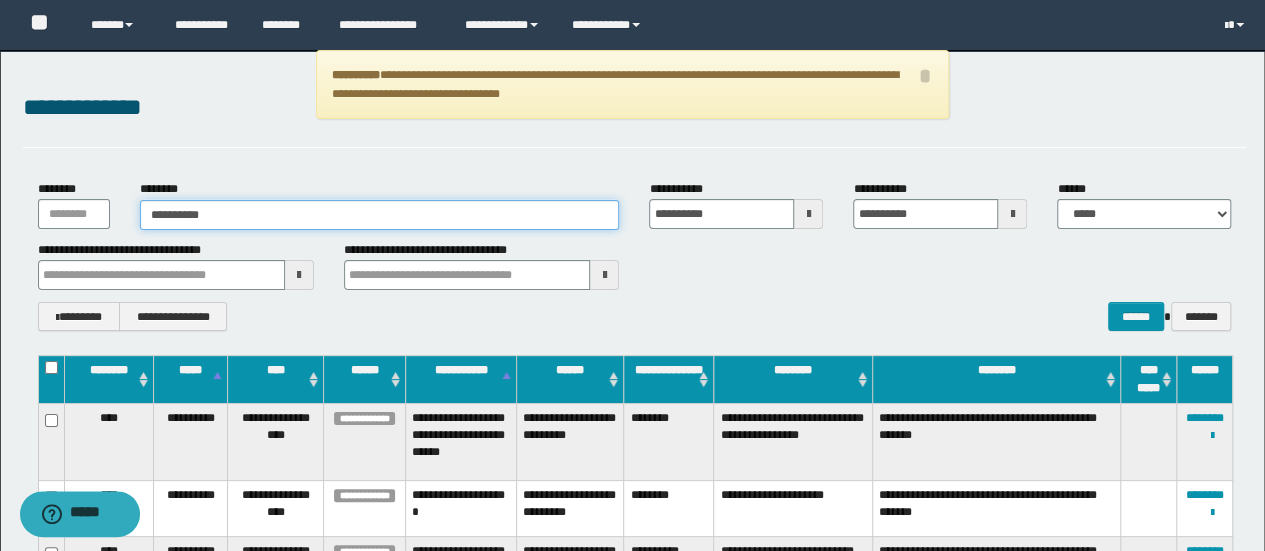 click on "**********" at bounding box center (380, 215) 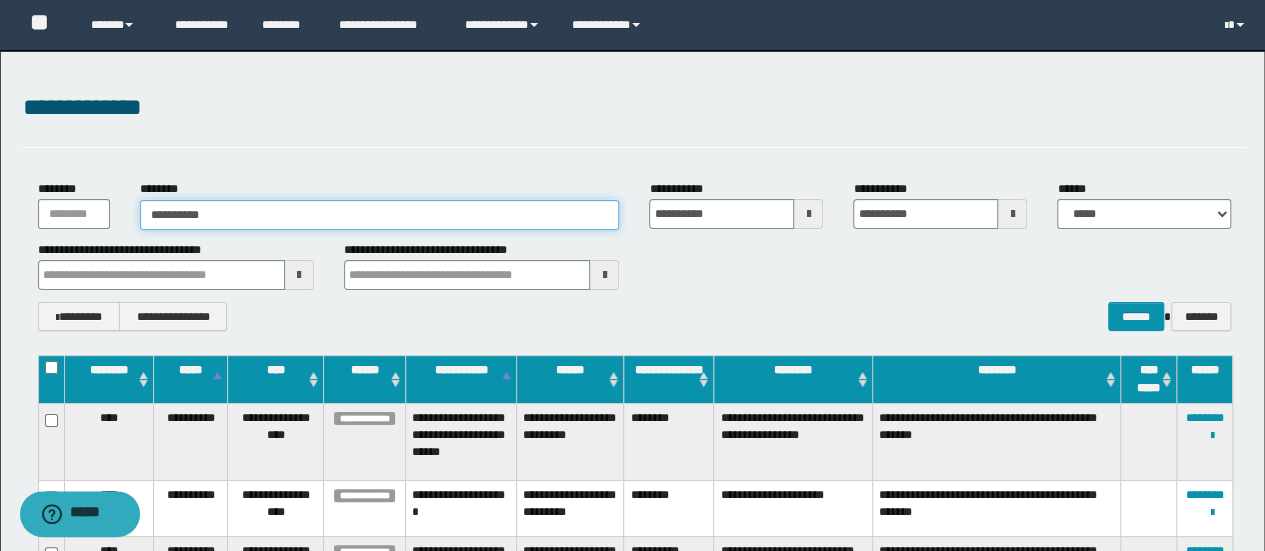 drag, startPoint x: 256, startPoint y: 214, endPoint x: 59, endPoint y: 201, distance: 197.42847 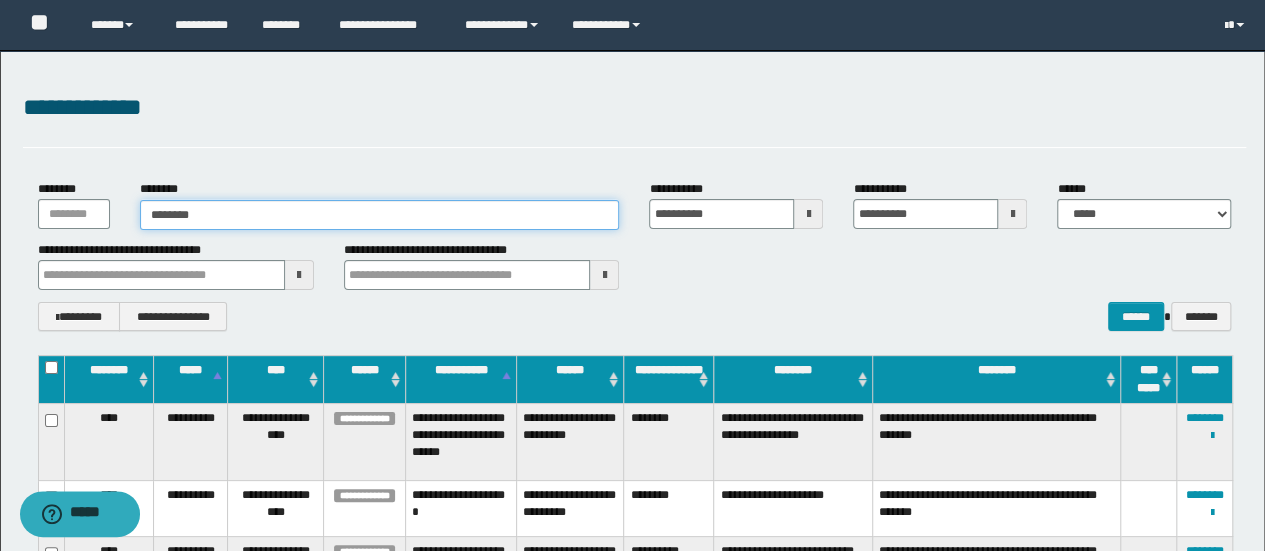 type 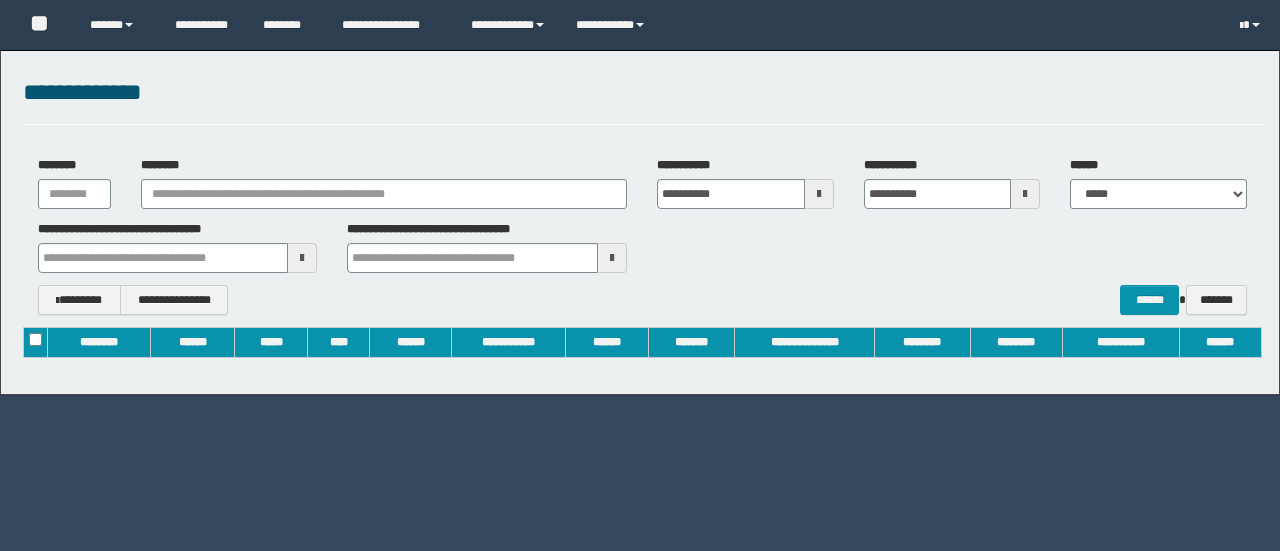 scroll, scrollTop: 0, scrollLeft: 0, axis: both 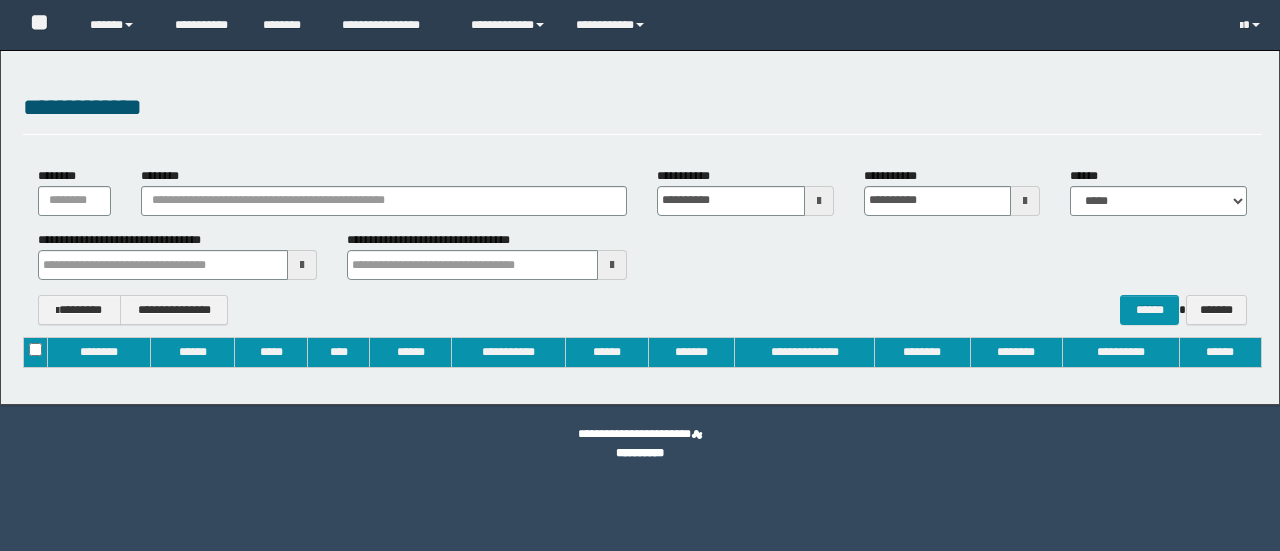 type on "**********" 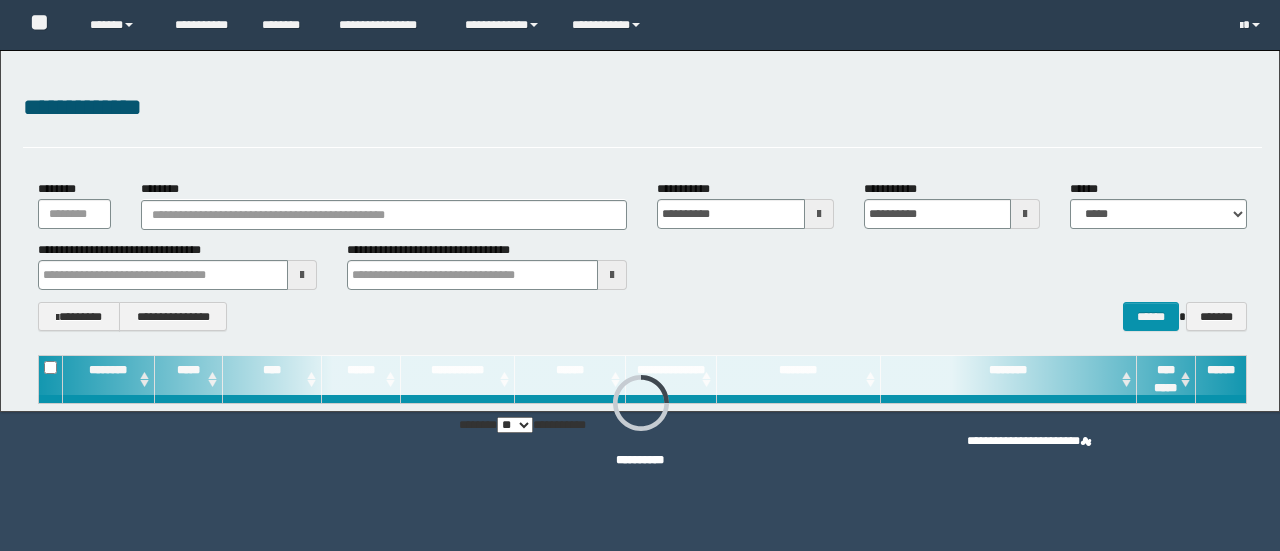 type on "**********" 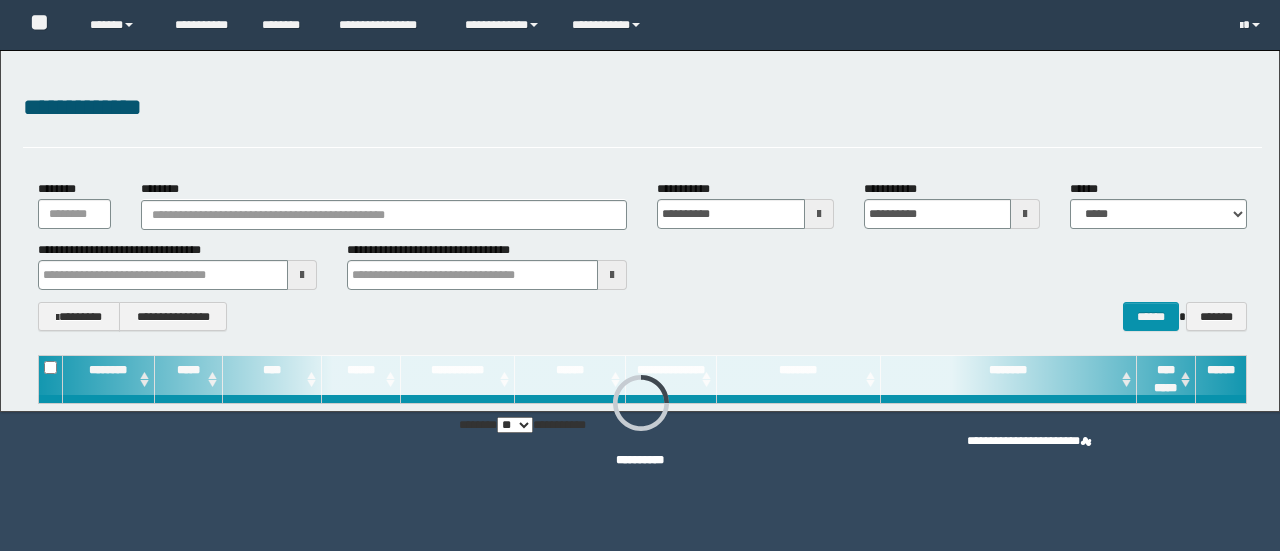 type on "**********" 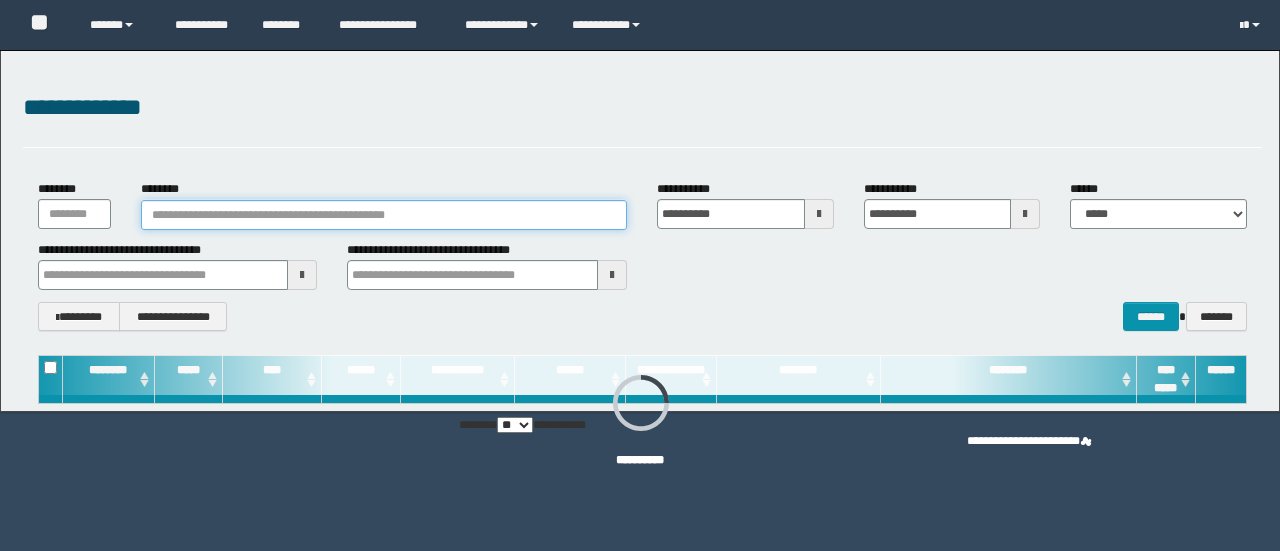click on "********" at bounding box center (384, 215) 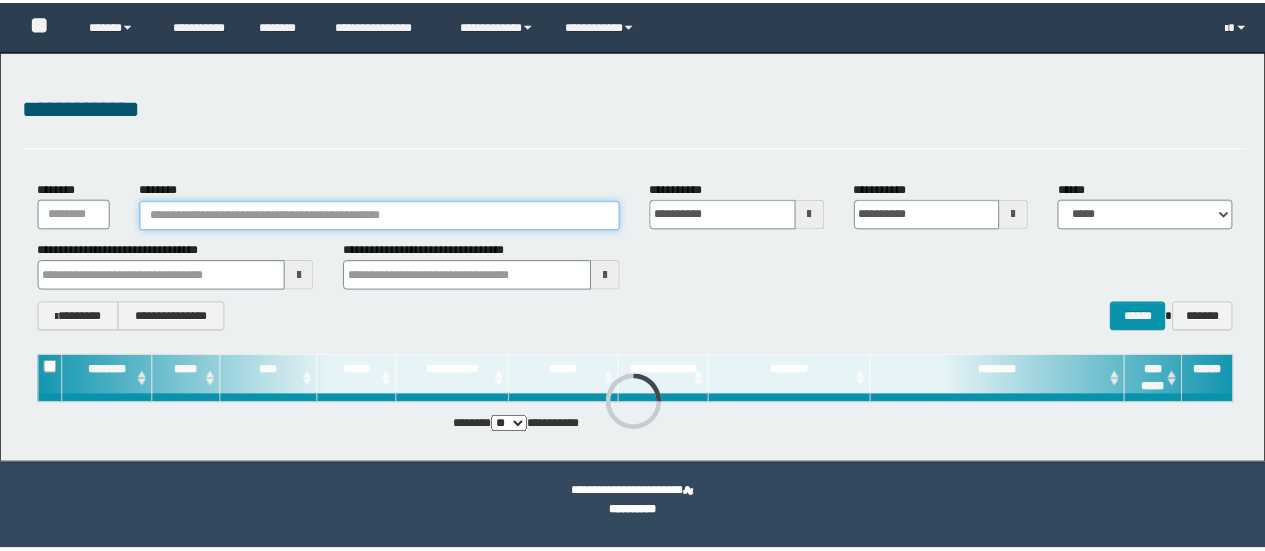 scroll, scrollTop: 0, scrollLeft: 0, axis: both 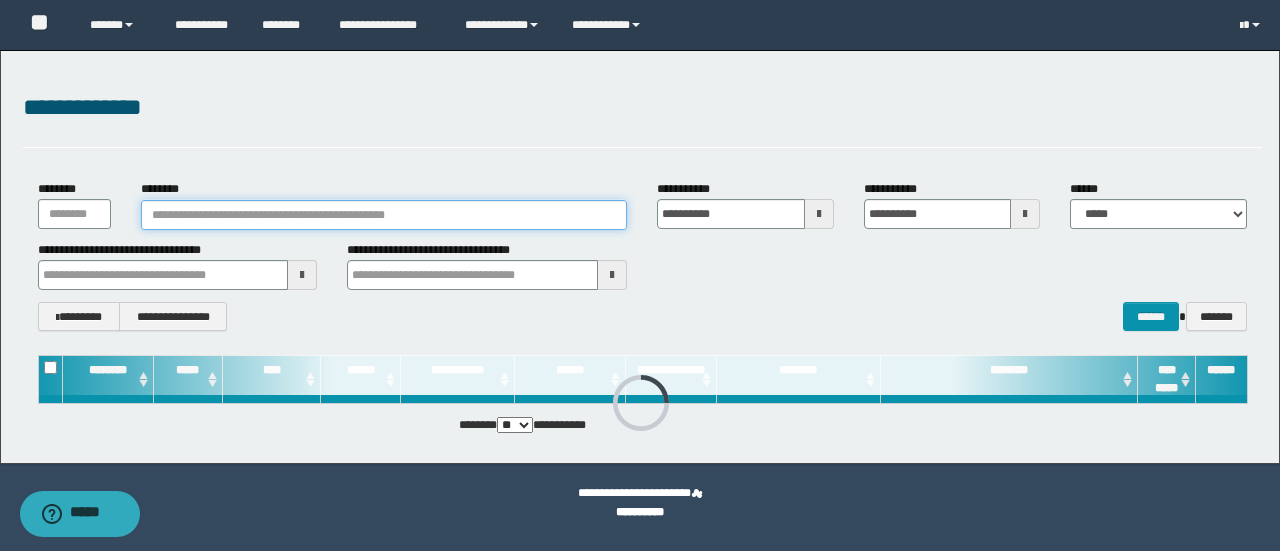 paste on "********" 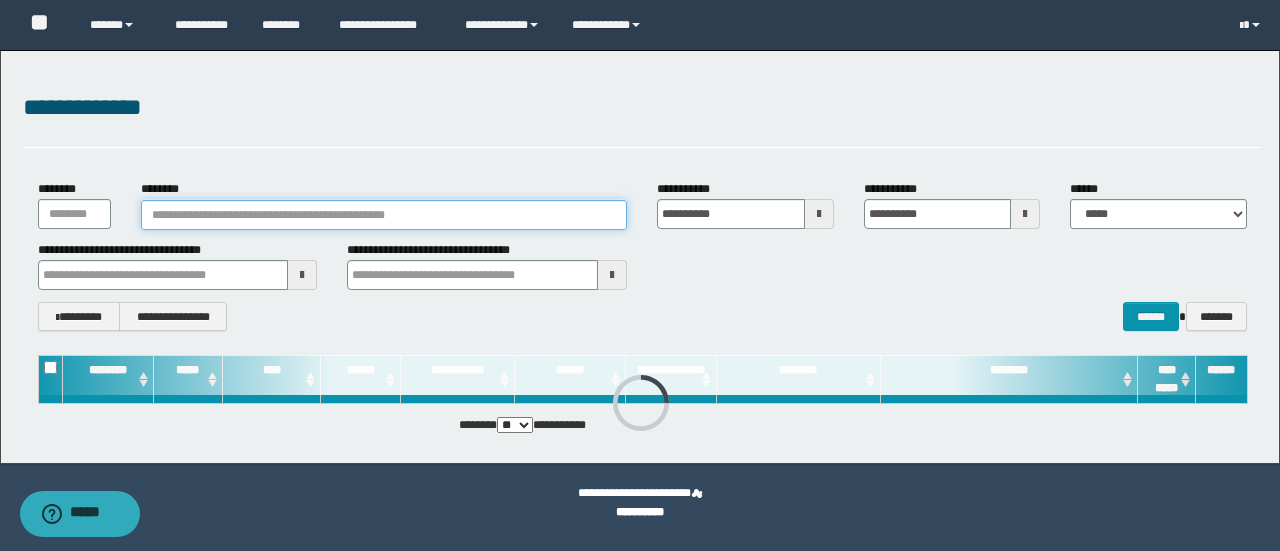 type on "********" 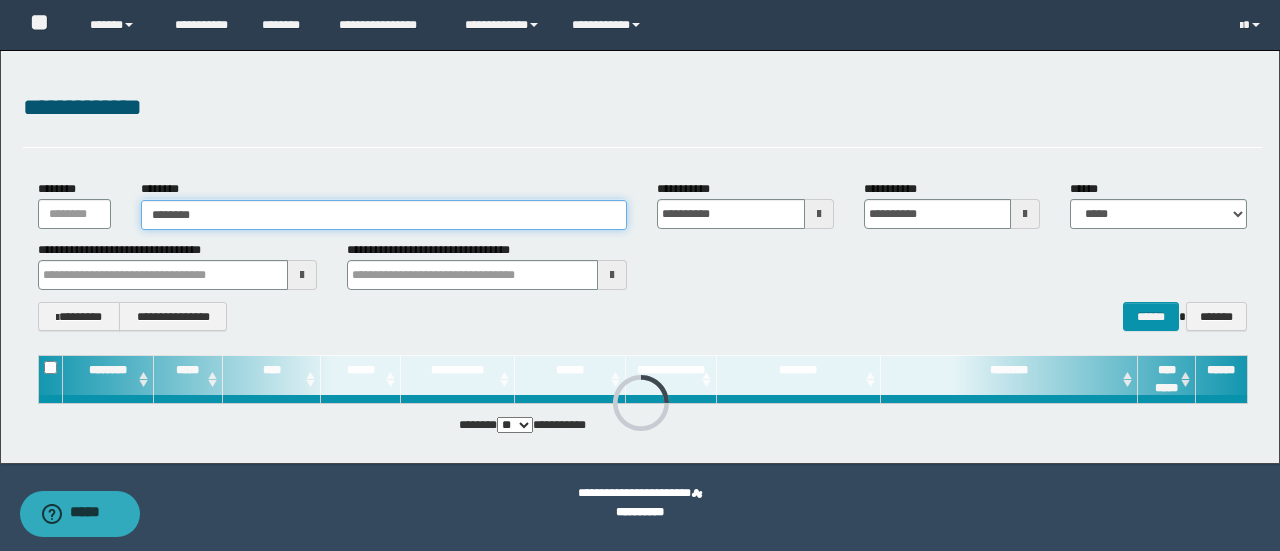 type on "********" 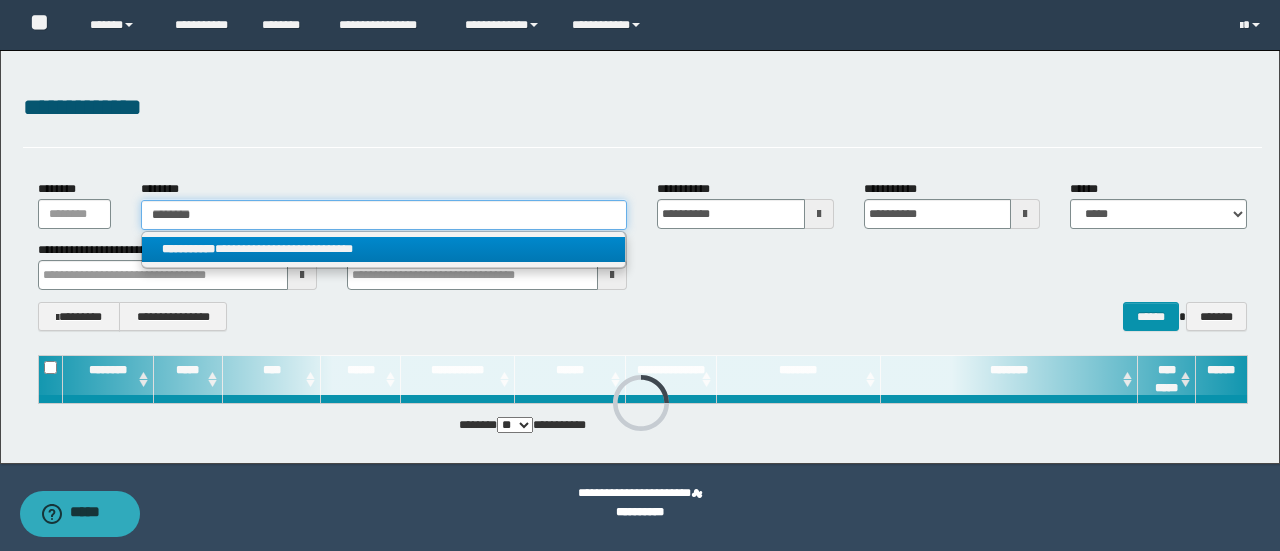type on "********" 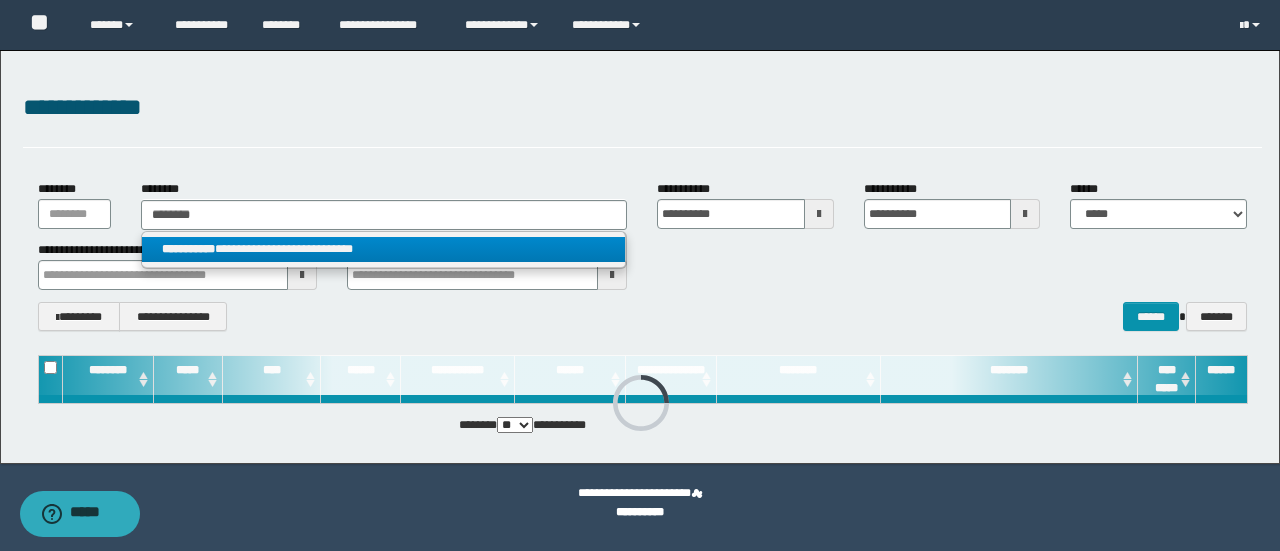 click on "**********" at bounding box center [384, 249] 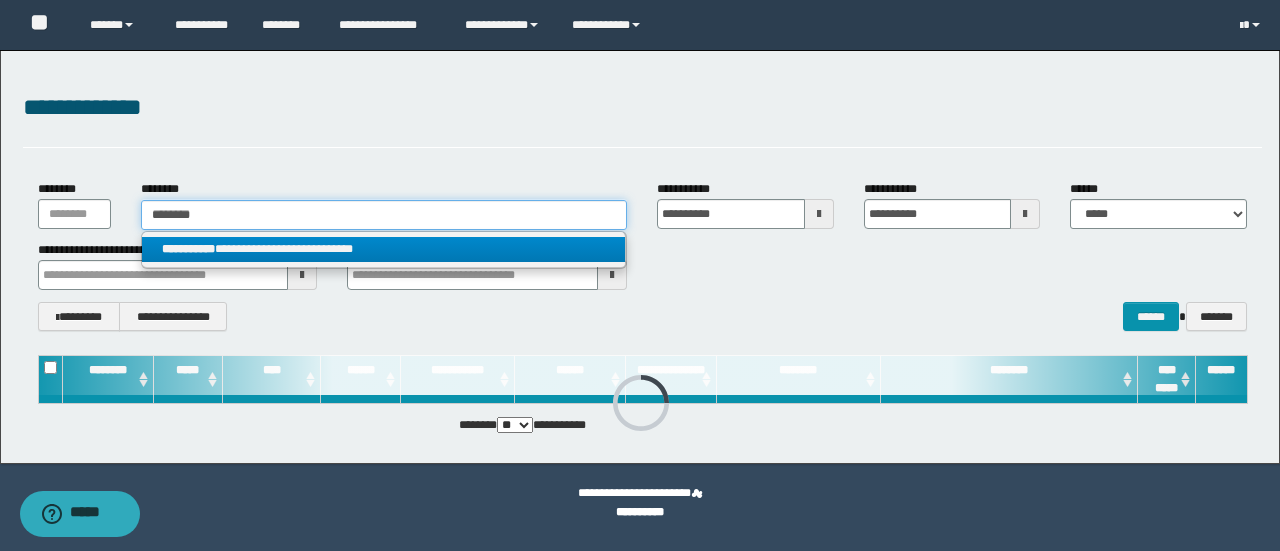 type 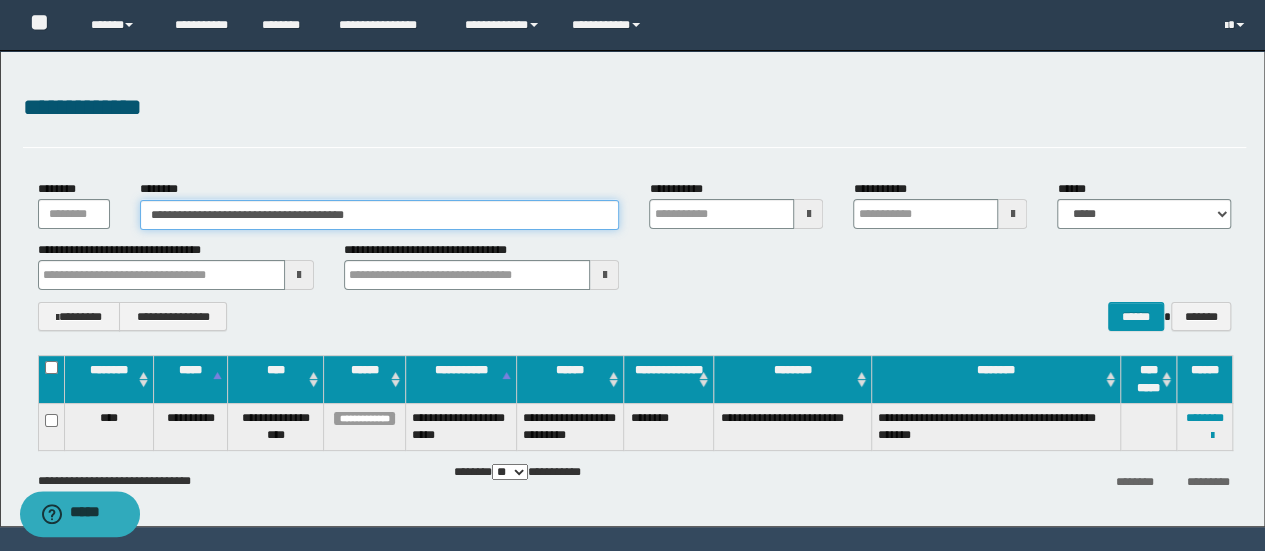 type 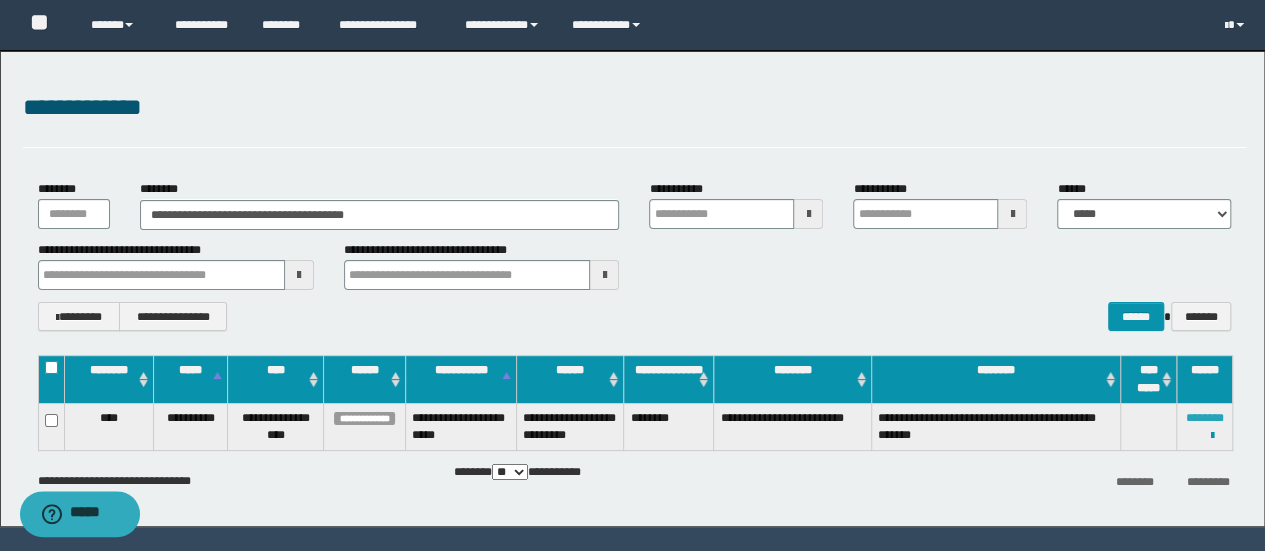click on "********" at bounding box center (1205, 418) 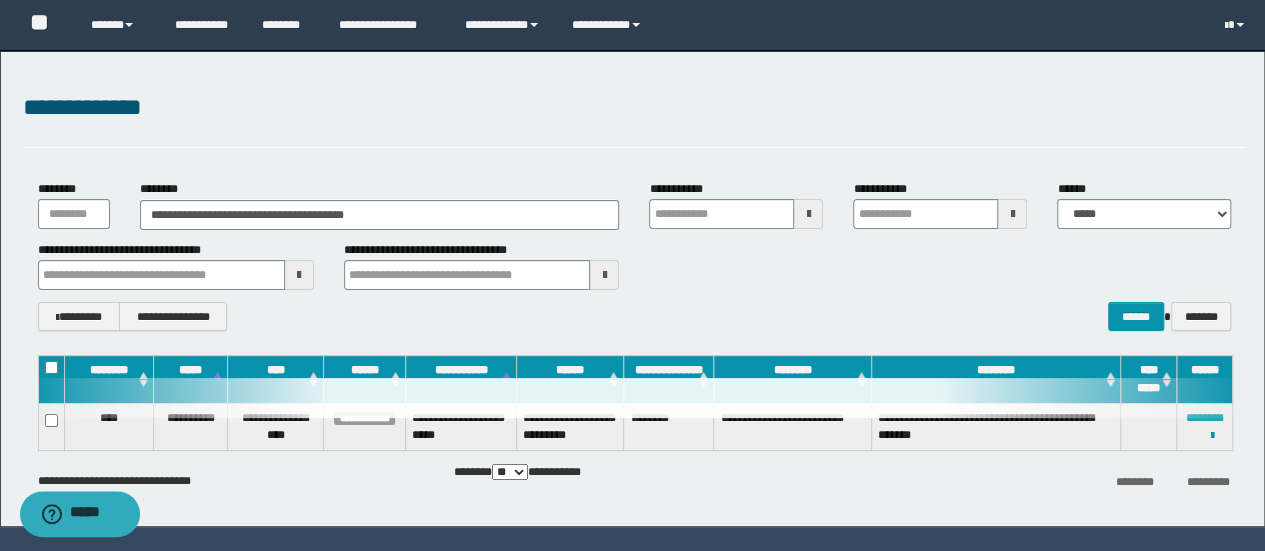 type 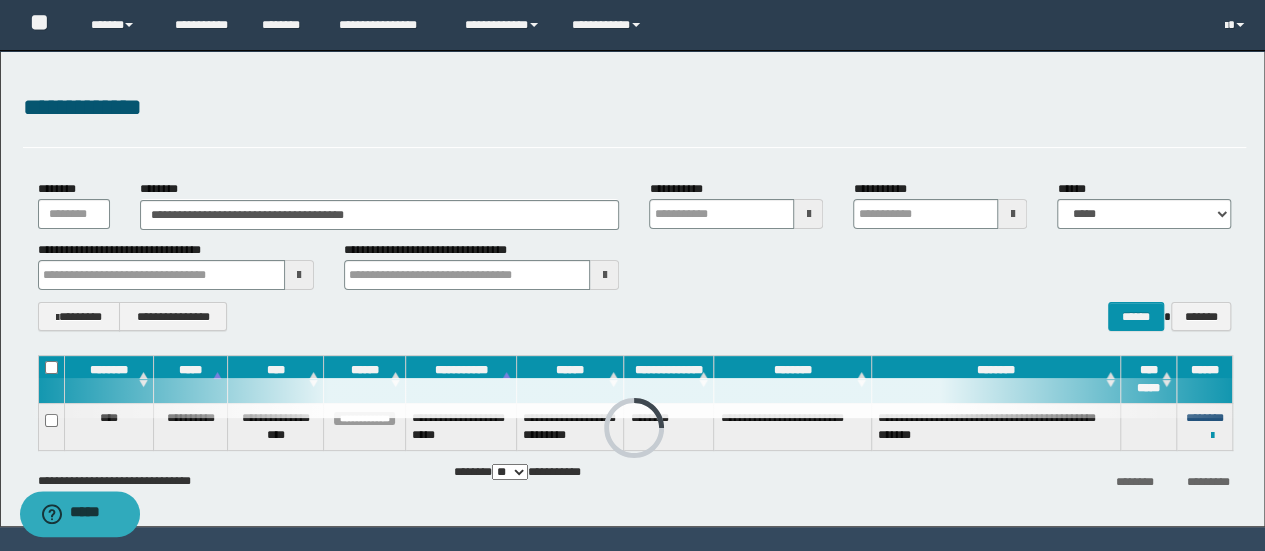 type 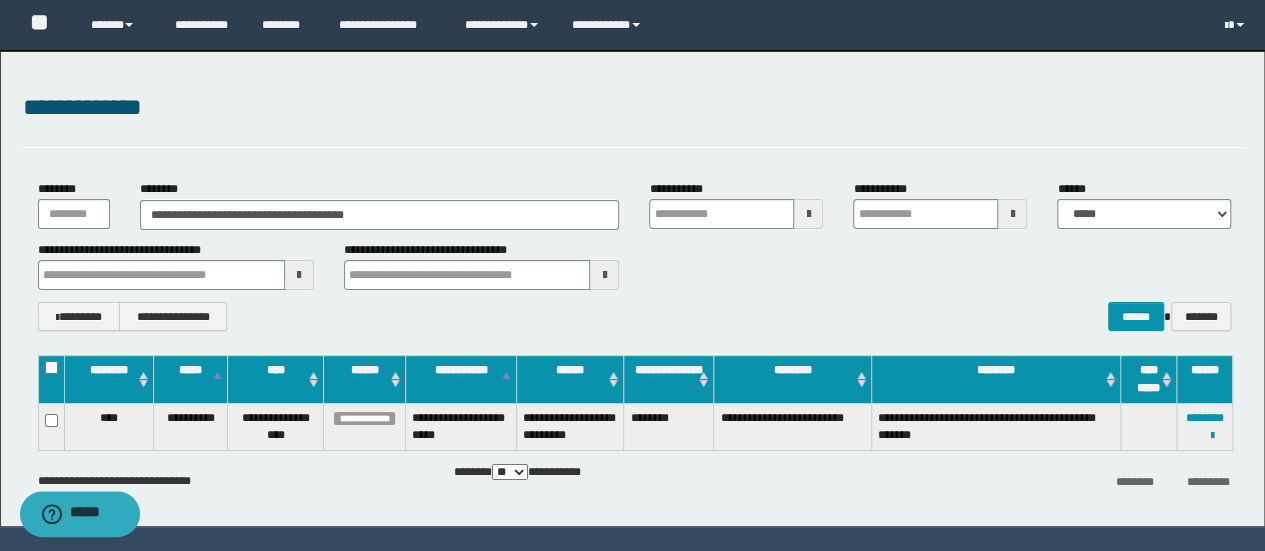 type 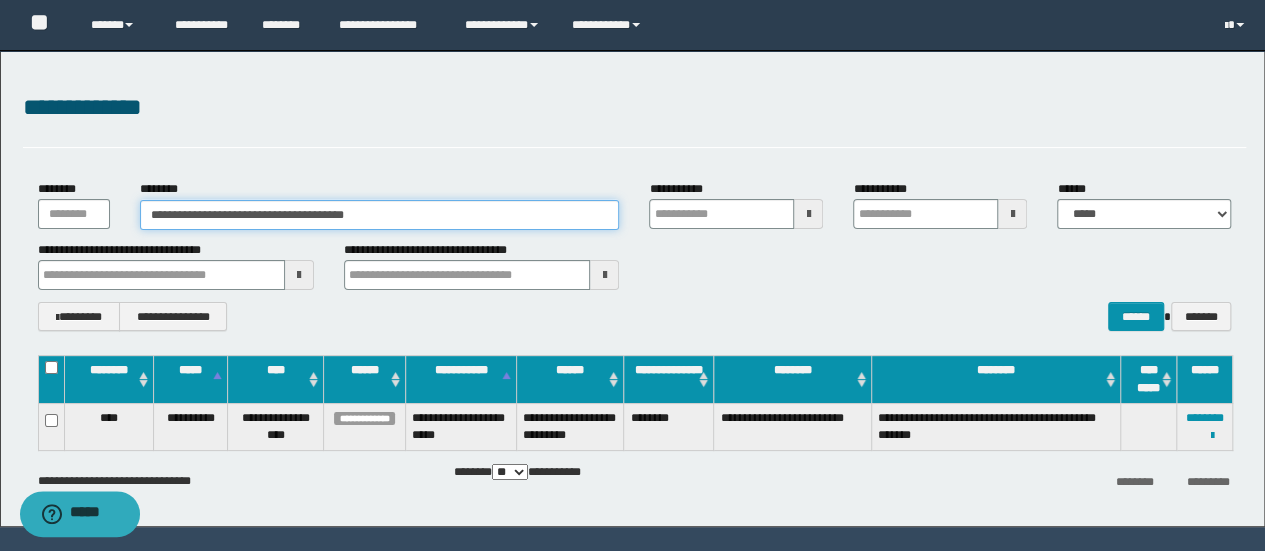 drag, startPoint x: 434, startPoint y: 211, endPoint x: 0, endPoint y: 106, distance: 446.521 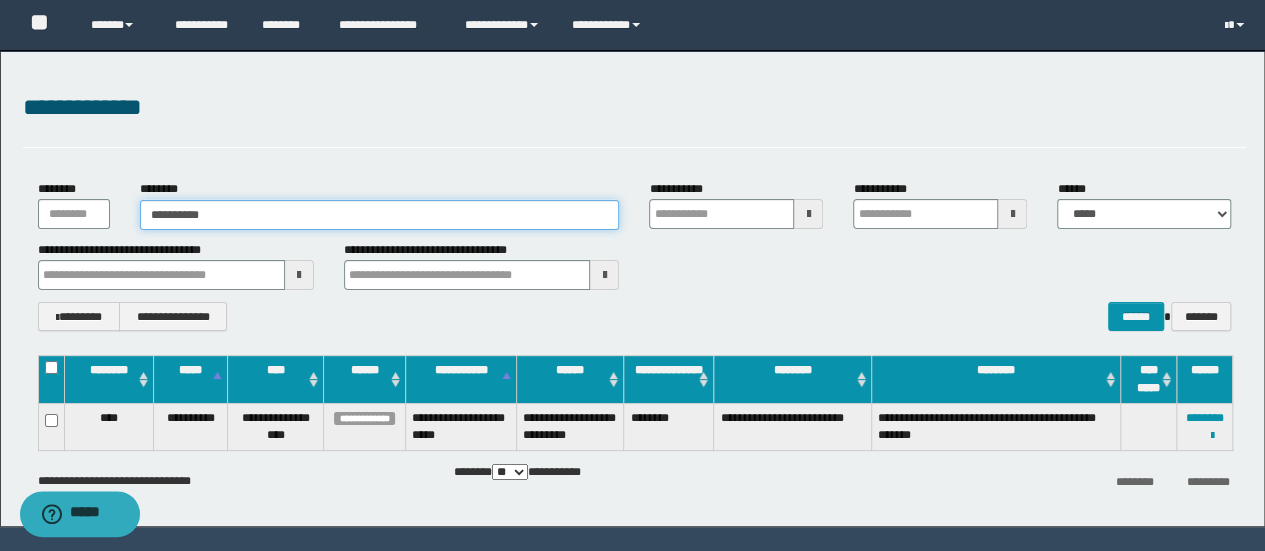 type on "**********" 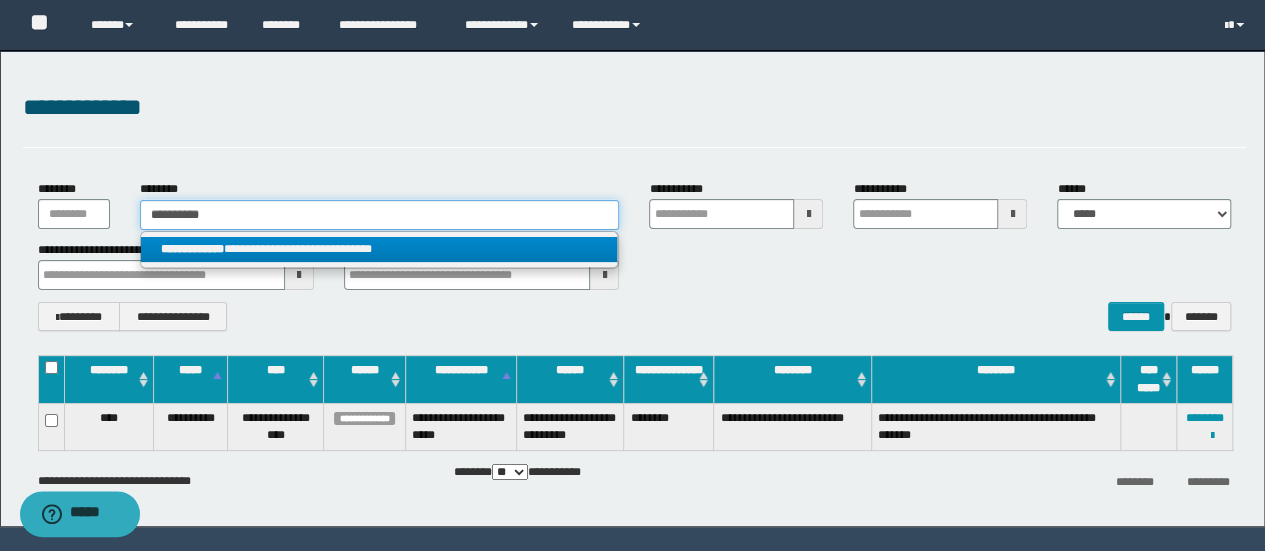 type on "**********" 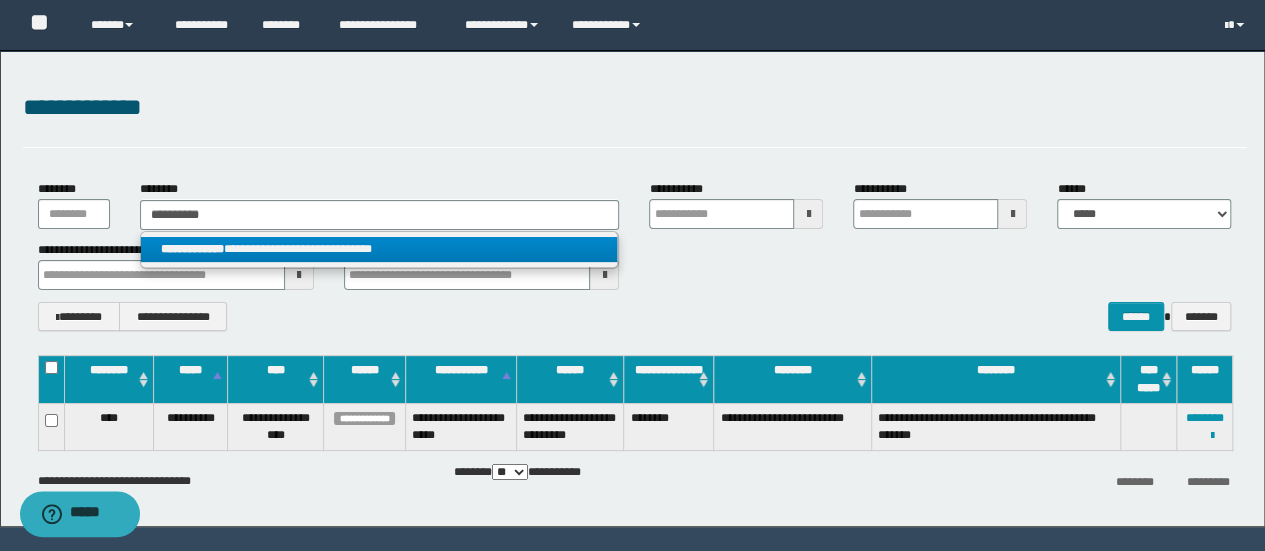 click on "**********" at bounding box center [379, 249] 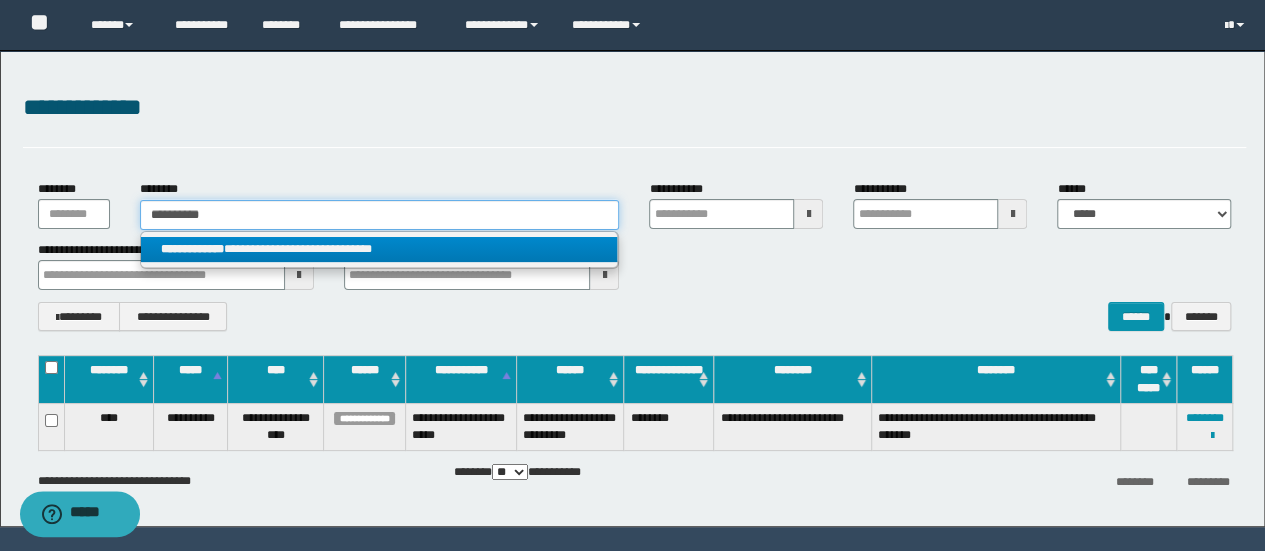 type 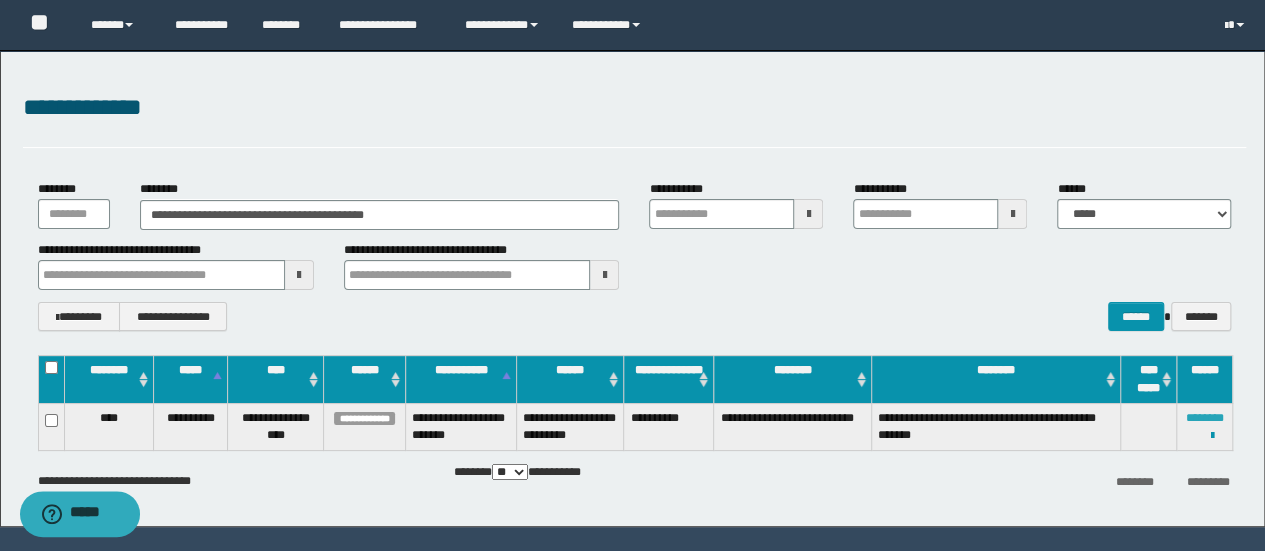 click on "********" at bounding box center [1205, 418] 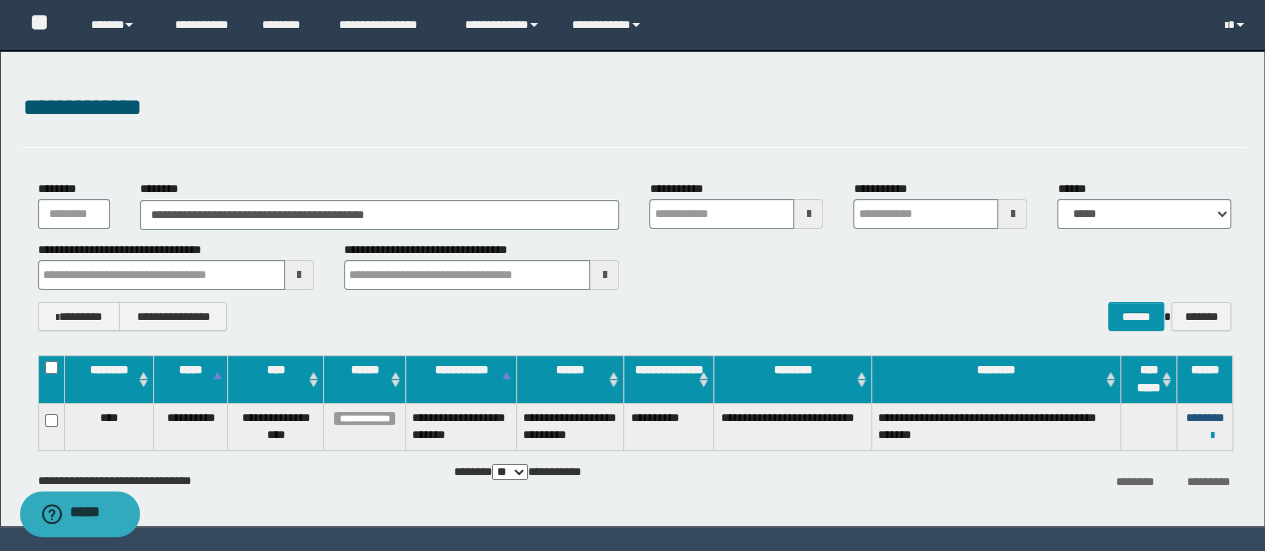 type 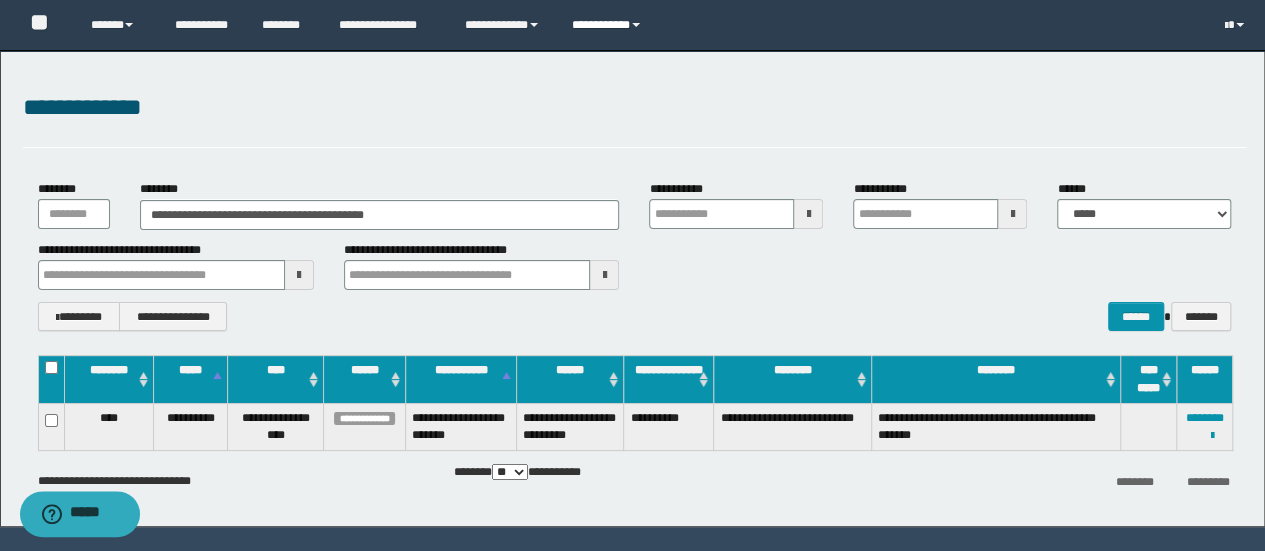 type 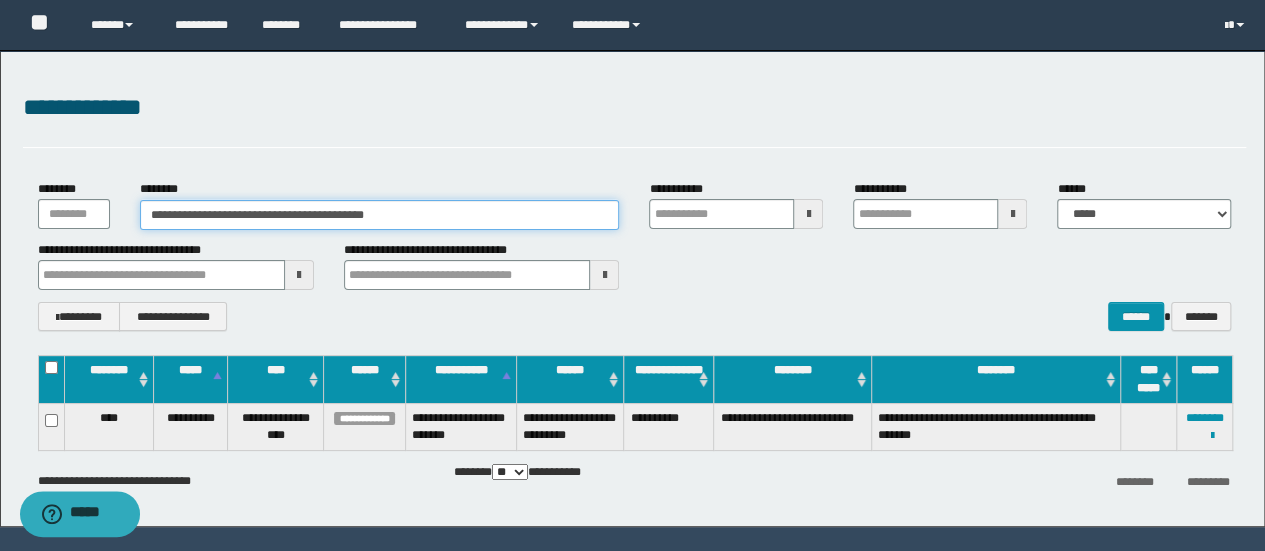 drag, startPoint x: 458, startPoint y: 212, endPoint x: 0, endPoint y: 161, distance: 460.83078 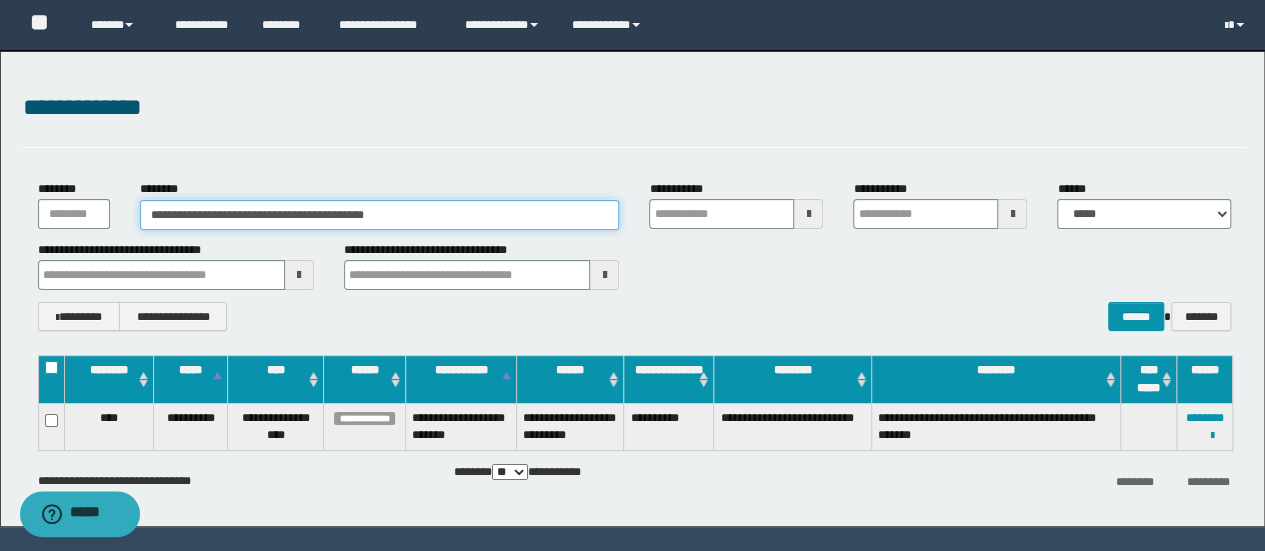 paste 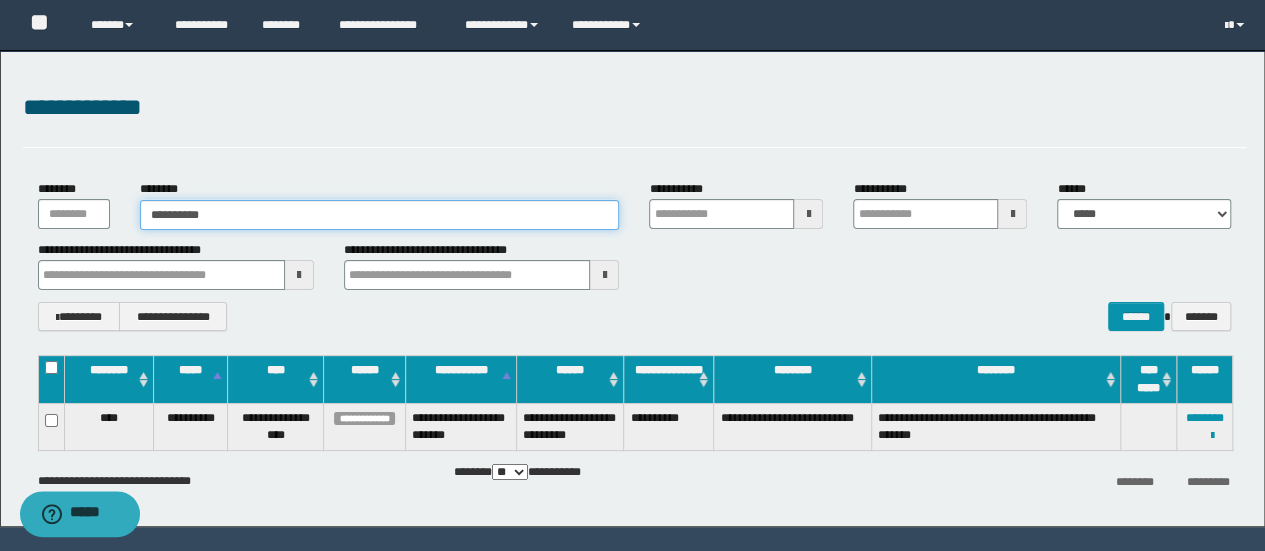 type on "**********" 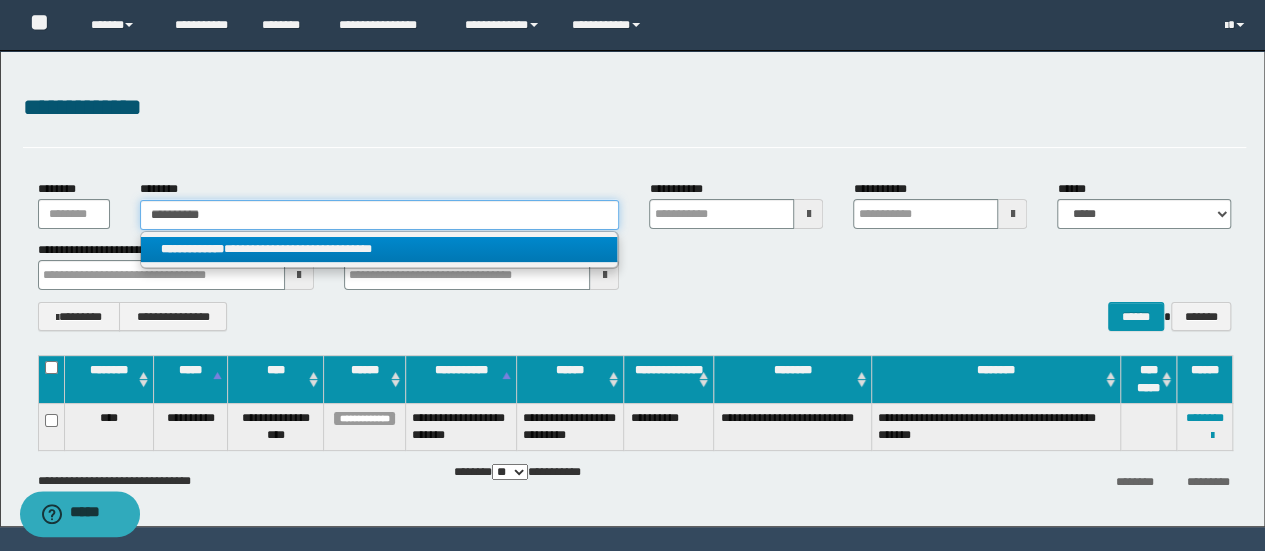 type on "**********" 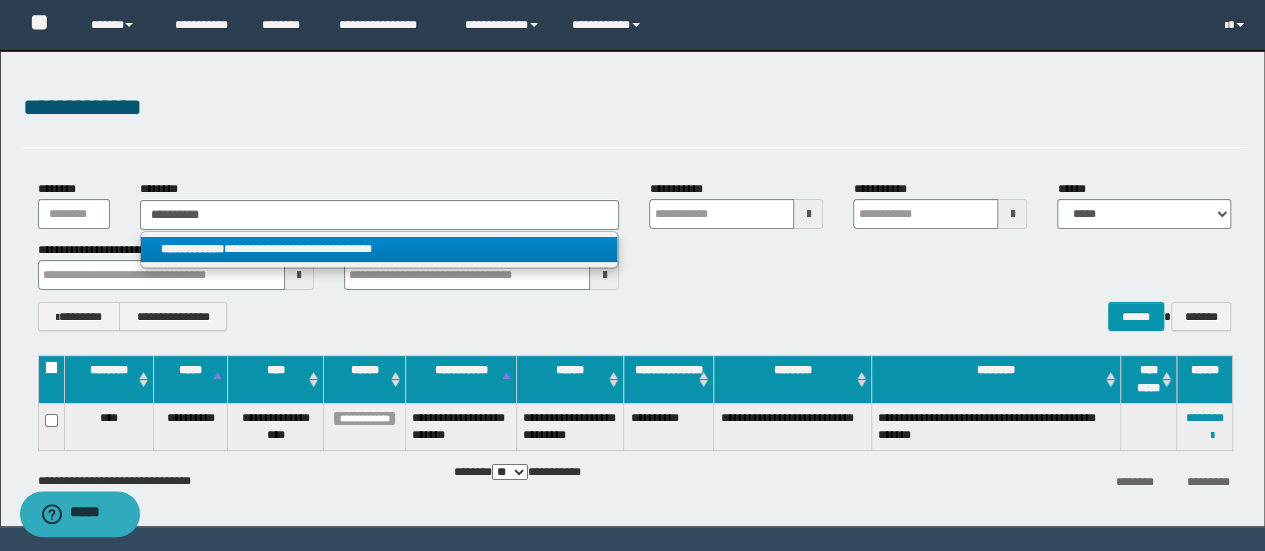 click on "**********" at bounding box center [379, 249] 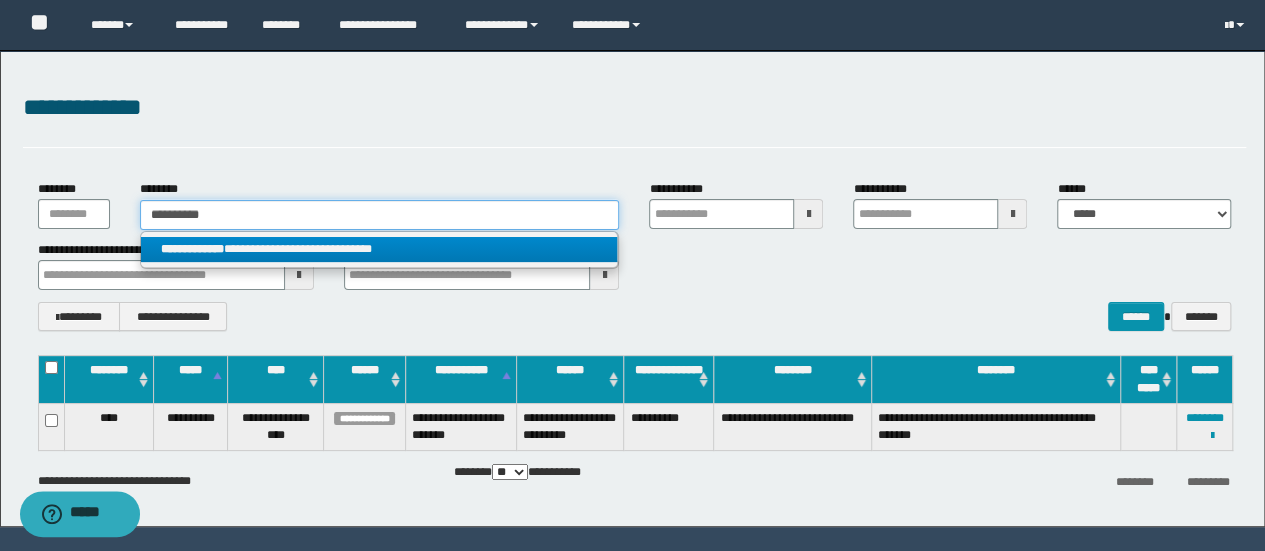 type 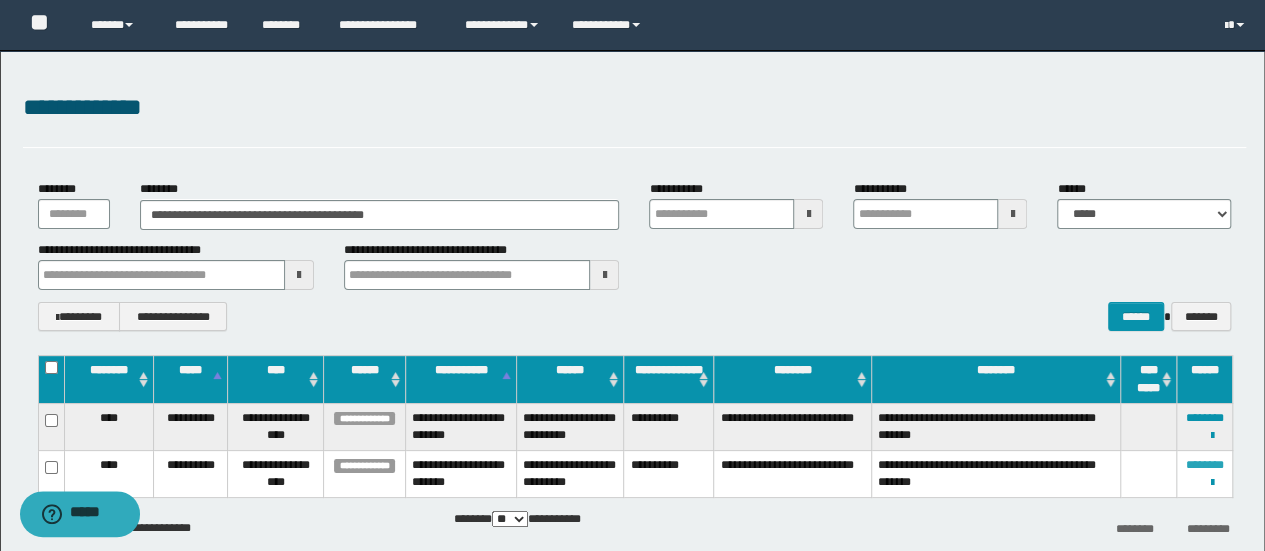 click on "********" at bounding box center (1205, 465) 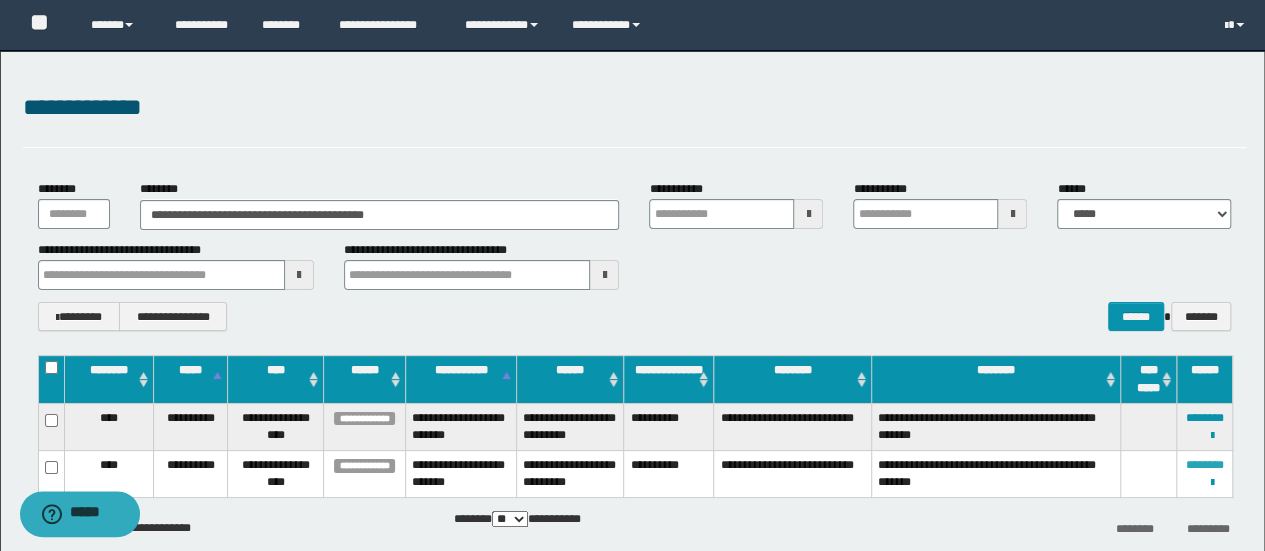 type 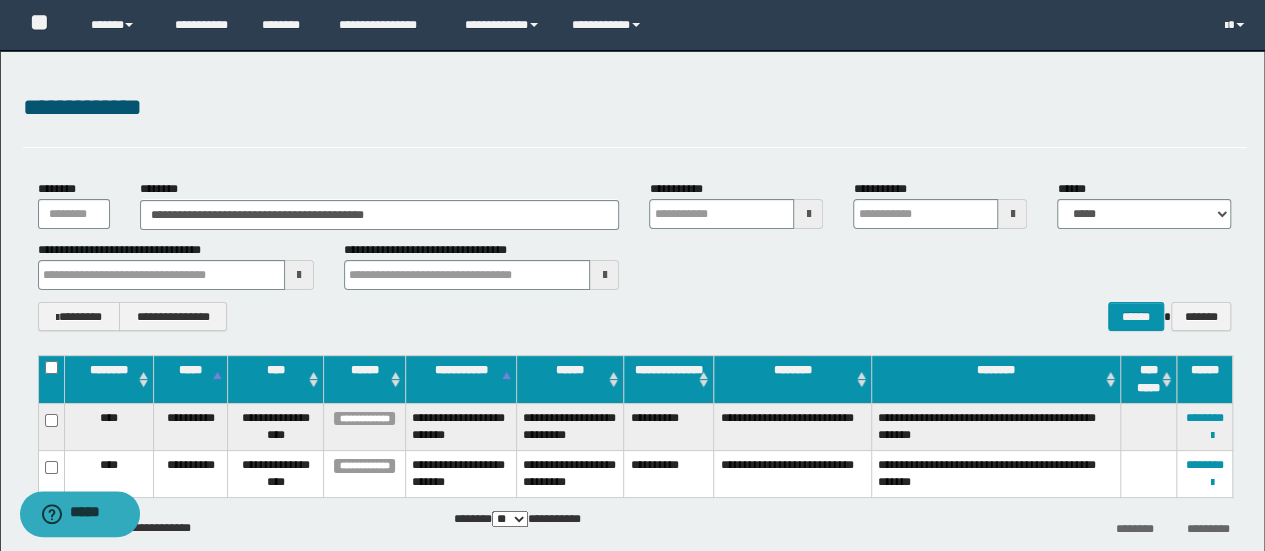 type 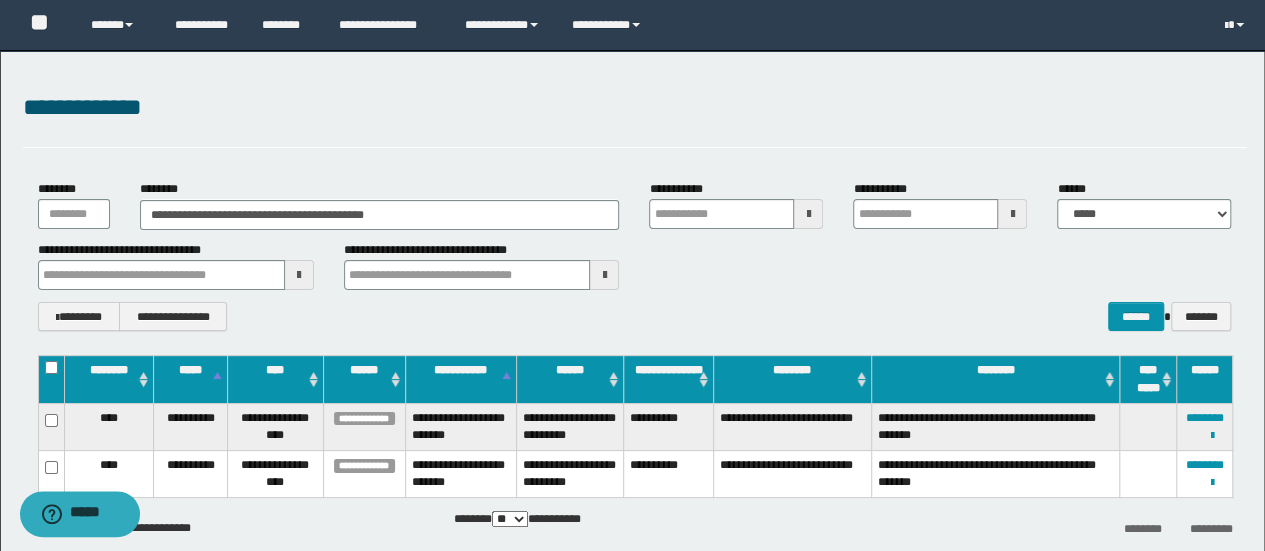 type 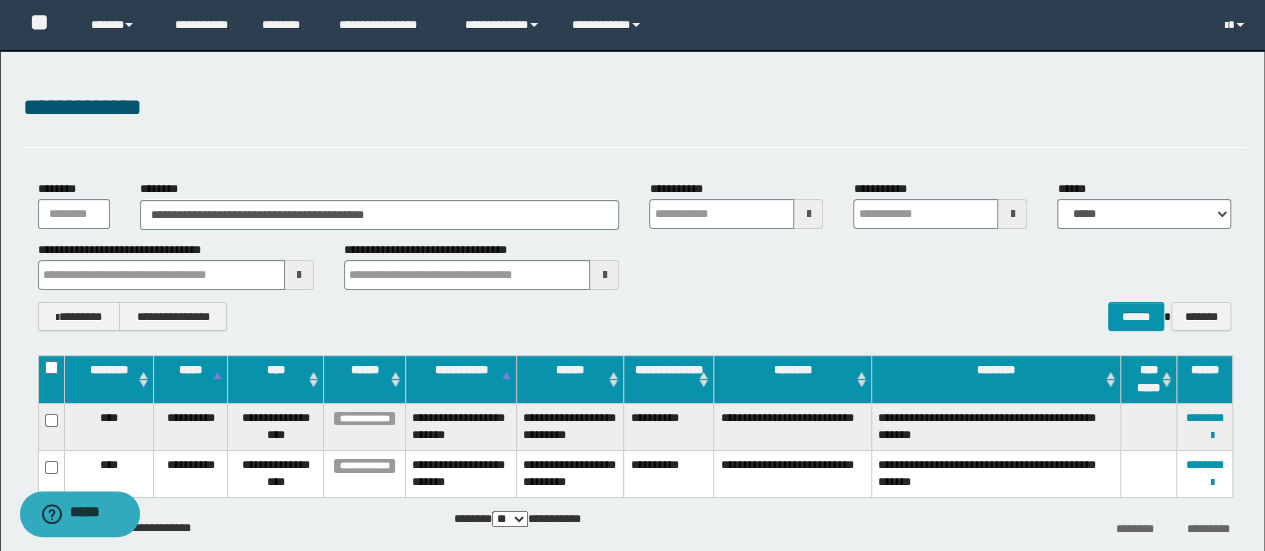 type 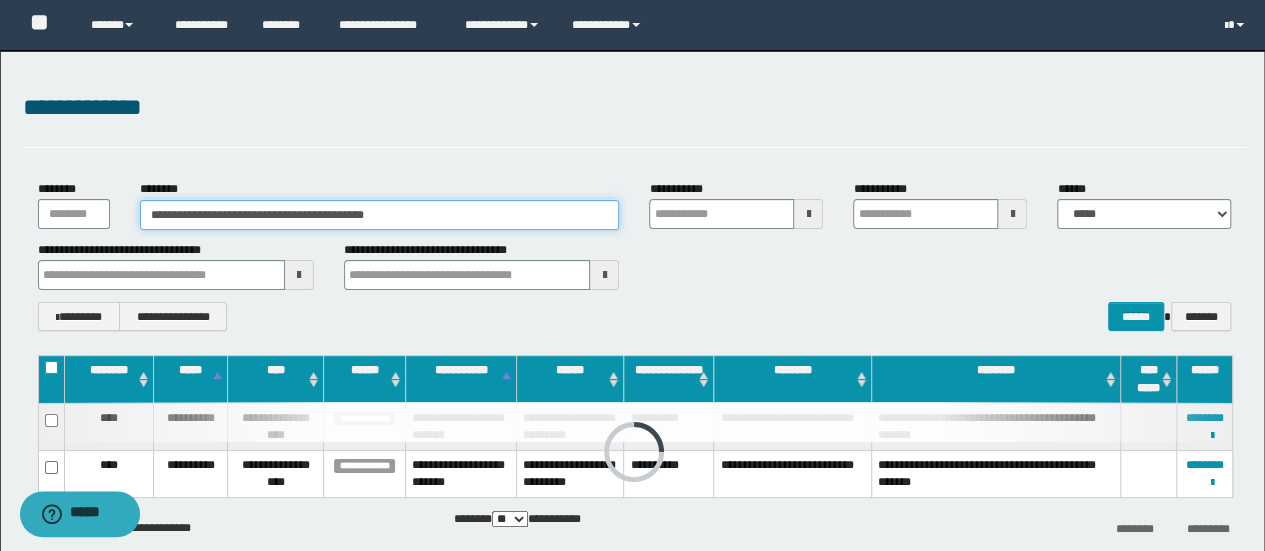 click on "**********" at bounding box center (380, 215) 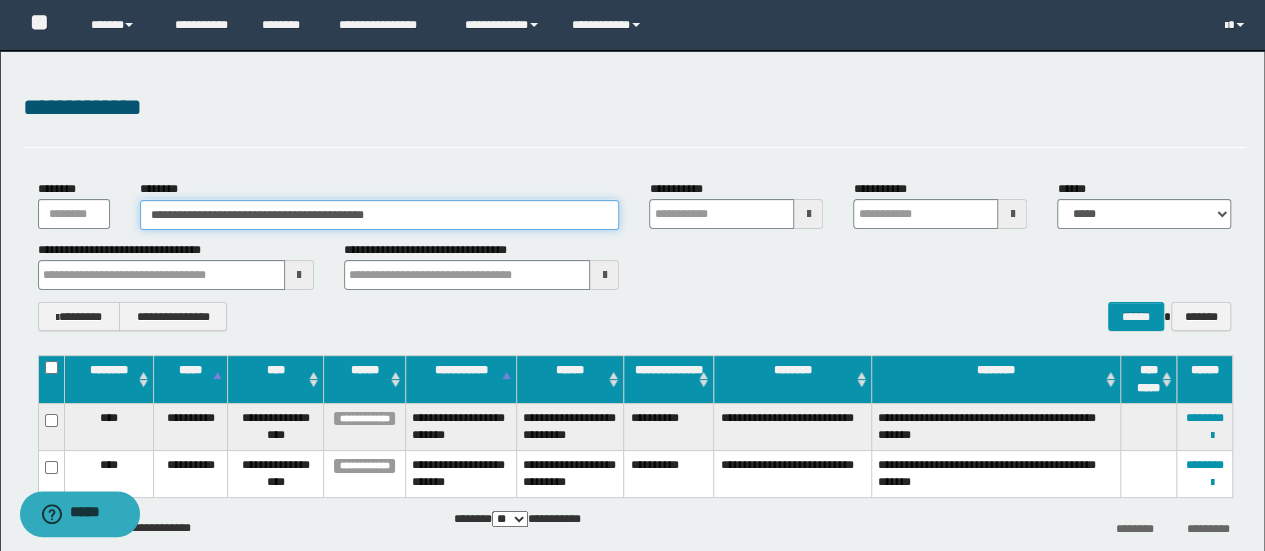 click on "**********" at bounding box center [380, 215] 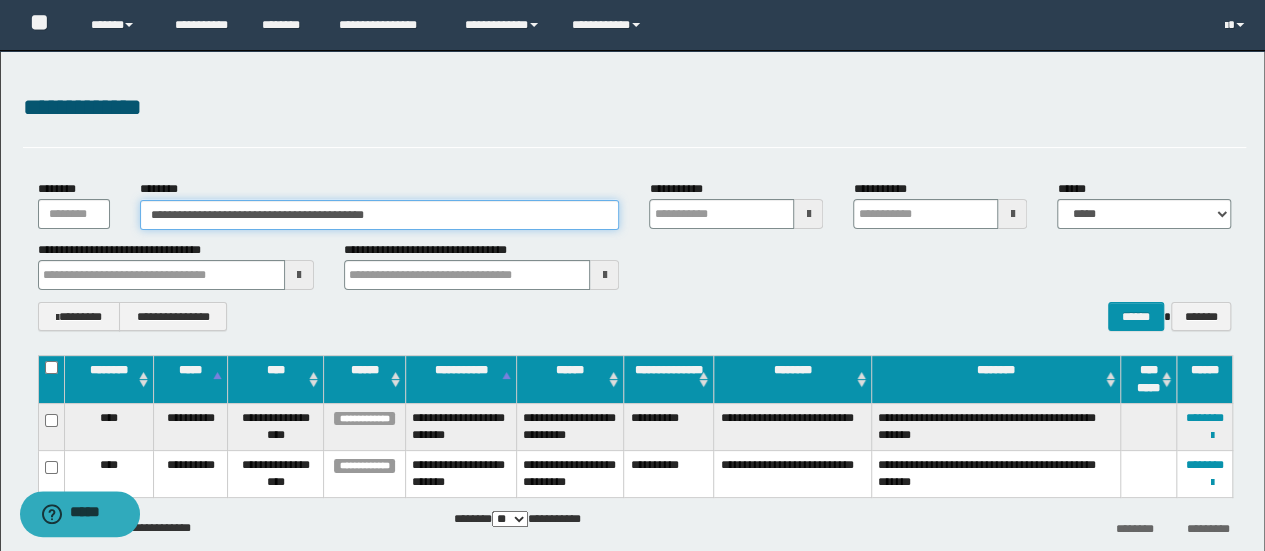 click on "**********" at bounding box center [380, 215] 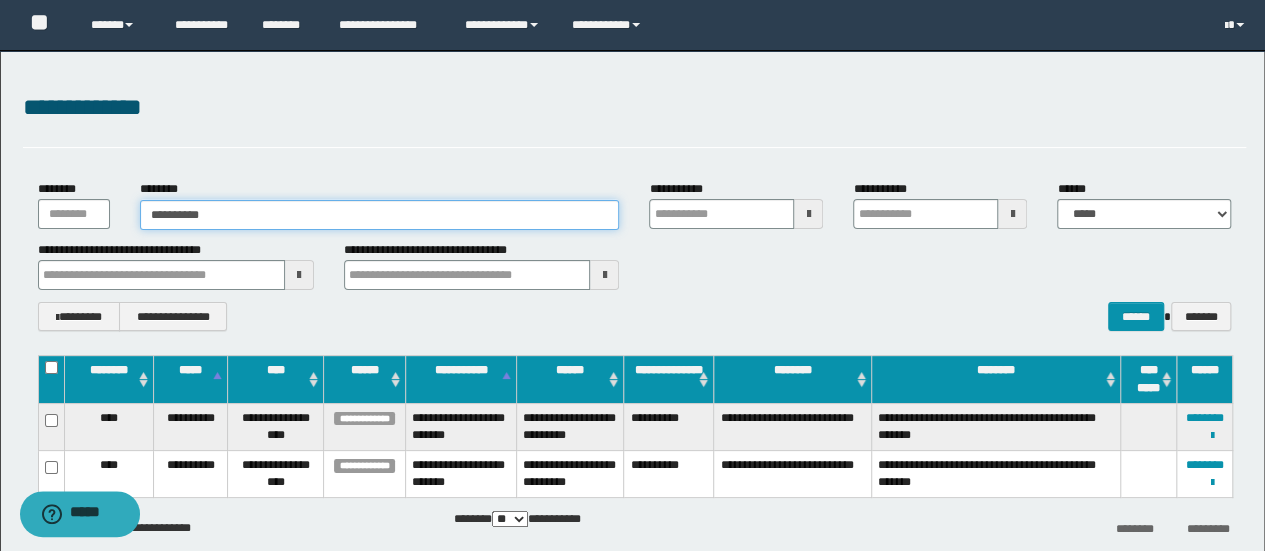 type on "**********" 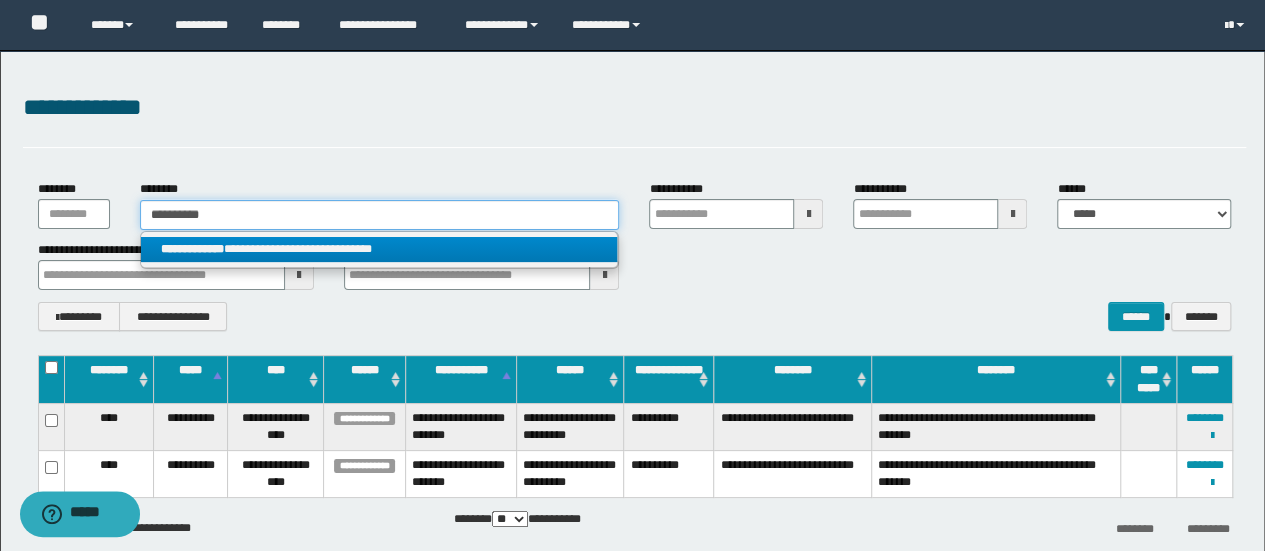 type on "**********" 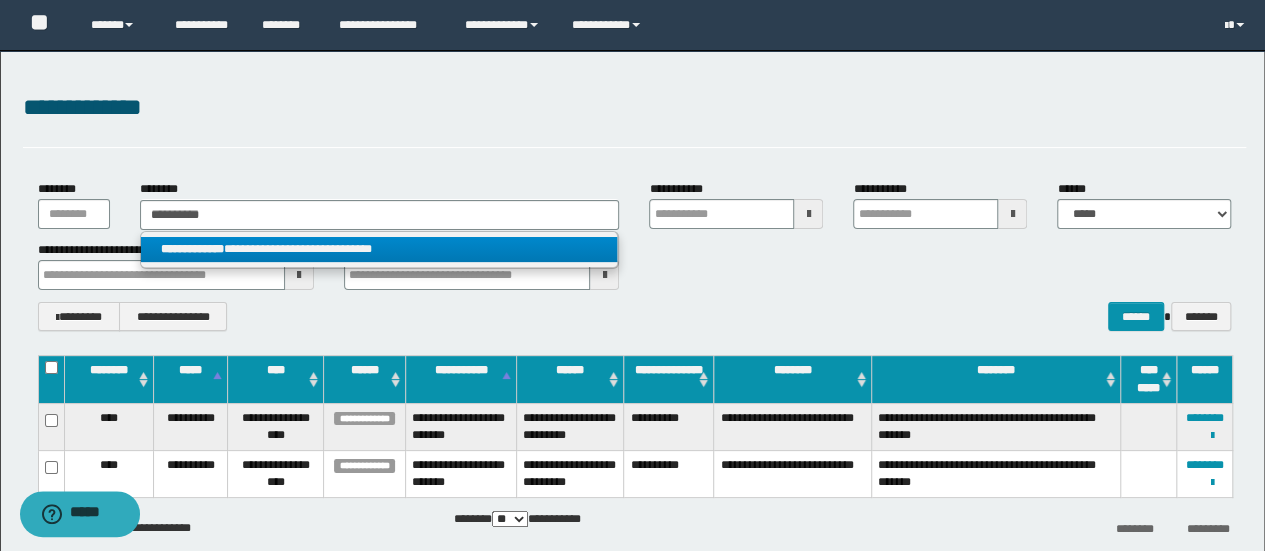 click on "**********" at bounding box center [380, 250] 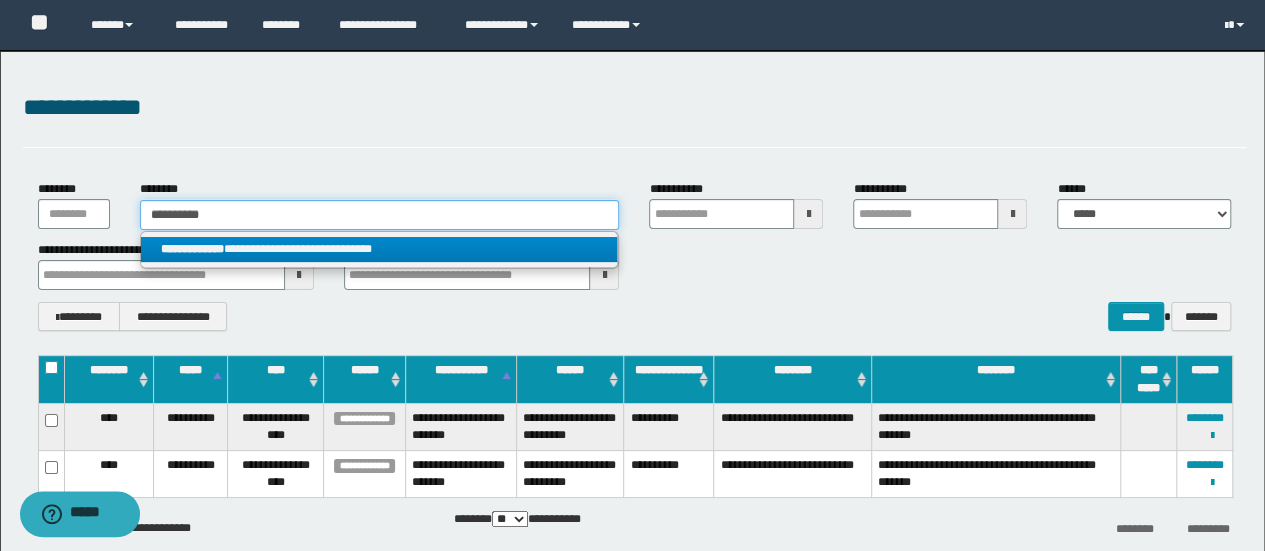type 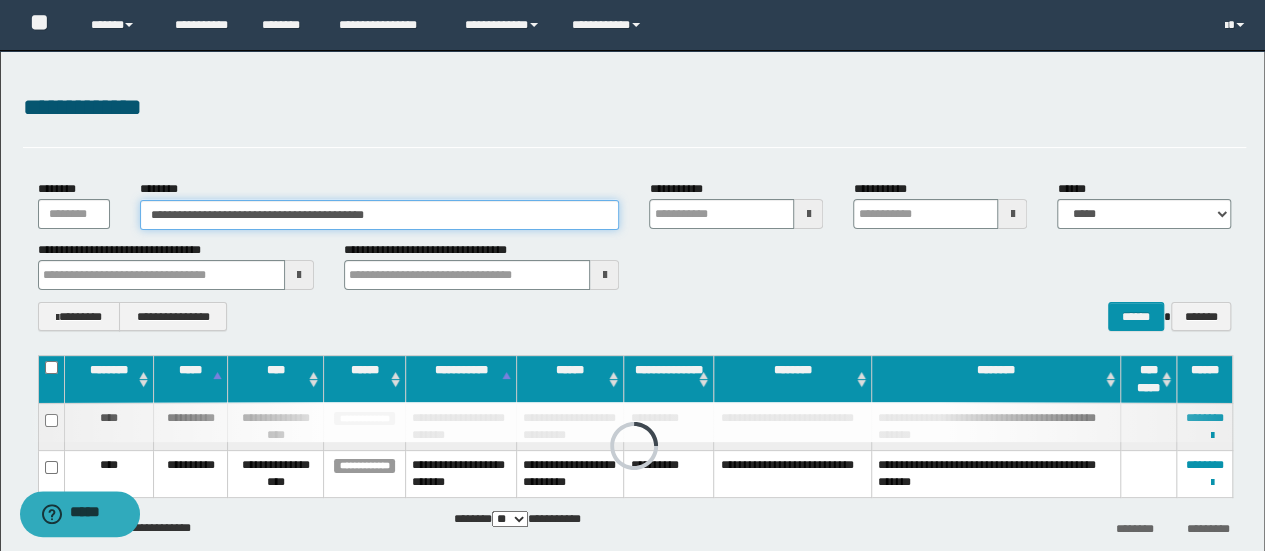 type 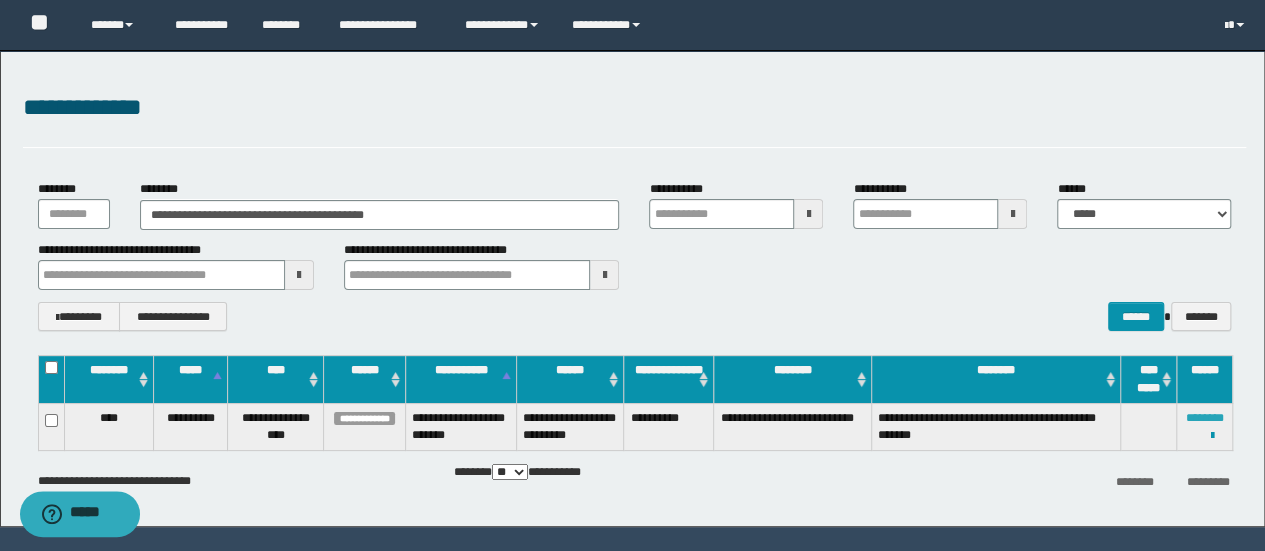 click on "********" at bounding box center (1205, 418) 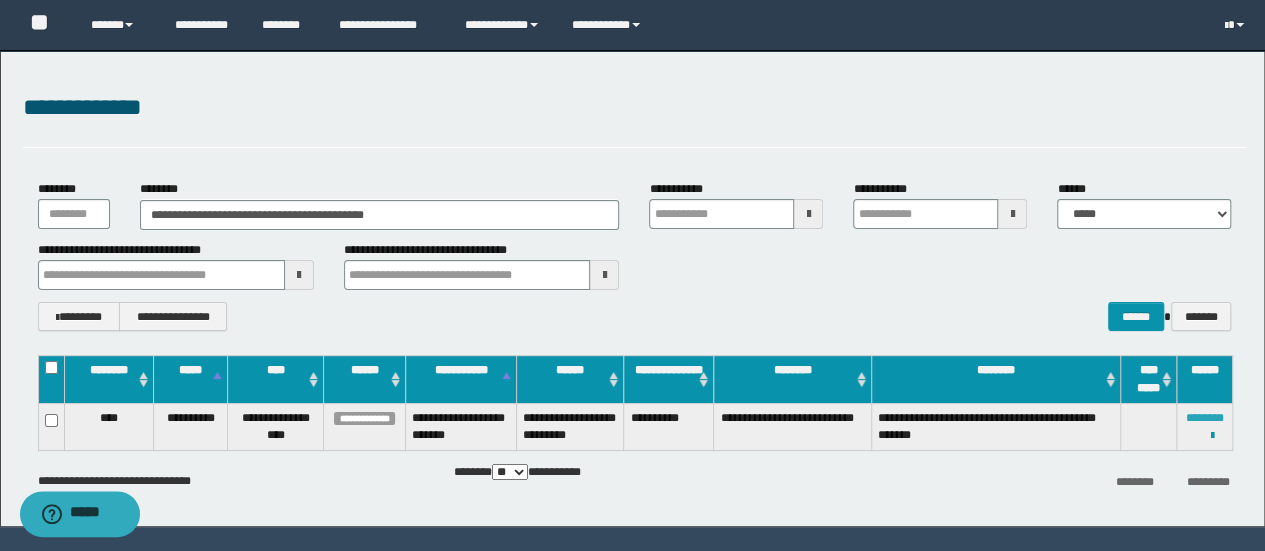 type 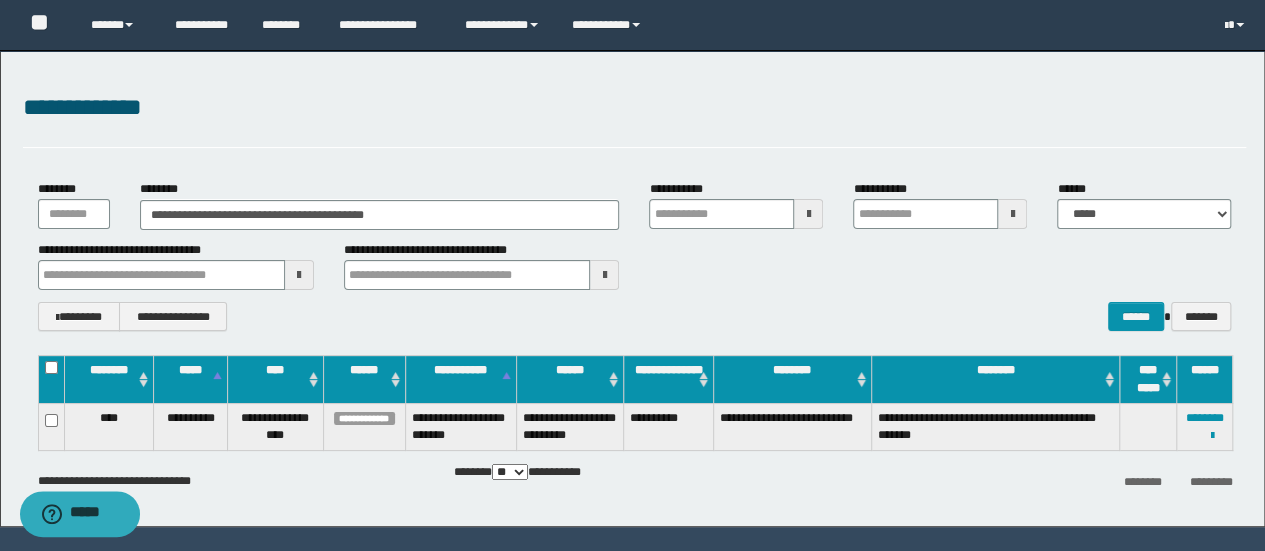 type 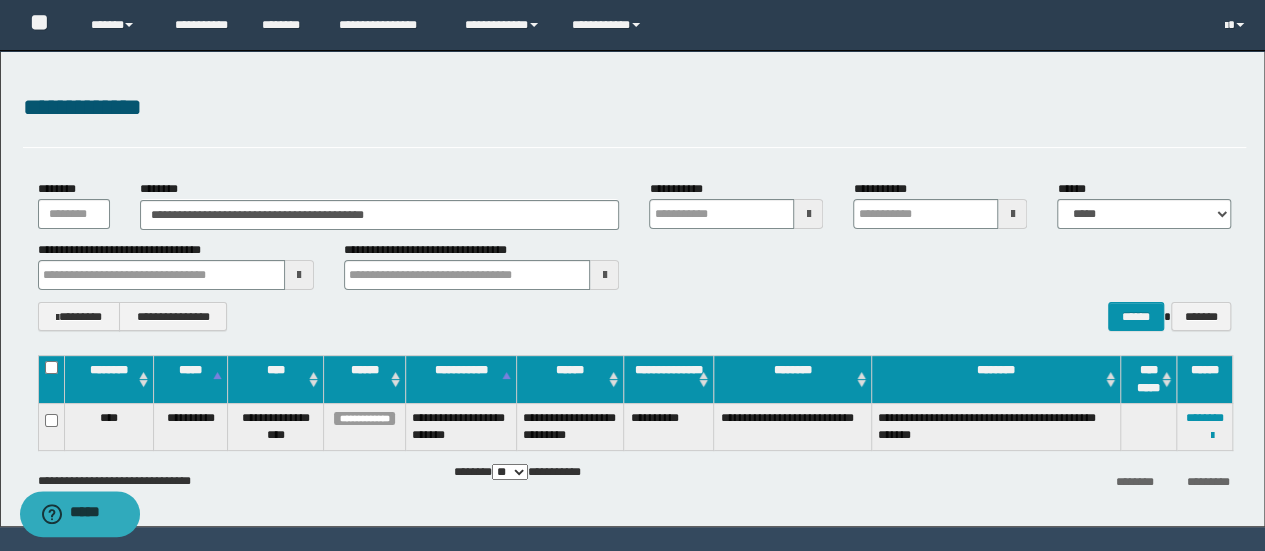 type 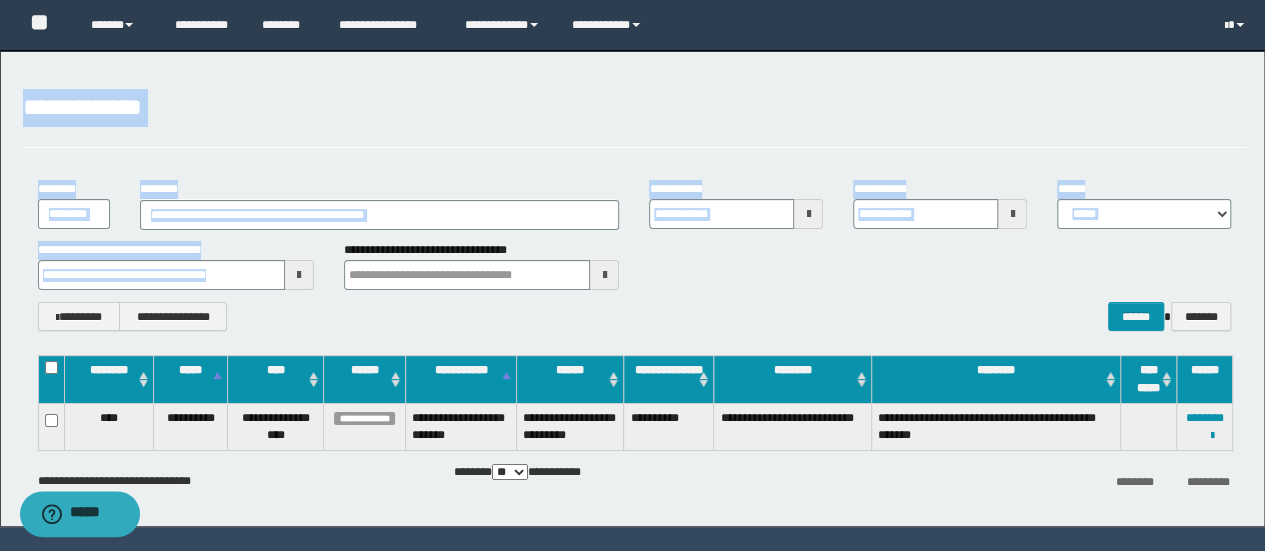 drag, startPoint x: 489, startPoint y: 229, endPoint x: 0, endPoint y: 106, distance: 504.2321 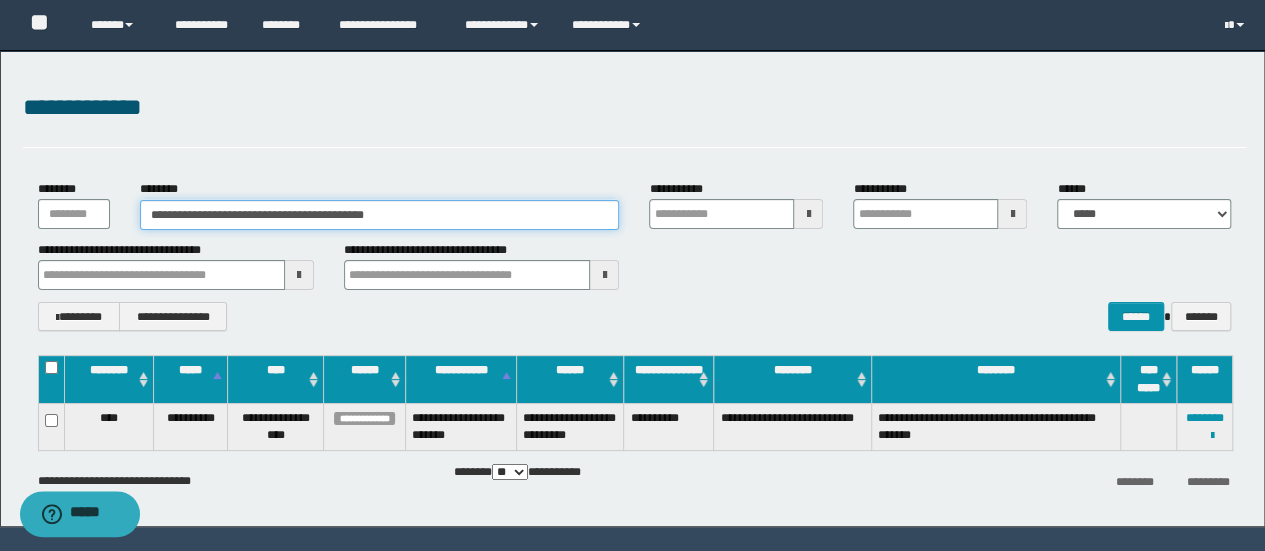 click on "**********" at bounding box center (380, 215) 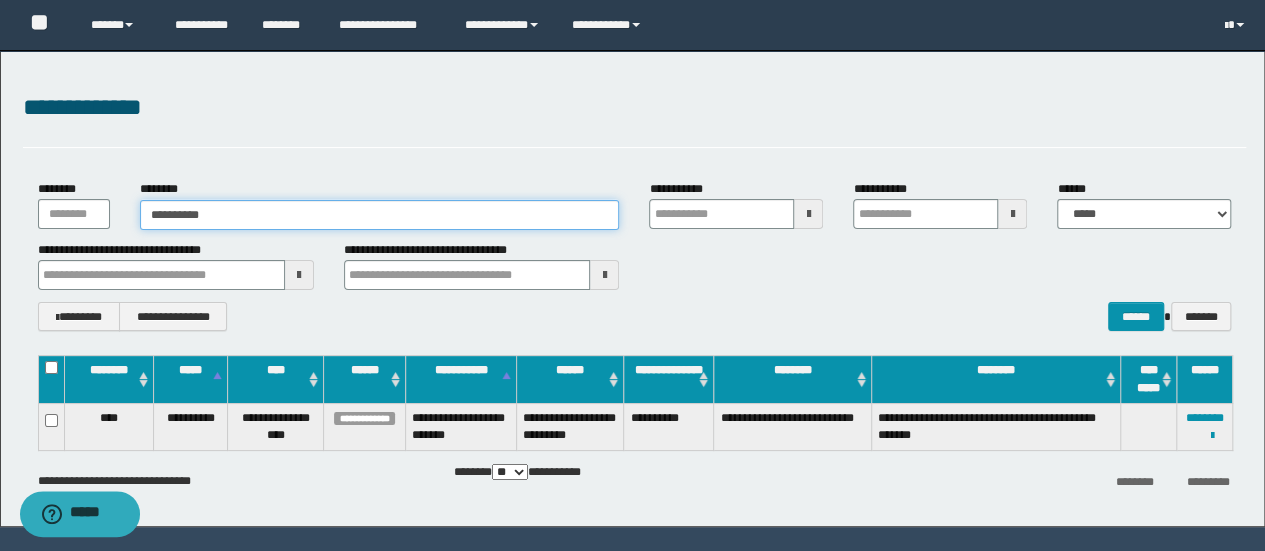 type on "**********" 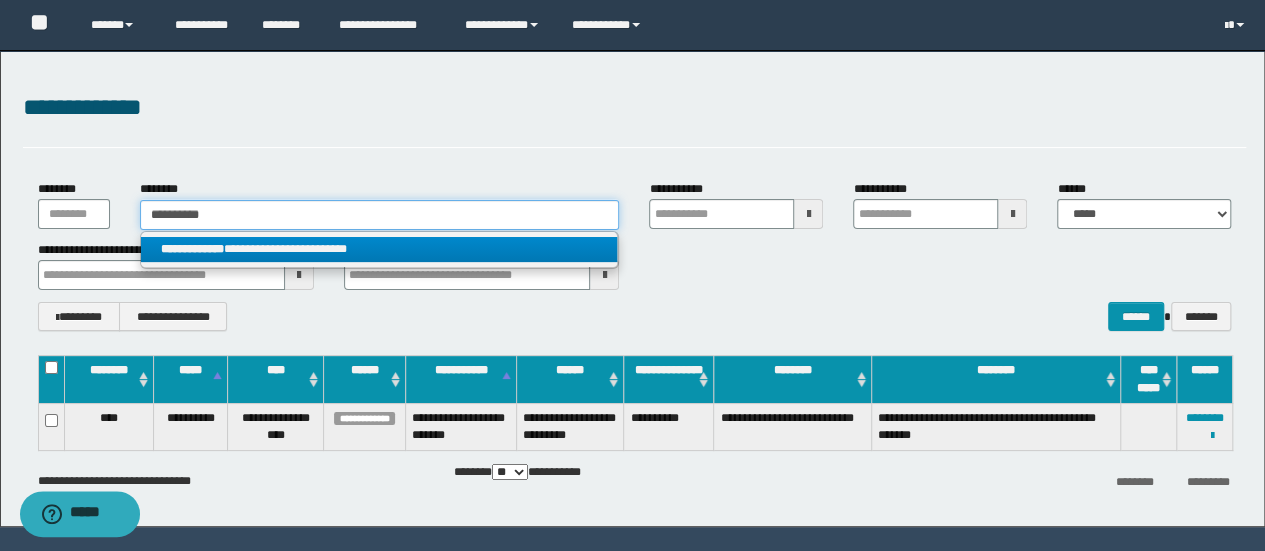 type on "**********" 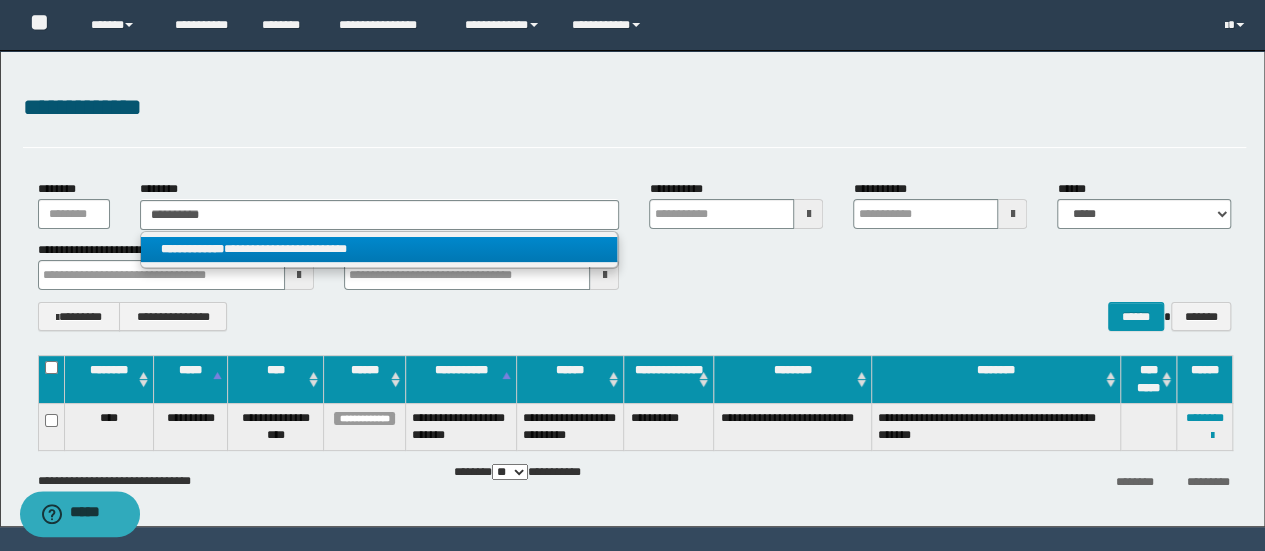 click on "**********" at bounding box center (379, 249) 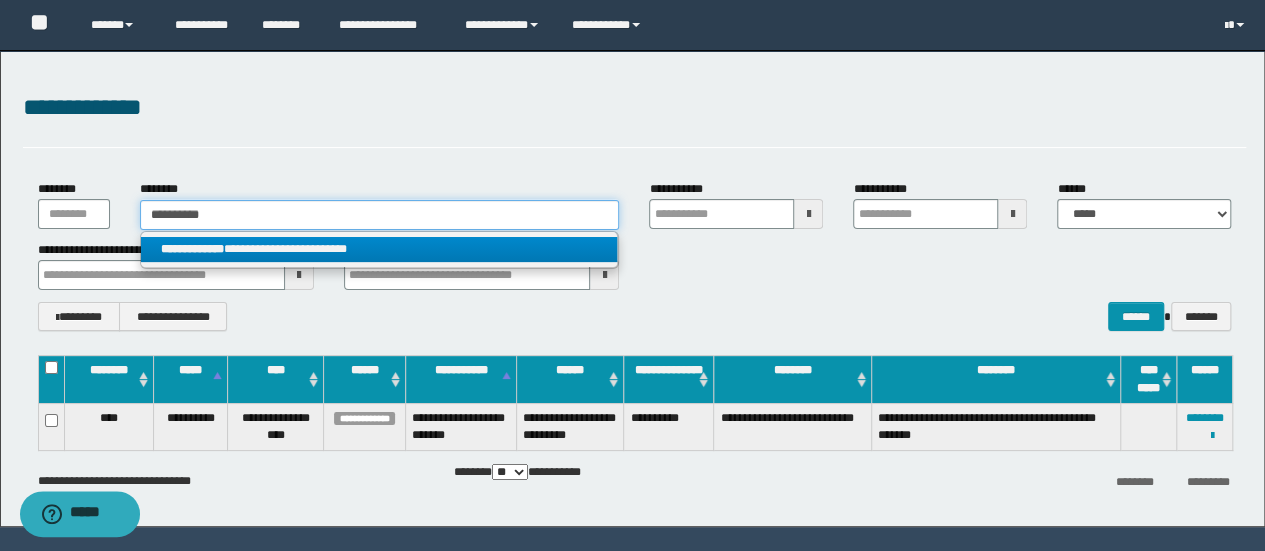 type 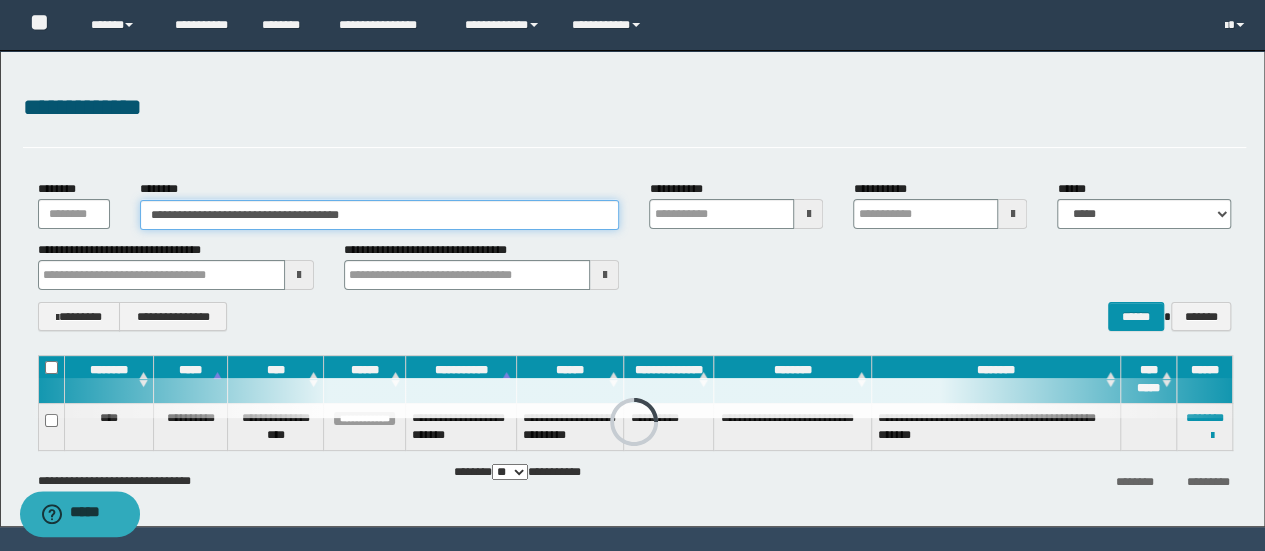 type 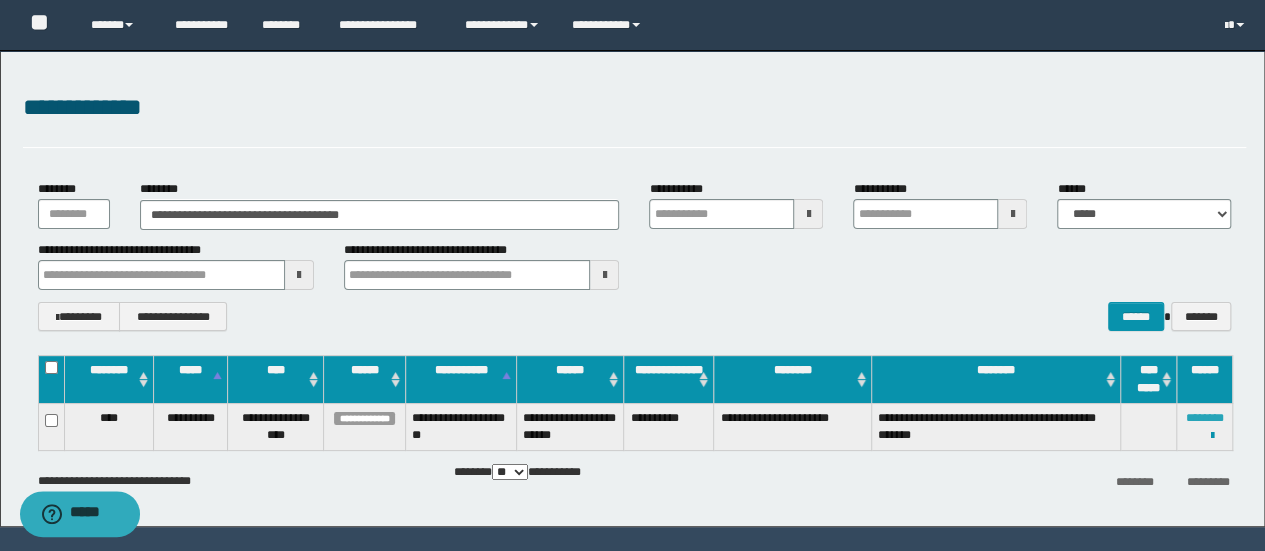 click on "********" at bounding box center [1205, 418] 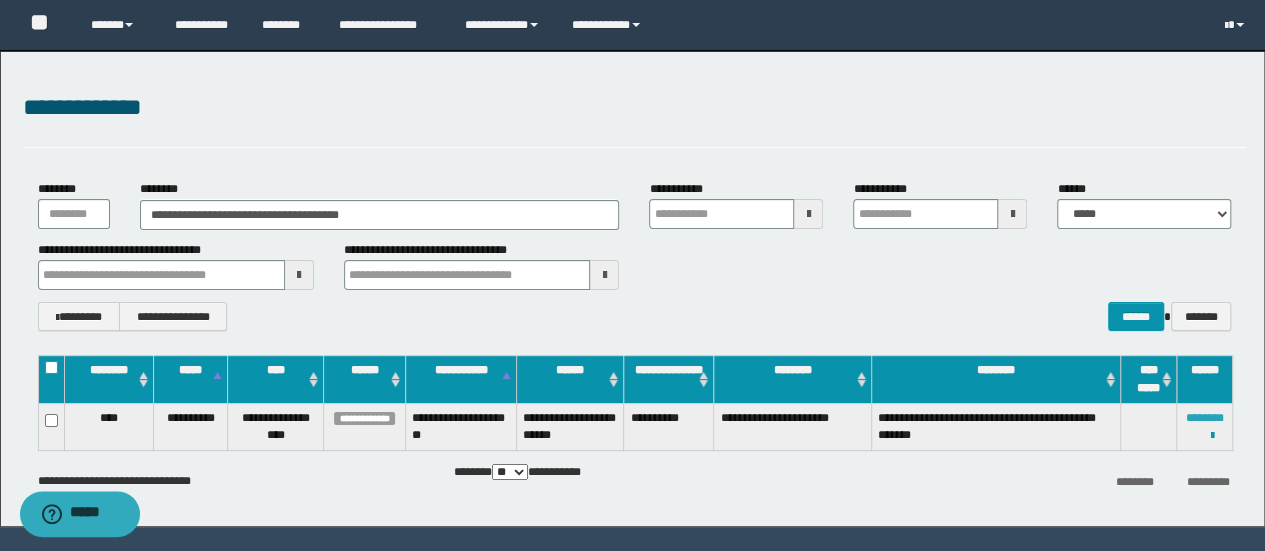 type 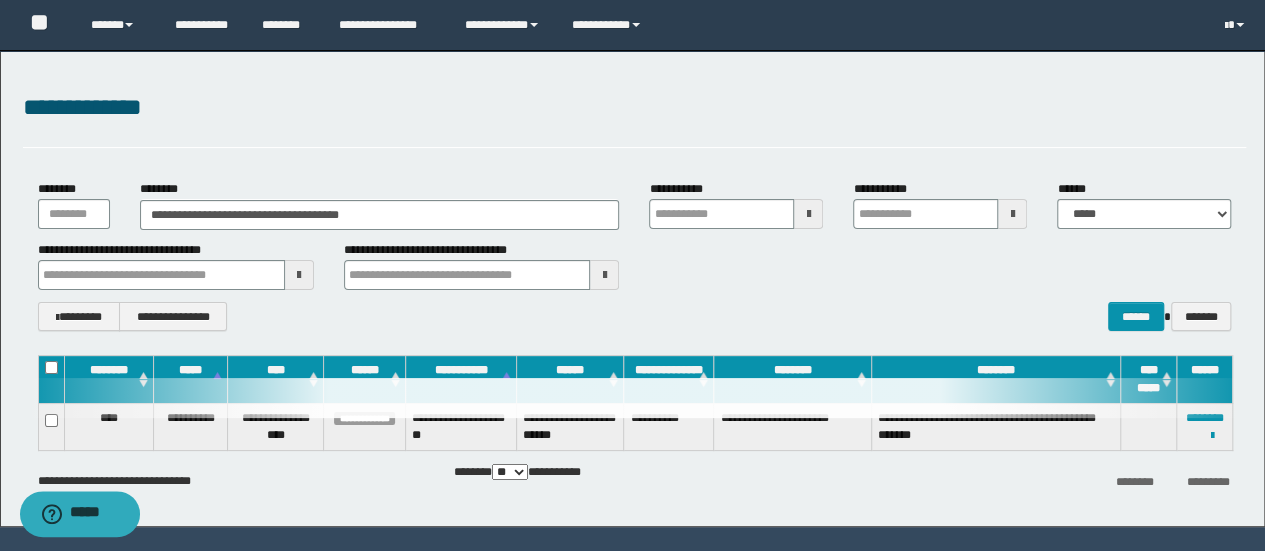 type 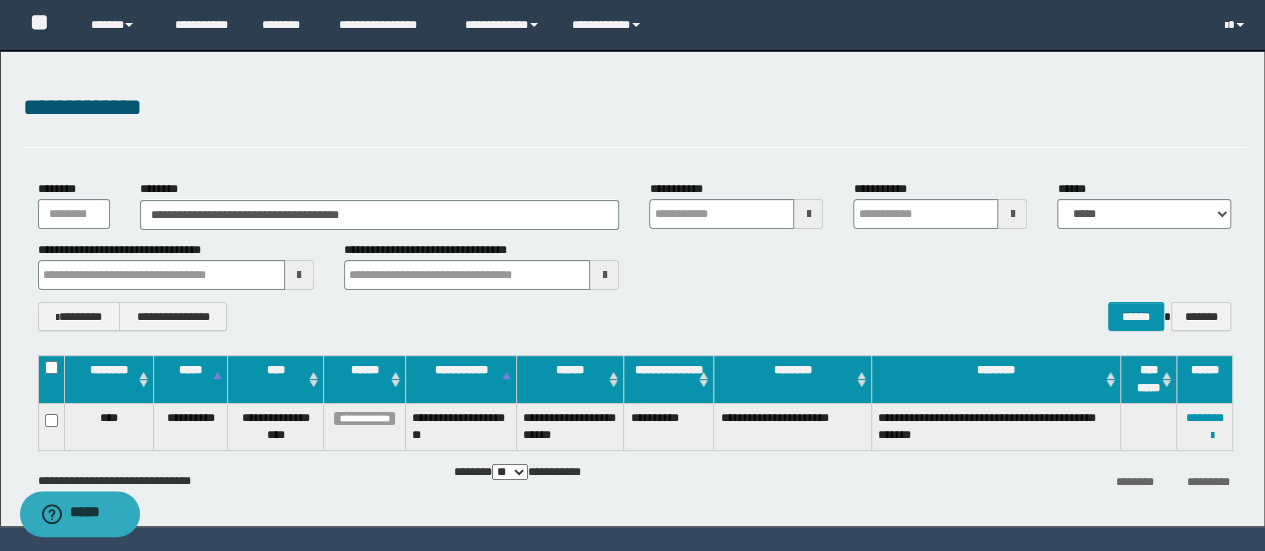 type 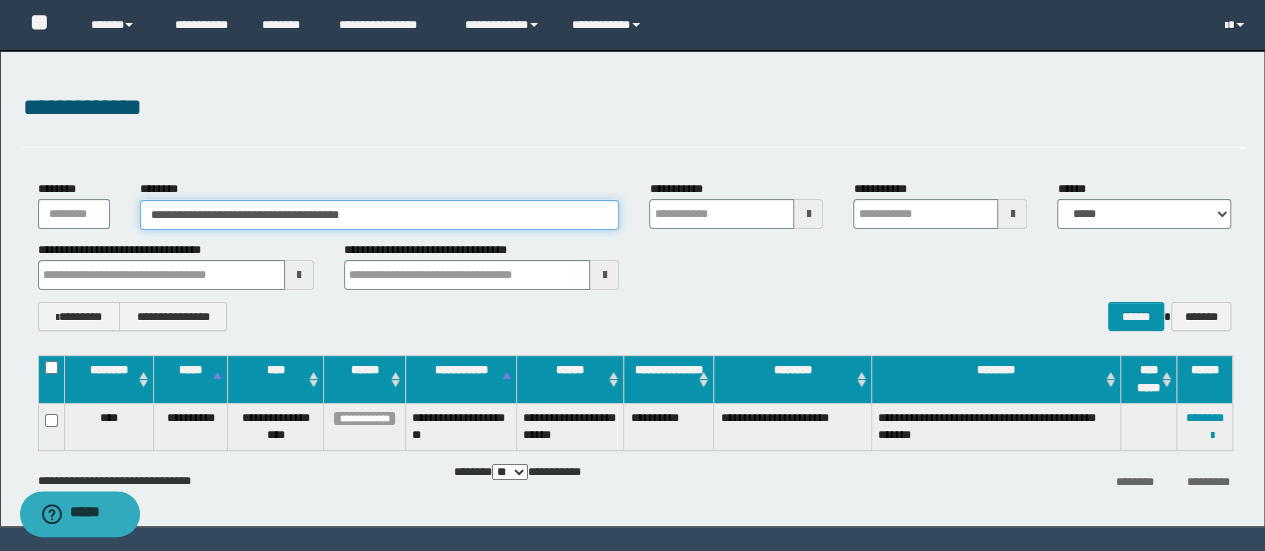 click on "**********" at bounding box center [380, 215] 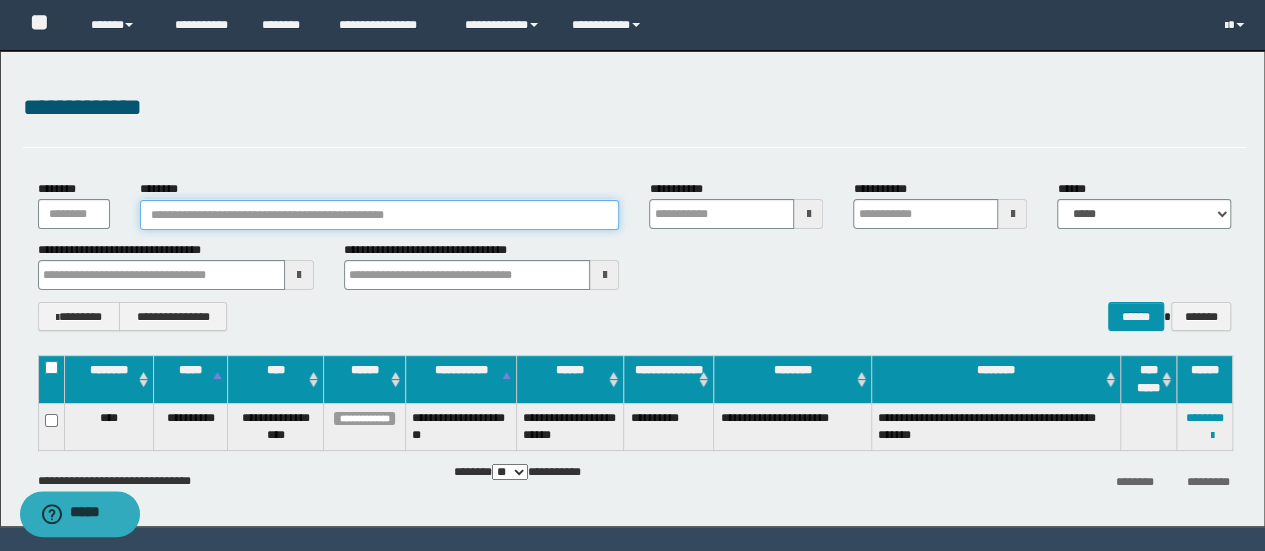 click on "********" at bounding box center [380, 215] 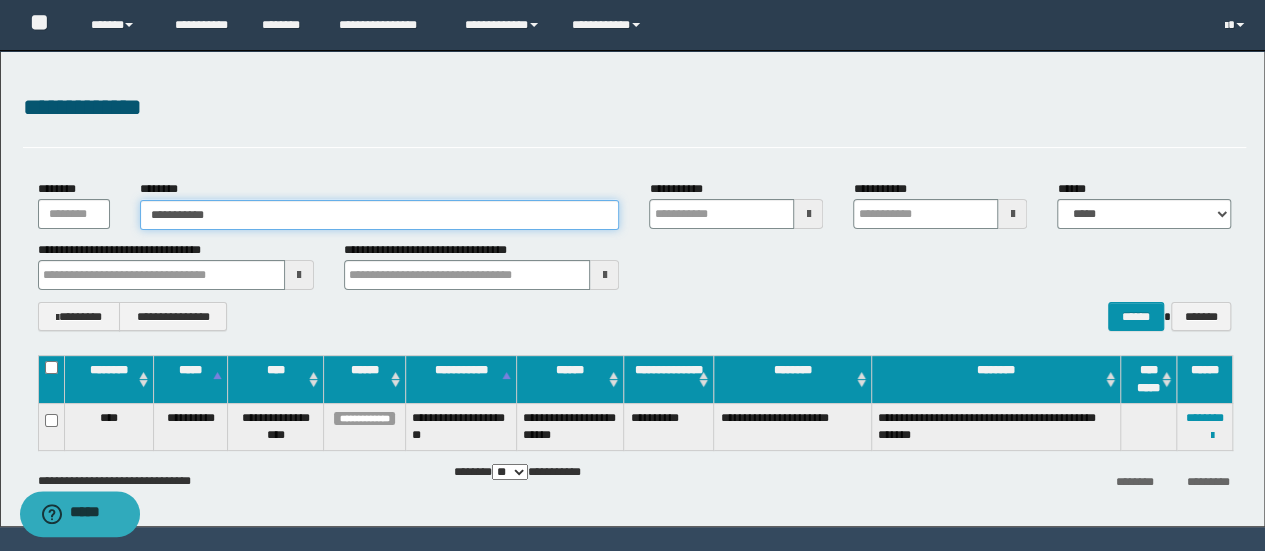 click on "**********" at bounding box center (380, 215) 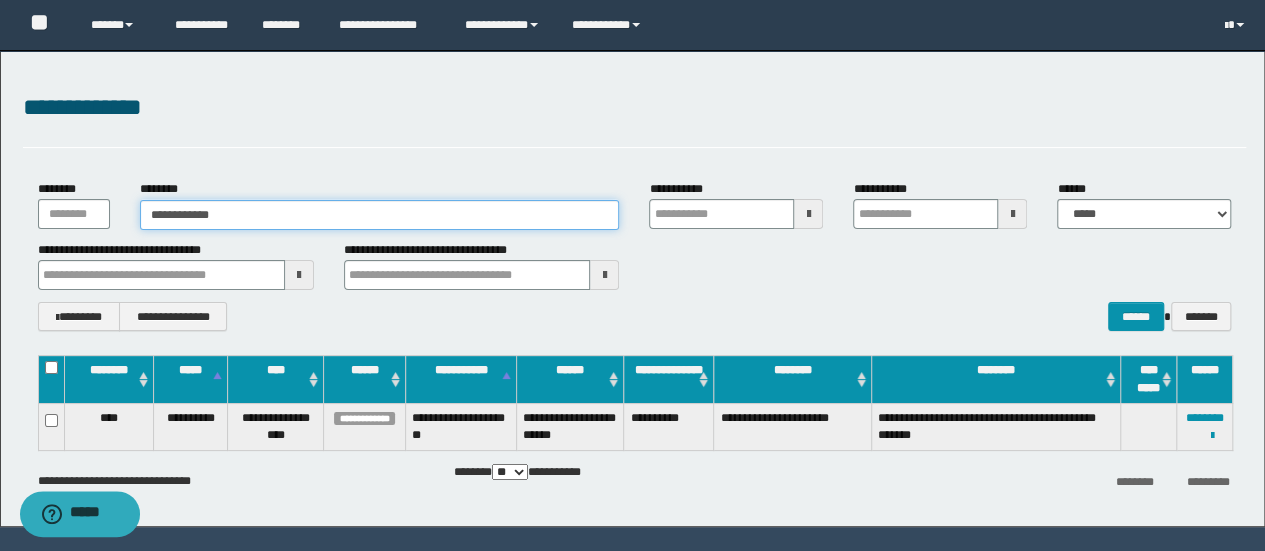type on "**********" 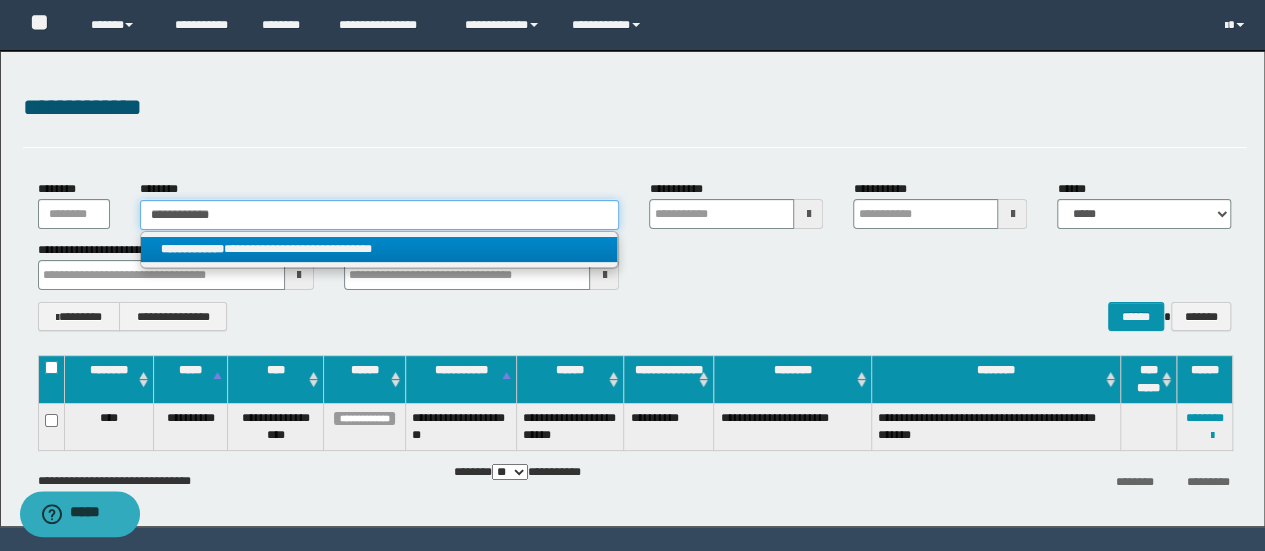 type on "**********" 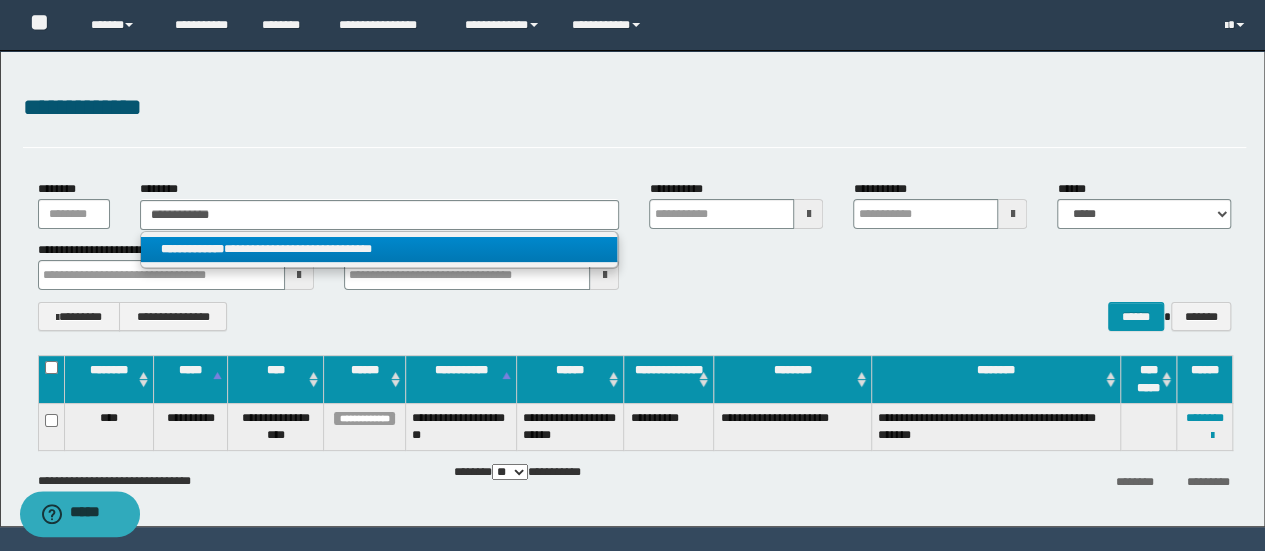 click on "**********" at bounding box center [379, 249] 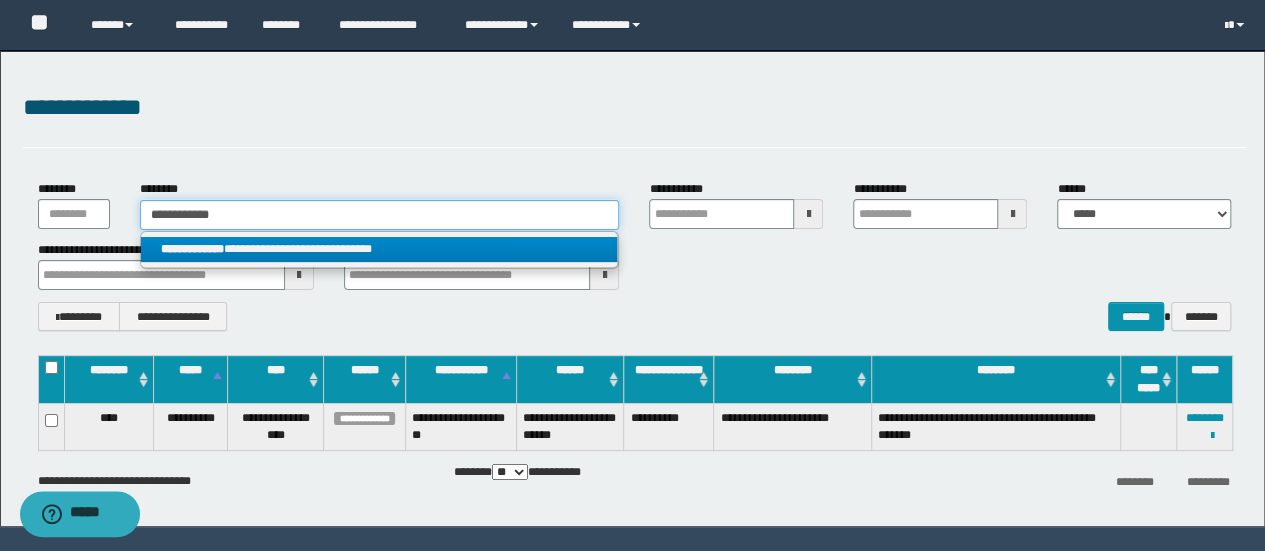 type 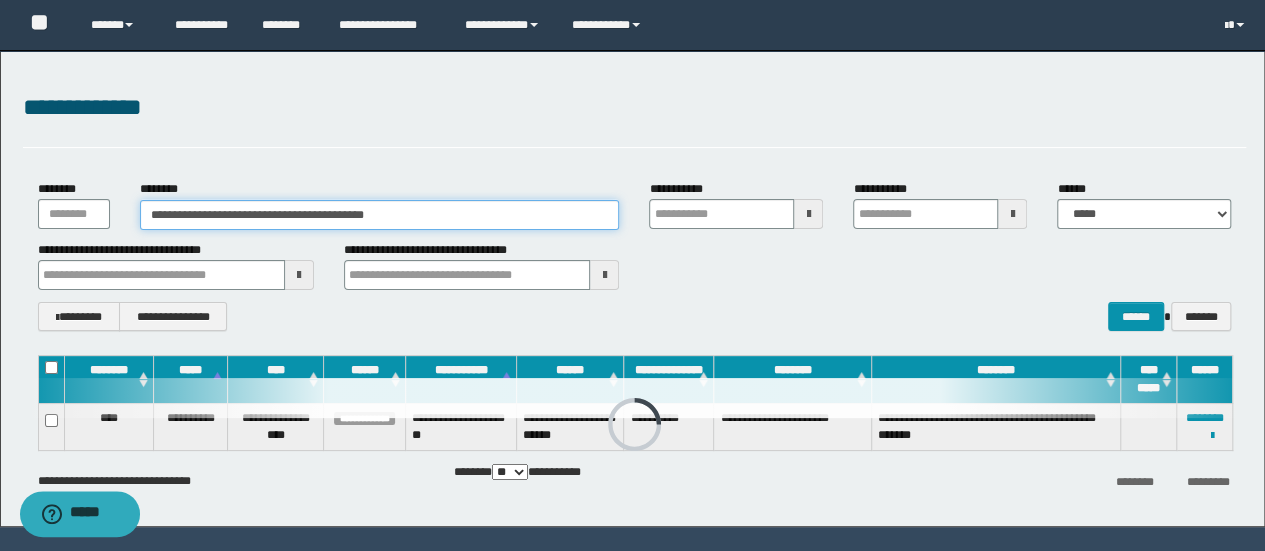 type 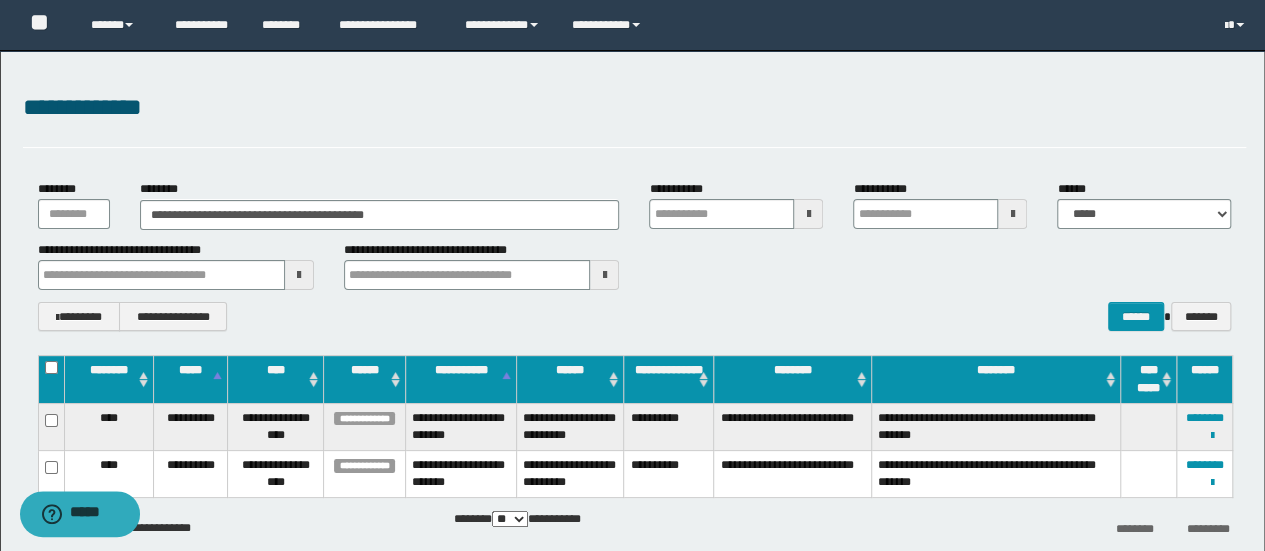 click on "**********" at bounding box center (1205, 473) 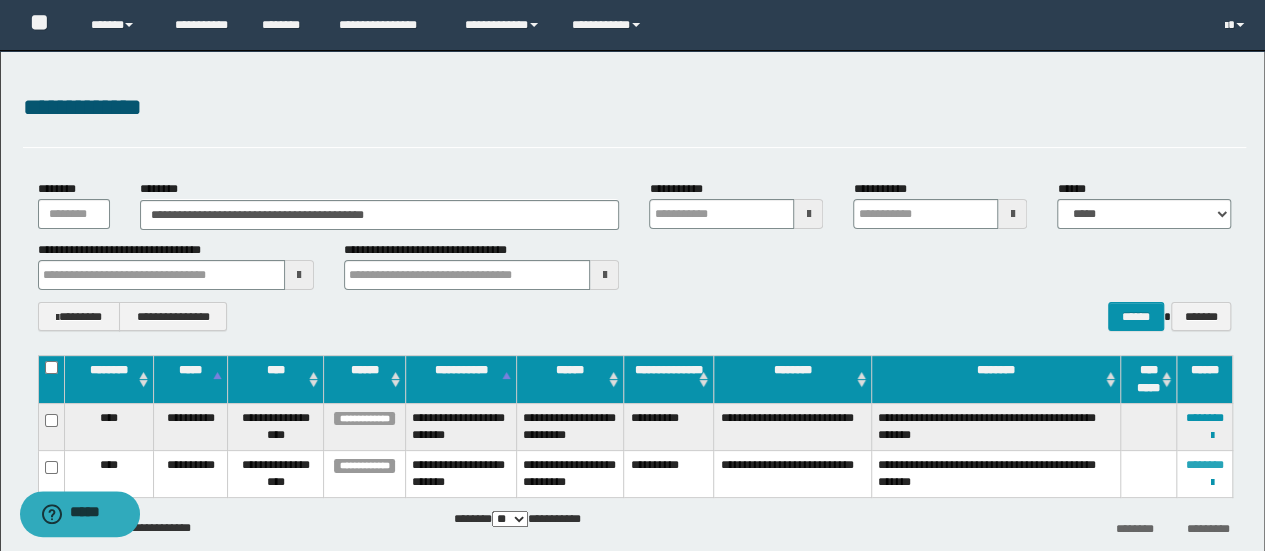 click on "********" at bounding box center (1205, 465) 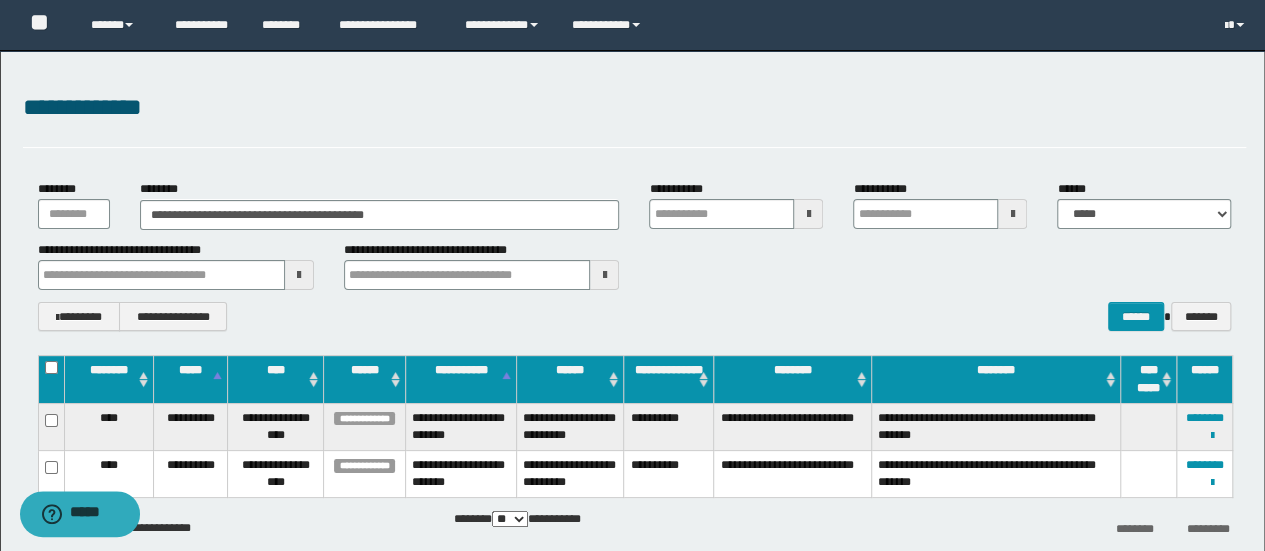 type 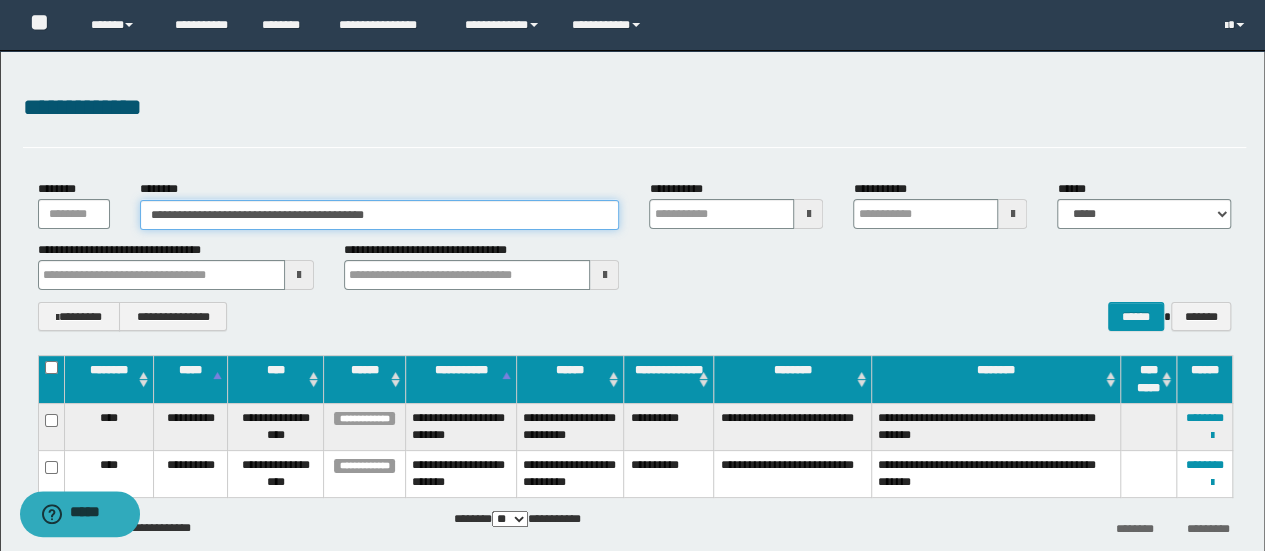 click on "**********" at bounding box center (380, 215) 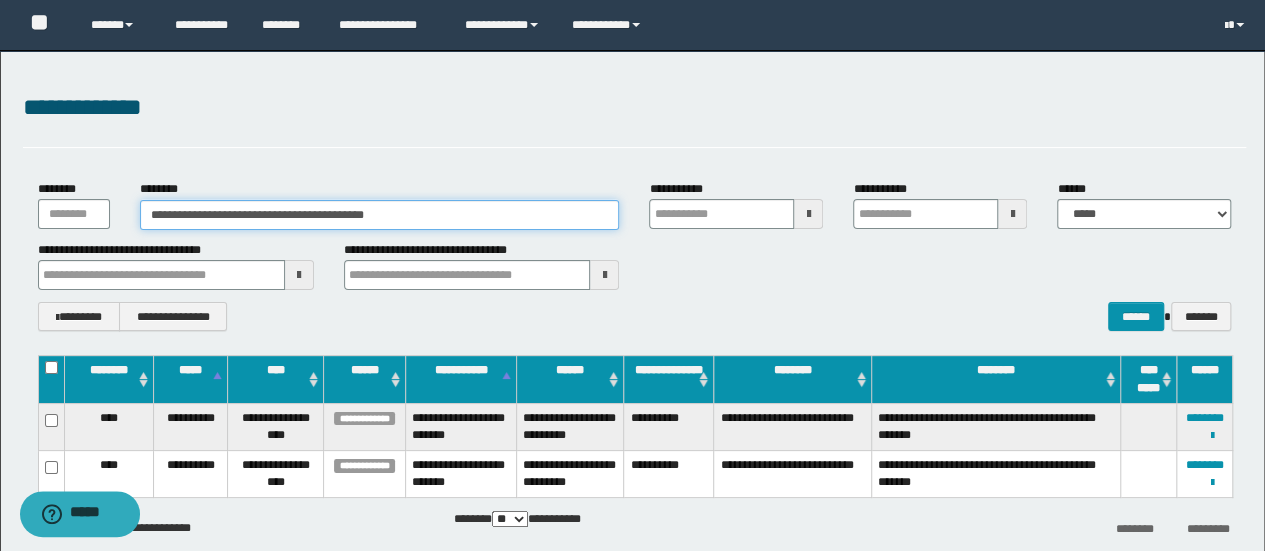paste on "**********" 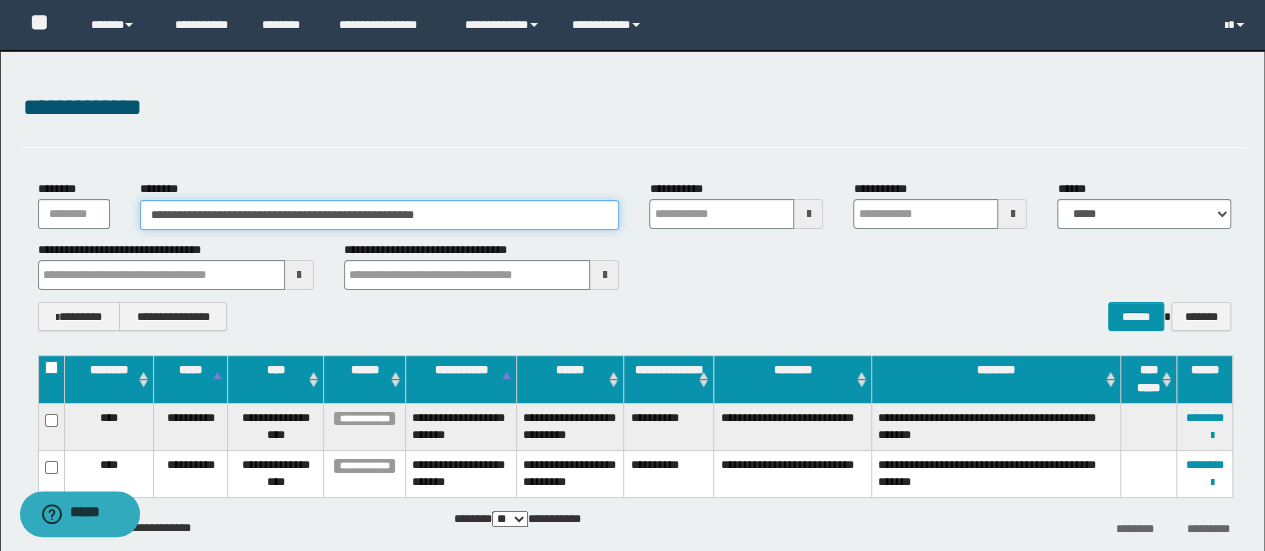 drag, startPoint x: 502, startPoint y: 208, endPoint x: 0, endPoint y: 103, distance: 512.8635 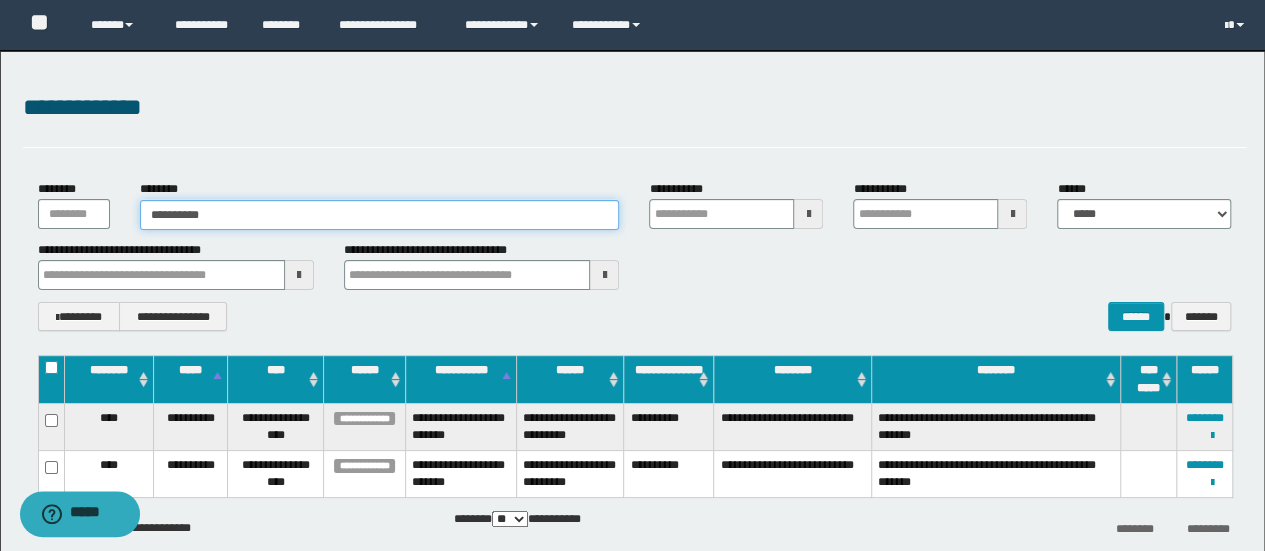type on "**********" 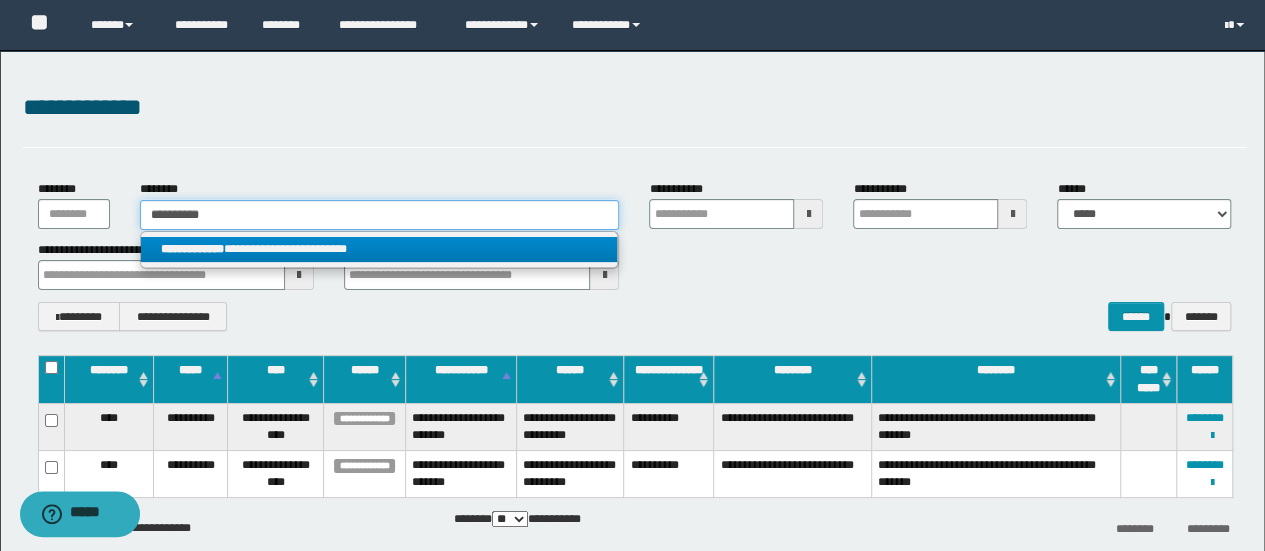 type on "**********" 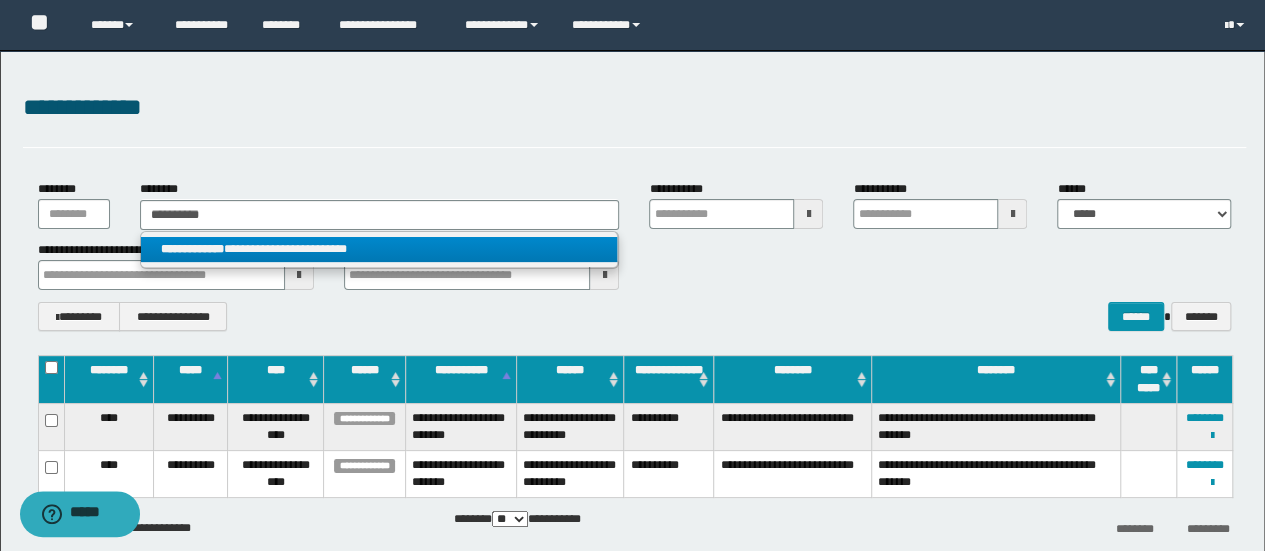 click on "**********" at bounding box center (379, 249) 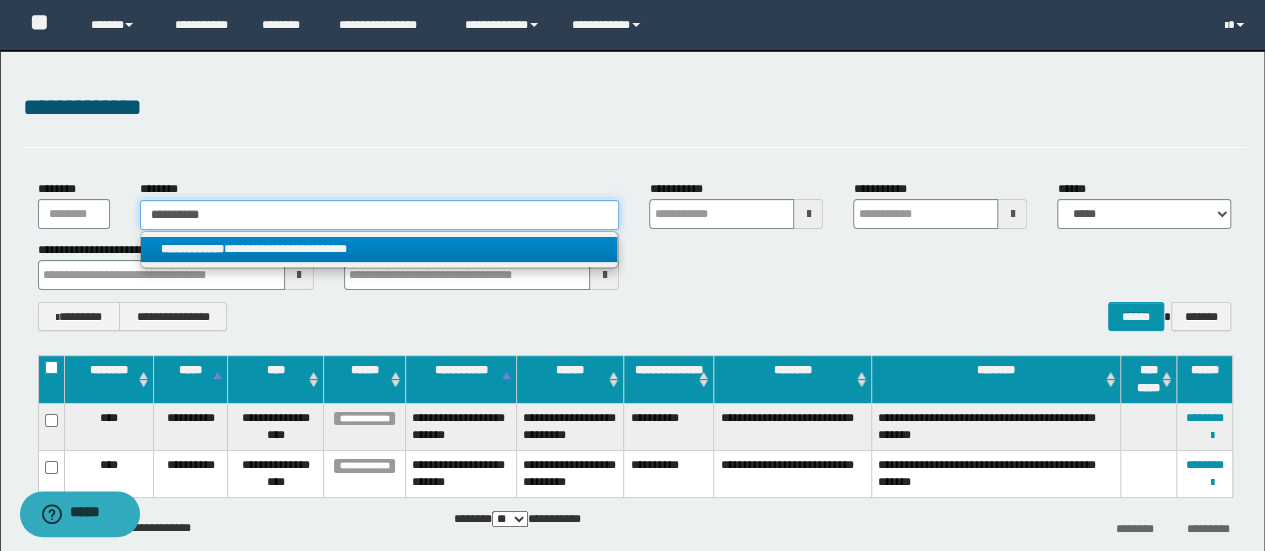 type 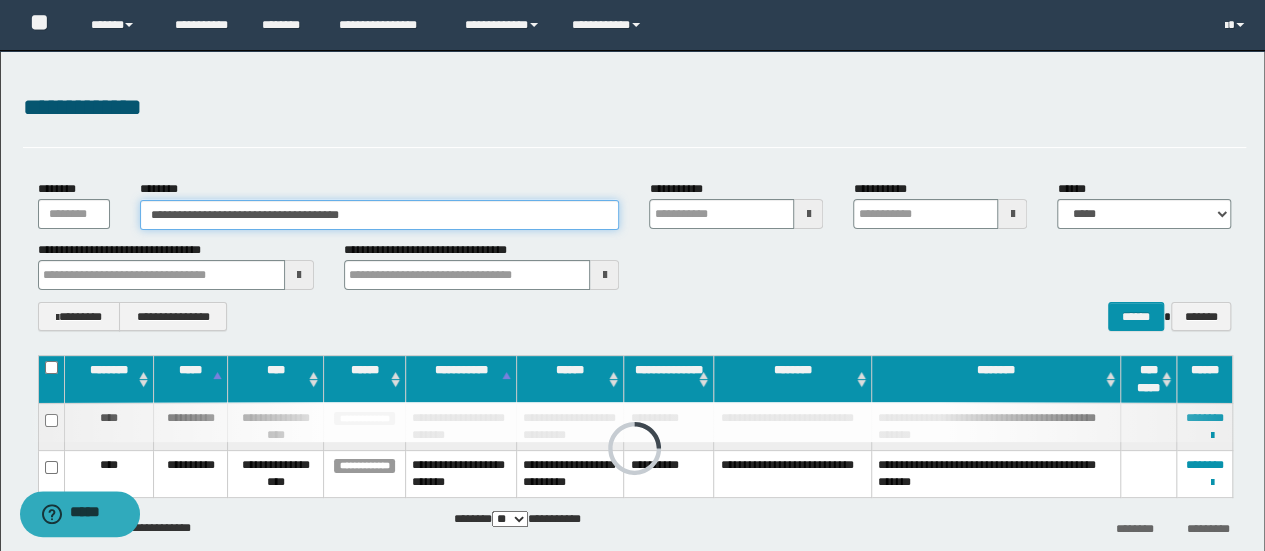 type 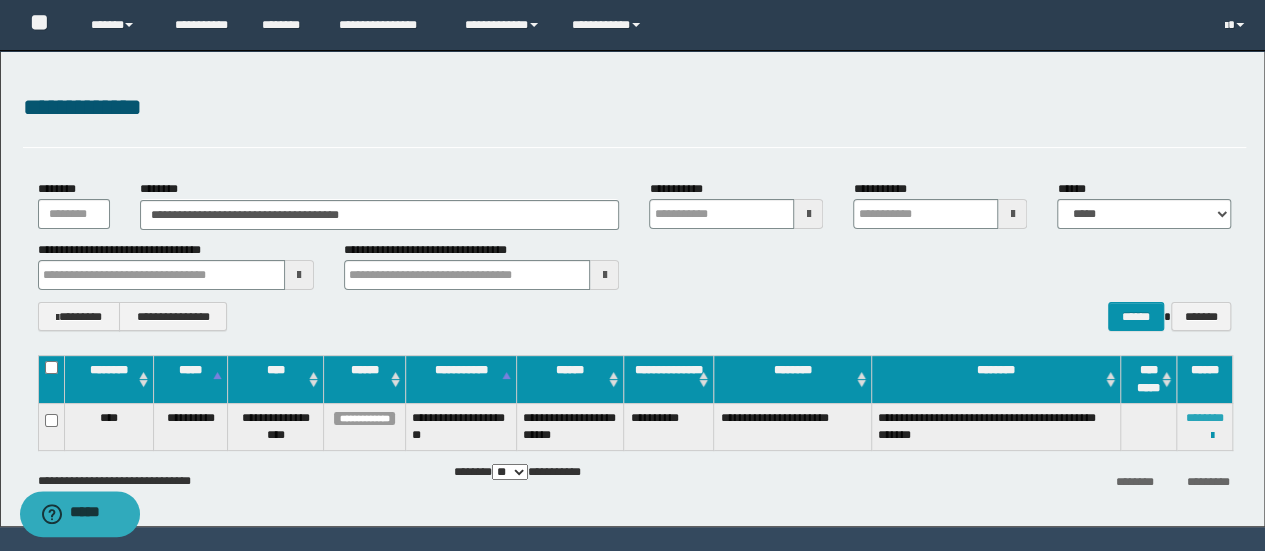 click on "********" at bounding box center (1205, 418) 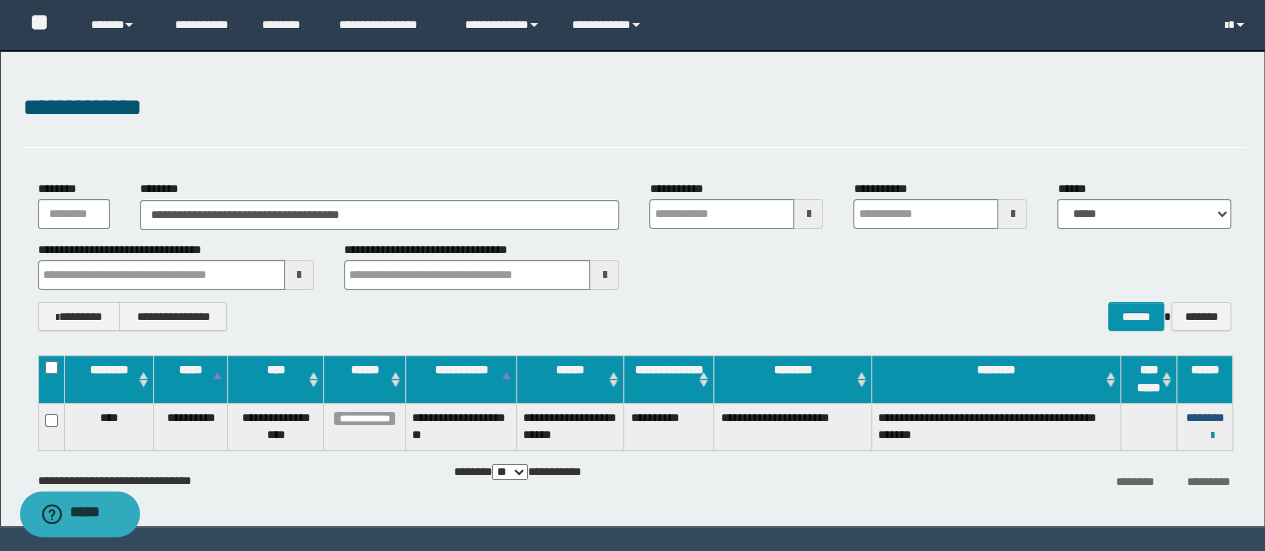 type 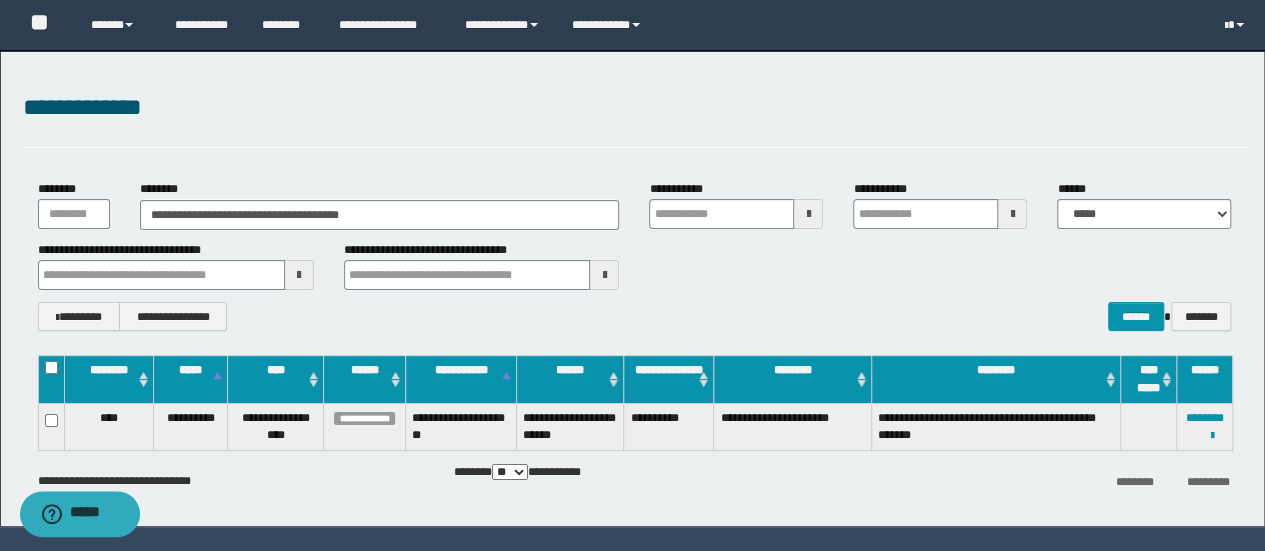 click on "**********" at bounding box center [1205, 426] 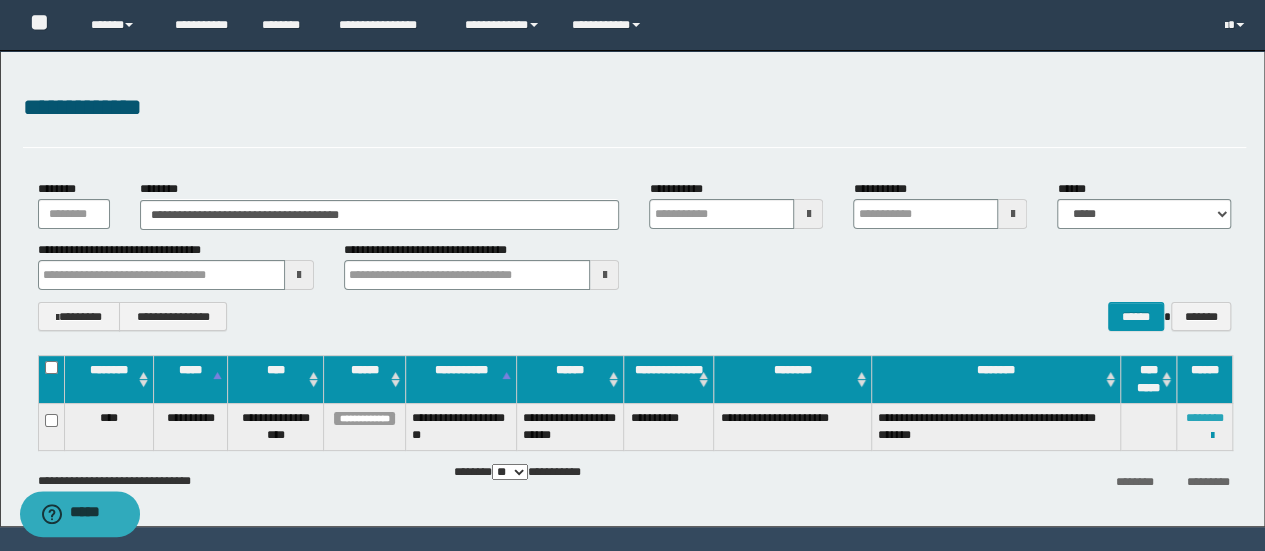 click on "********" at bounding box center [1205, 418] 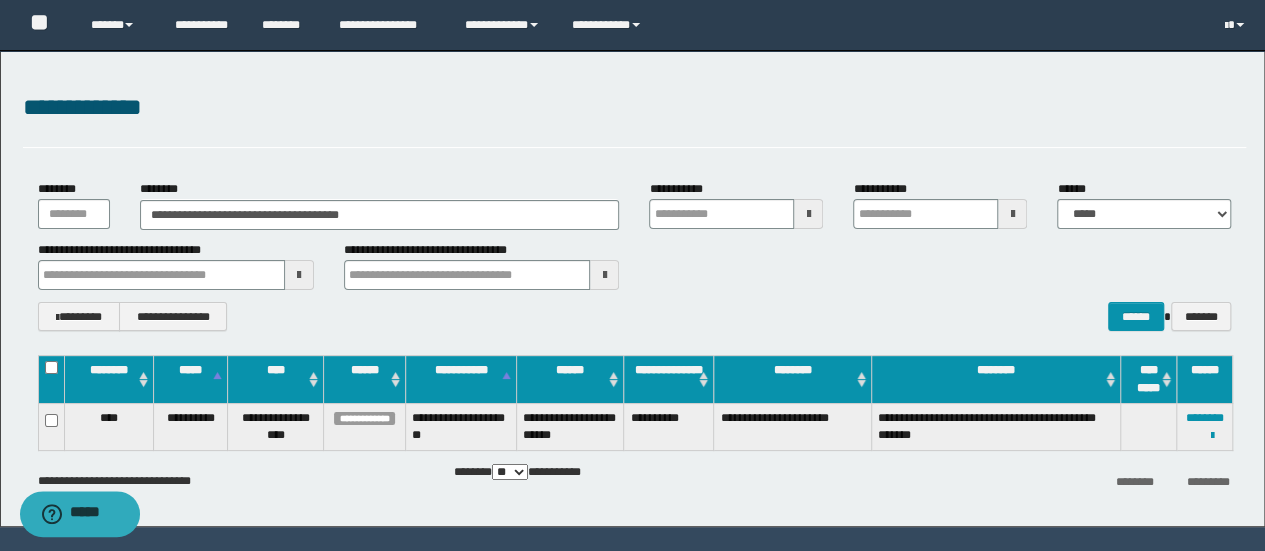type 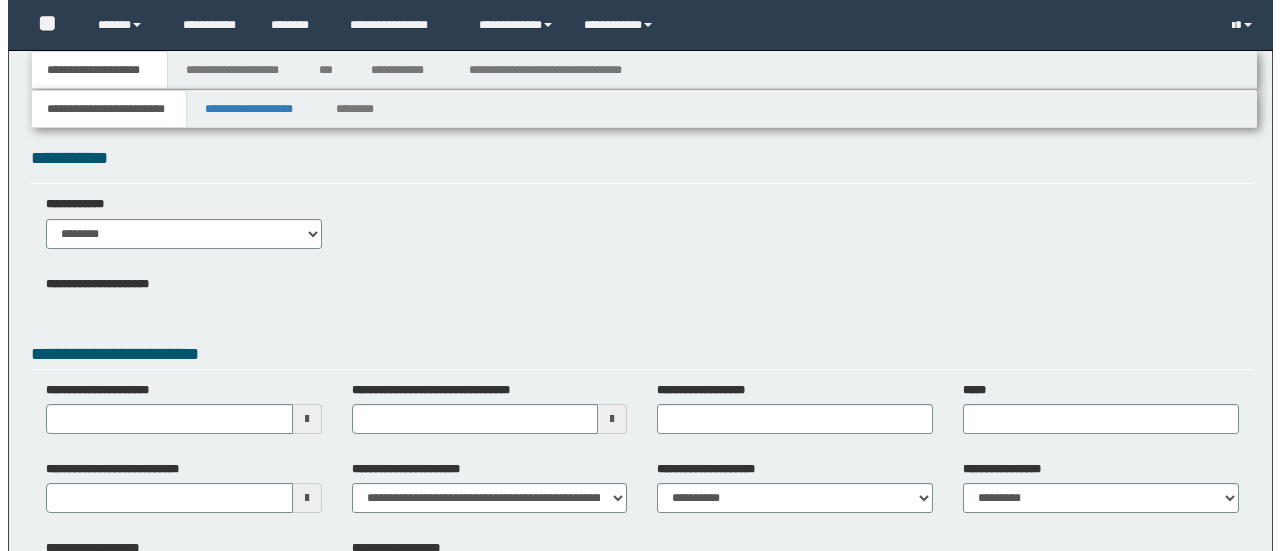 scroll, scrollTop: 0, scrollLeft: 0, axis: both 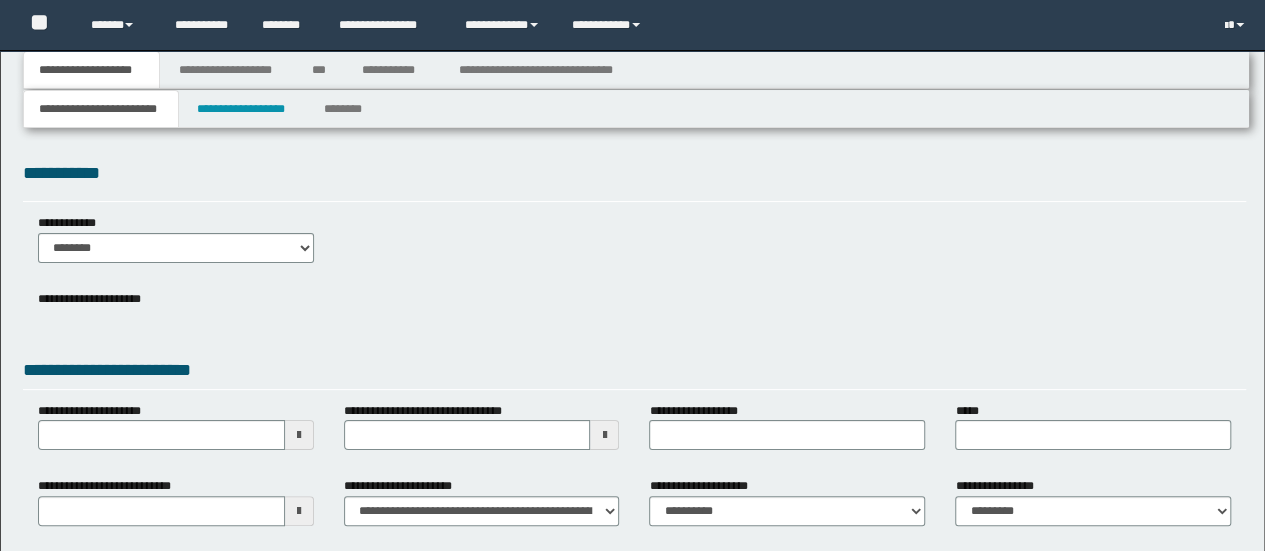 type 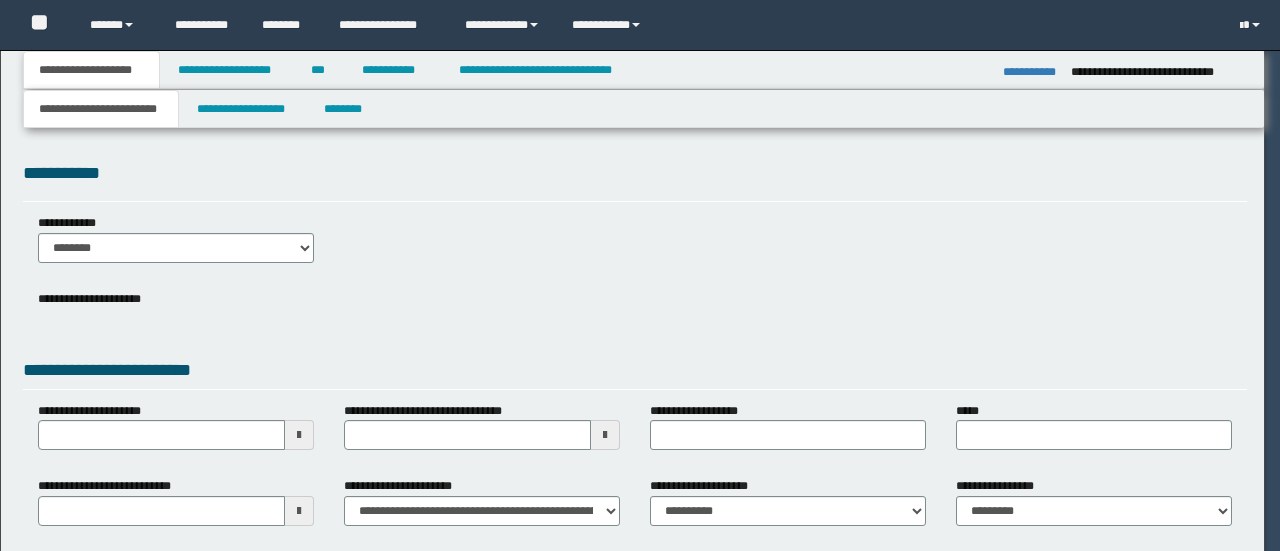 type on "**********" 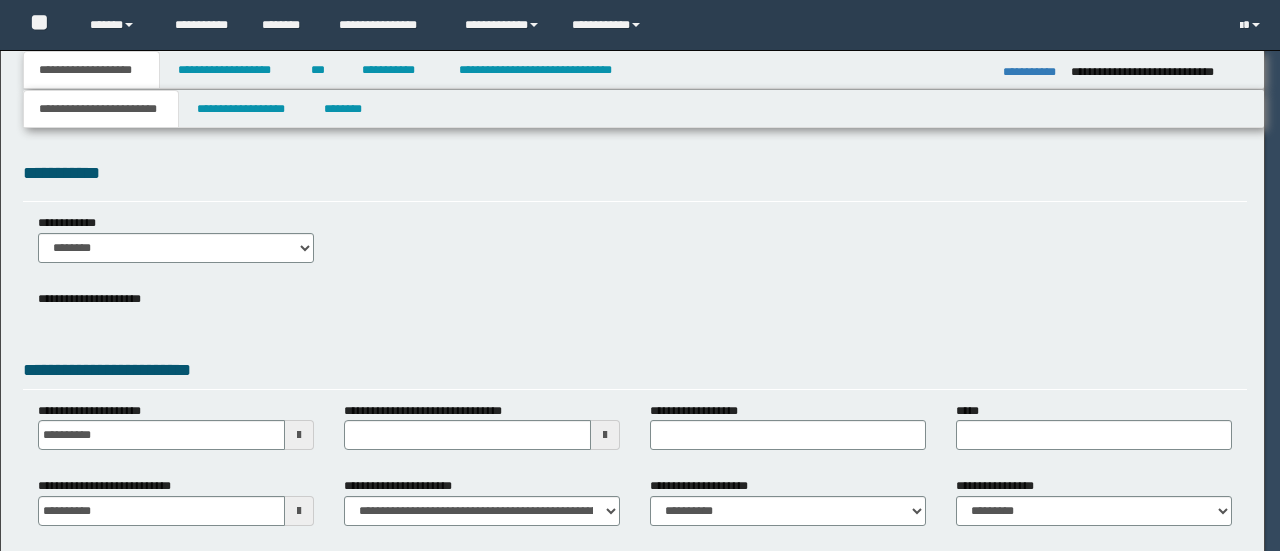 select on "*" 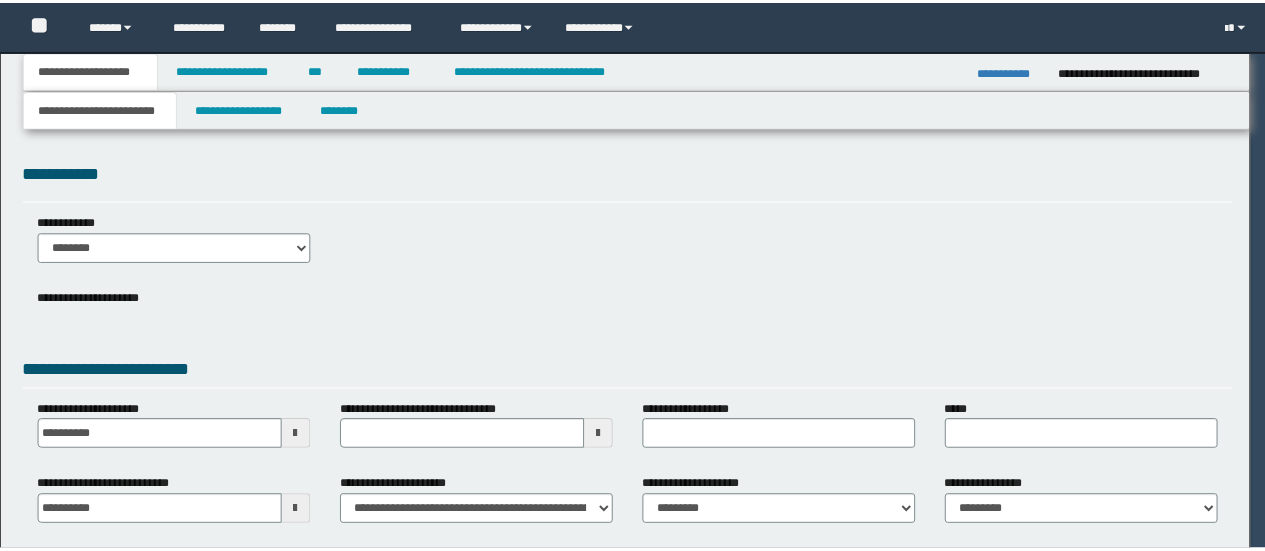 scroll, scrollTop: 0, scrollLeft: 0, axis: both 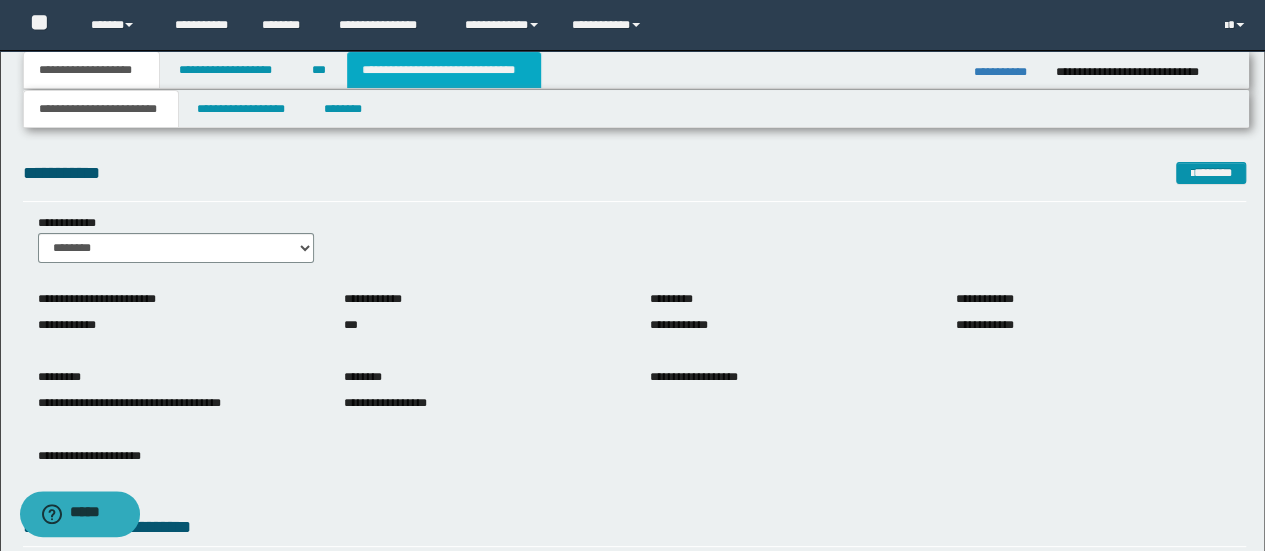 click on "**********" at bounding box center [444, 70] 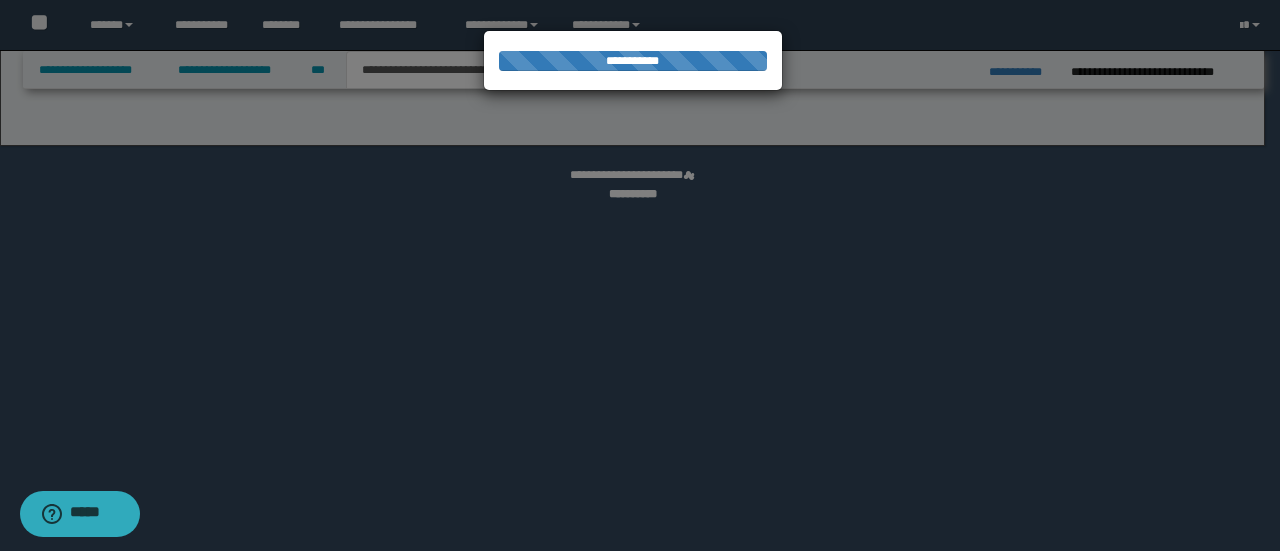 select on "*" 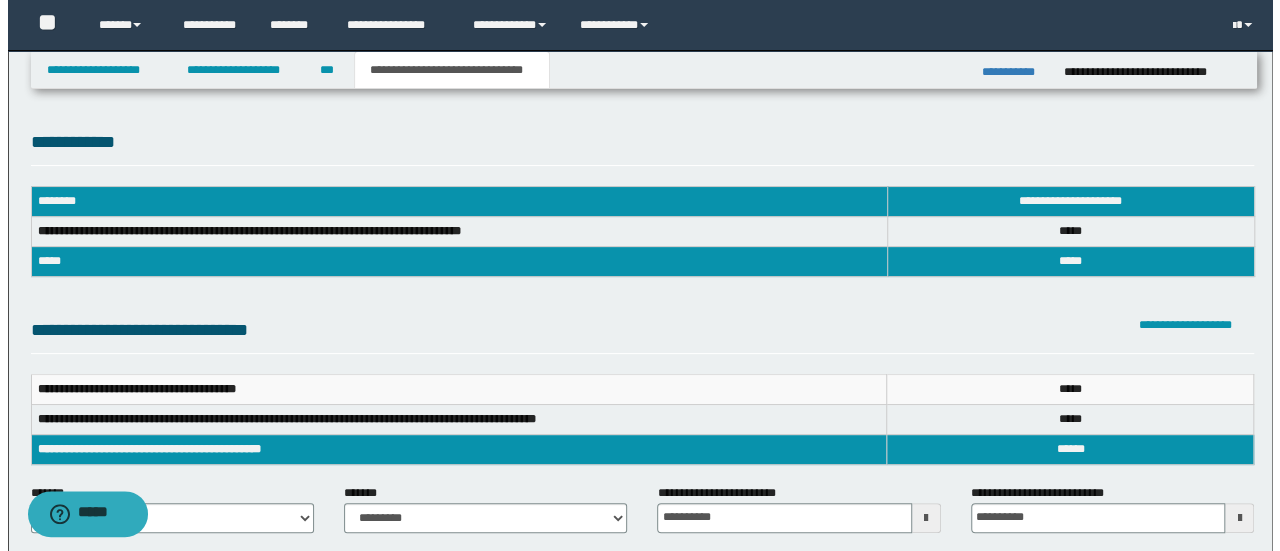 scroll, scrollTop: 0, scrollLeft: 0, axis: both 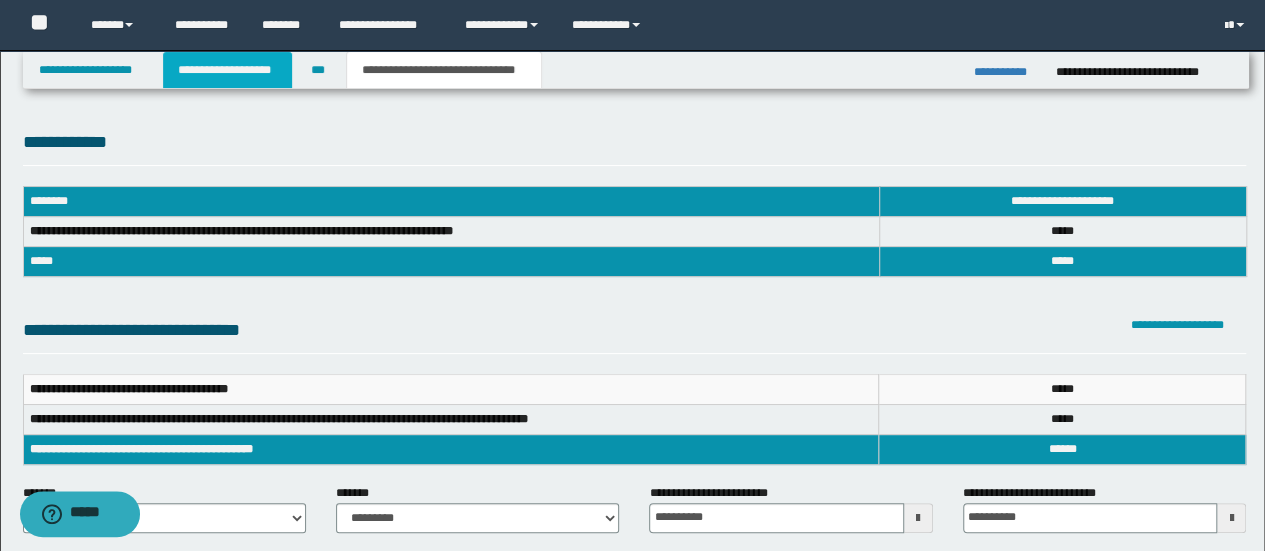 click on "**********" at bounding box center [227, 70] 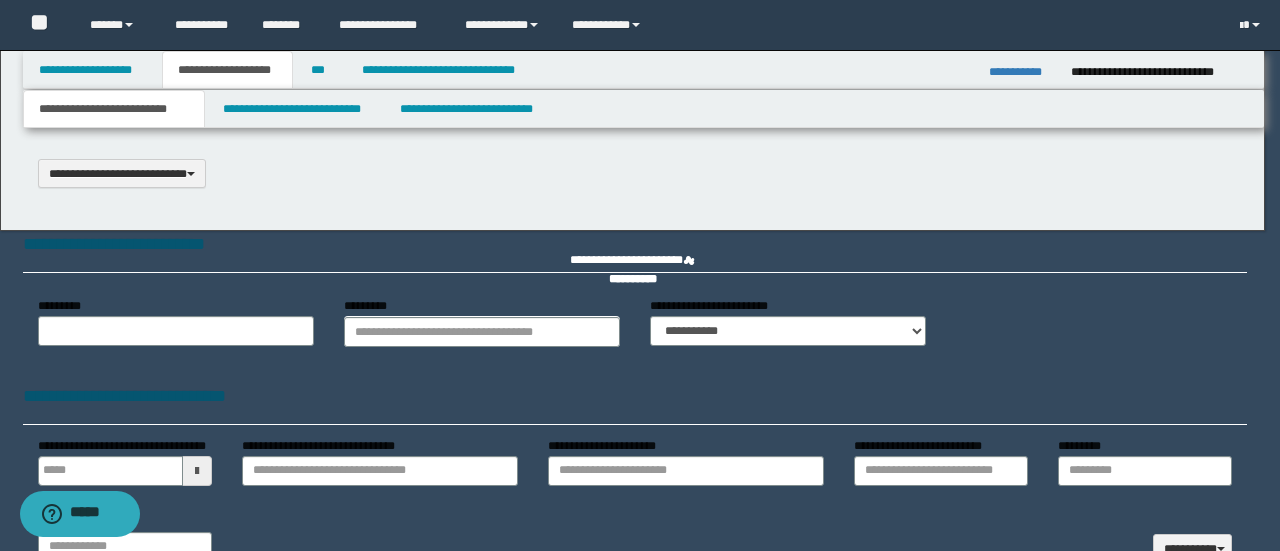 scroll, scrollTop: 0, scrollLeft: 0, axis: both 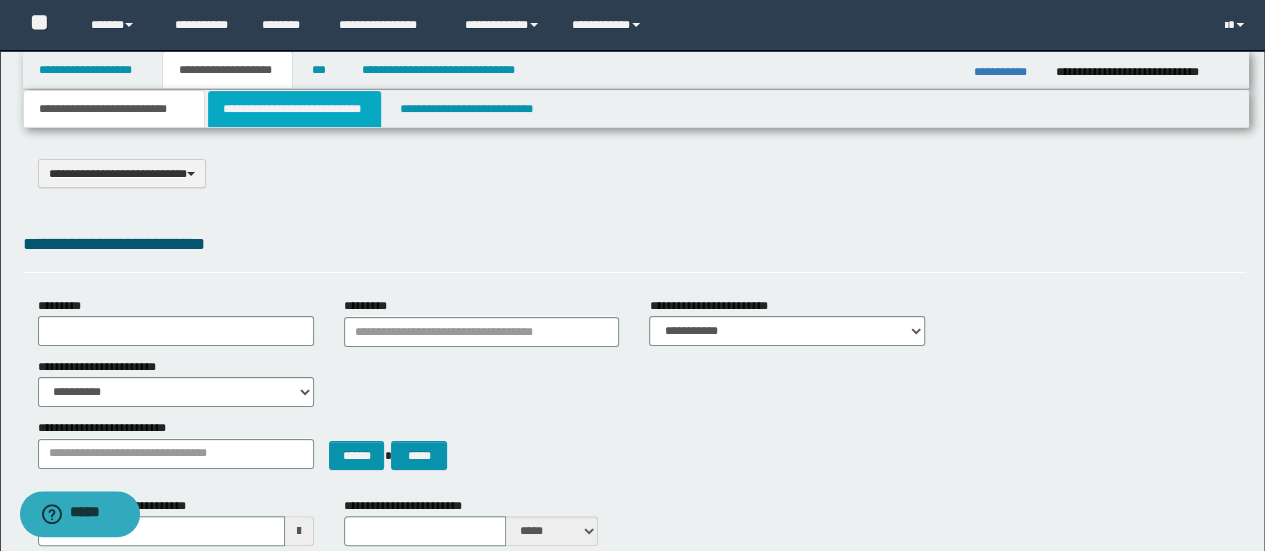 click on "**********" at bounding box center (294, 109) 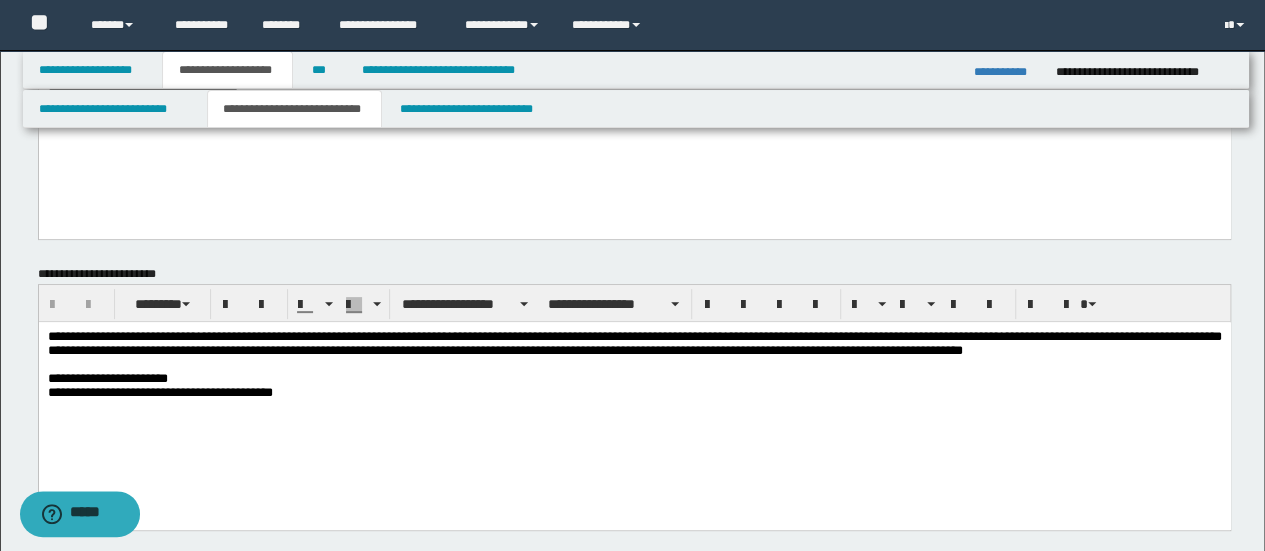 scroll, scrollTop: 0, scrollLeft: 0, axis: both 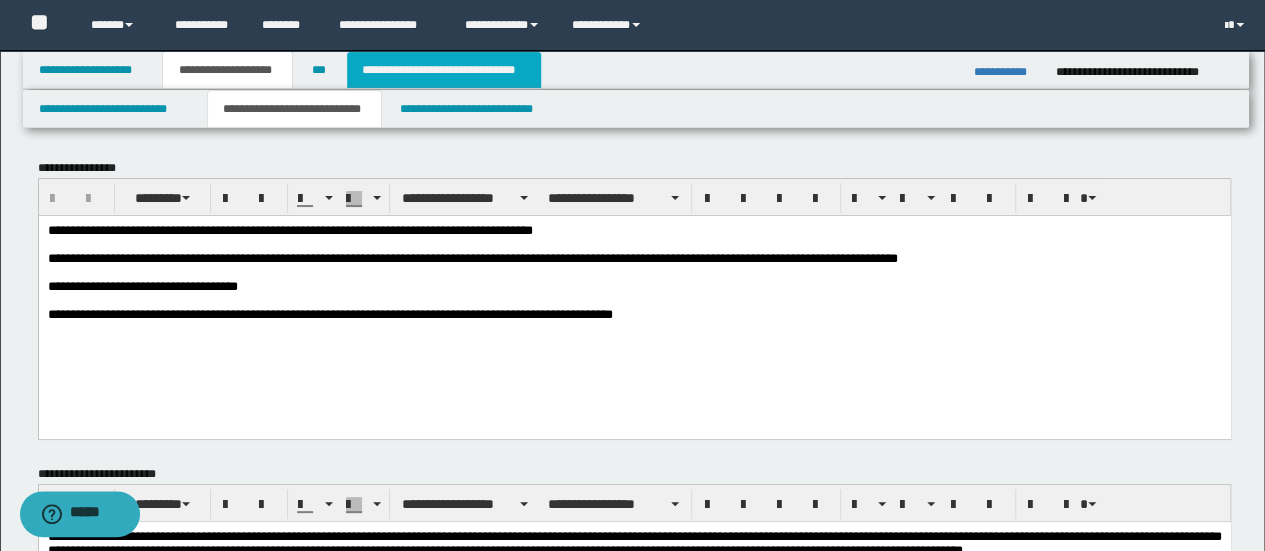 click on "**********" at bounding box center [444, 70] 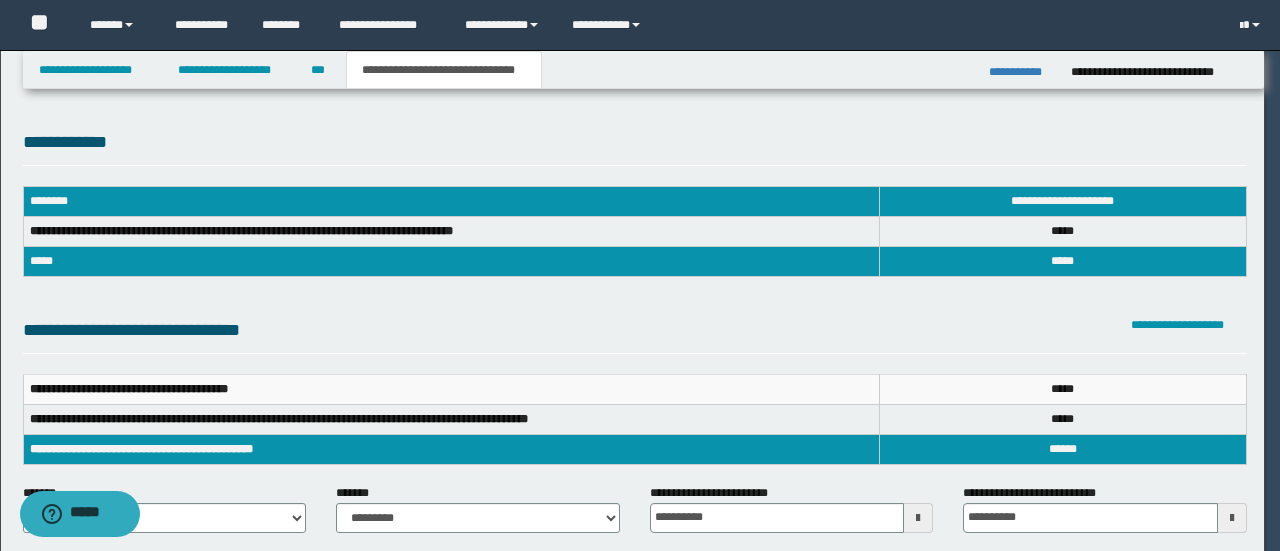 click on "**********" at bounding box center [444, 70] 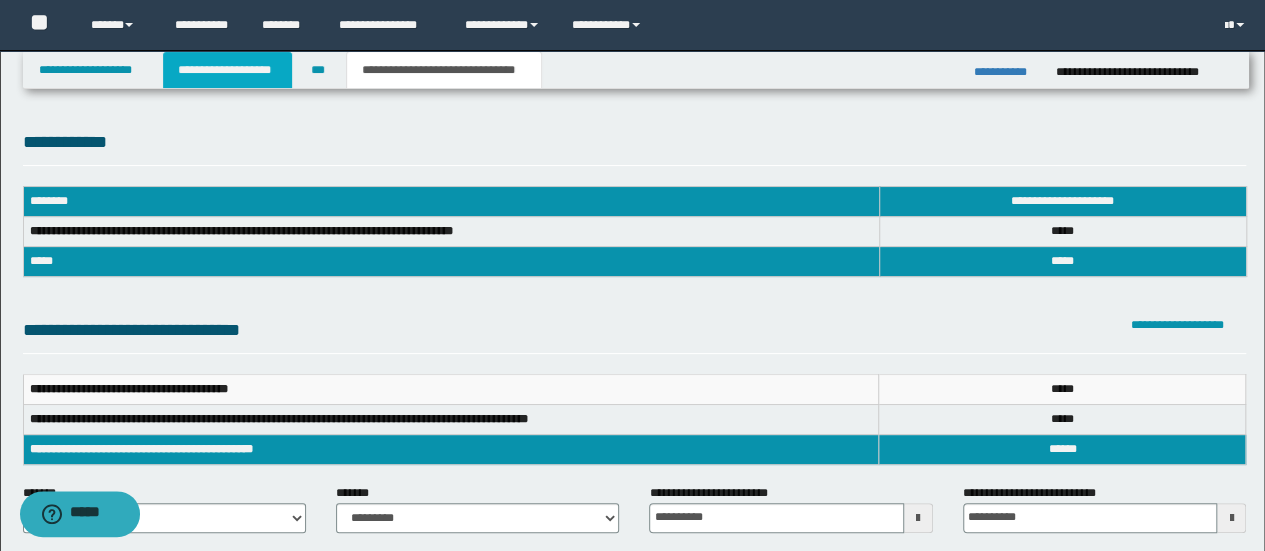 click on "**********" at bounding box center (227, 70) 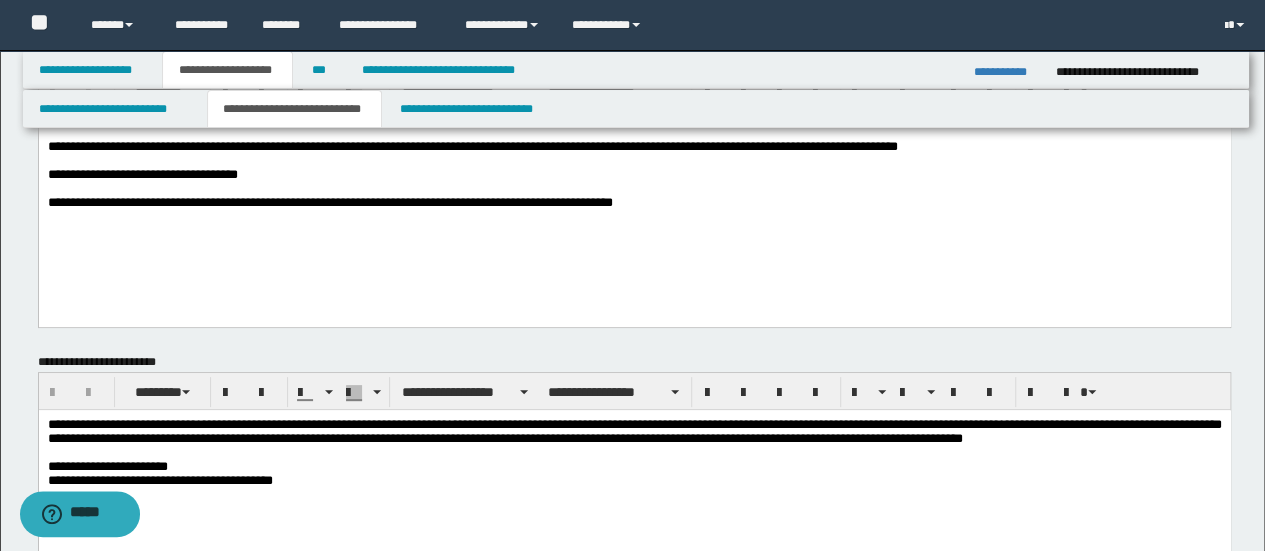 scroll, scrollTop: 98, scrollLeft: 0, axis: vertical 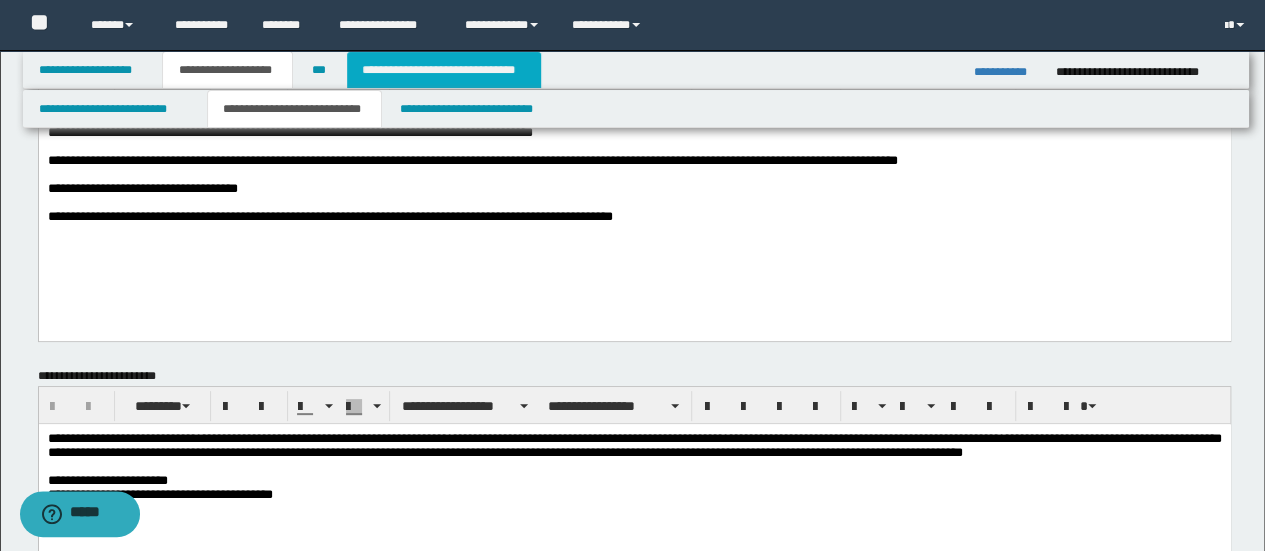 click on "**********" at bounding box center [444, 70] 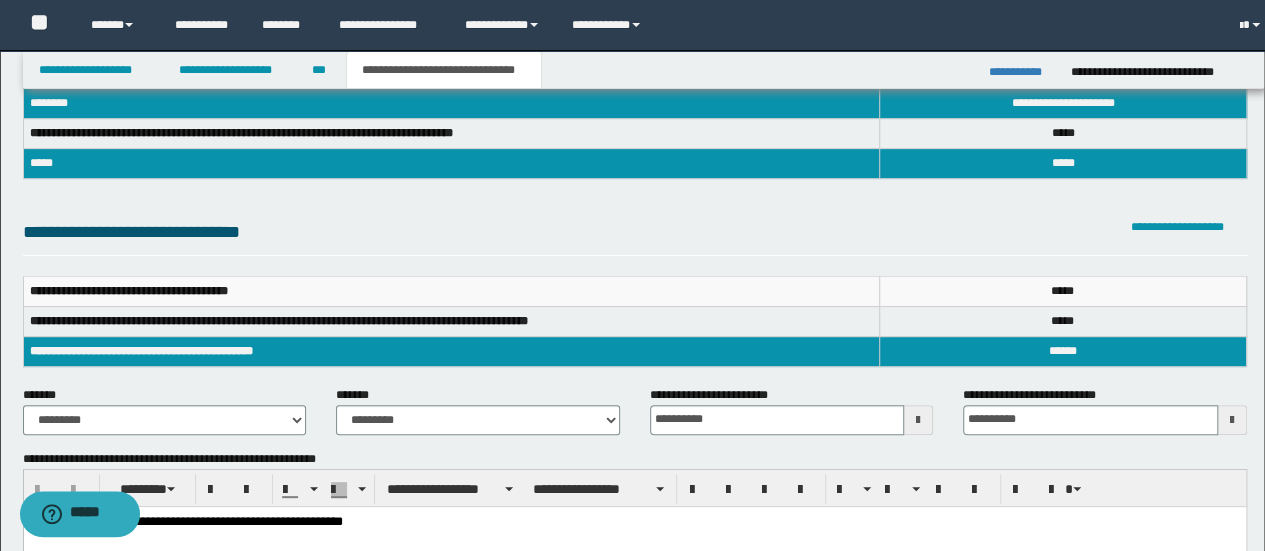 scroll, scrollTop: 68, scrollLeft: 0, axis: vertical 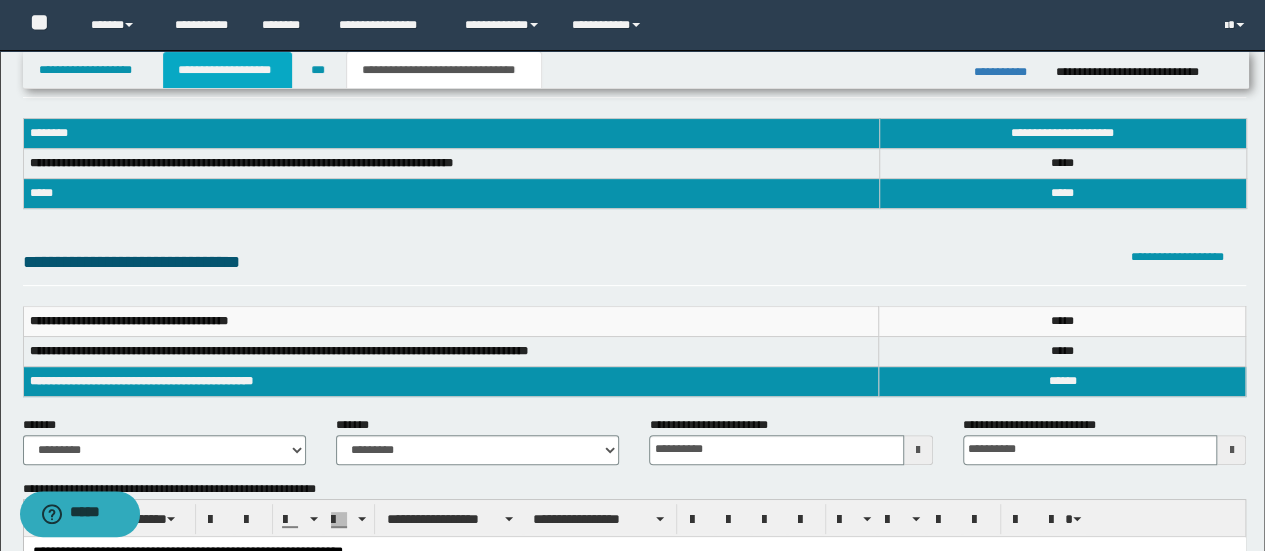 click on "**********" at bounding box center [227, 70] 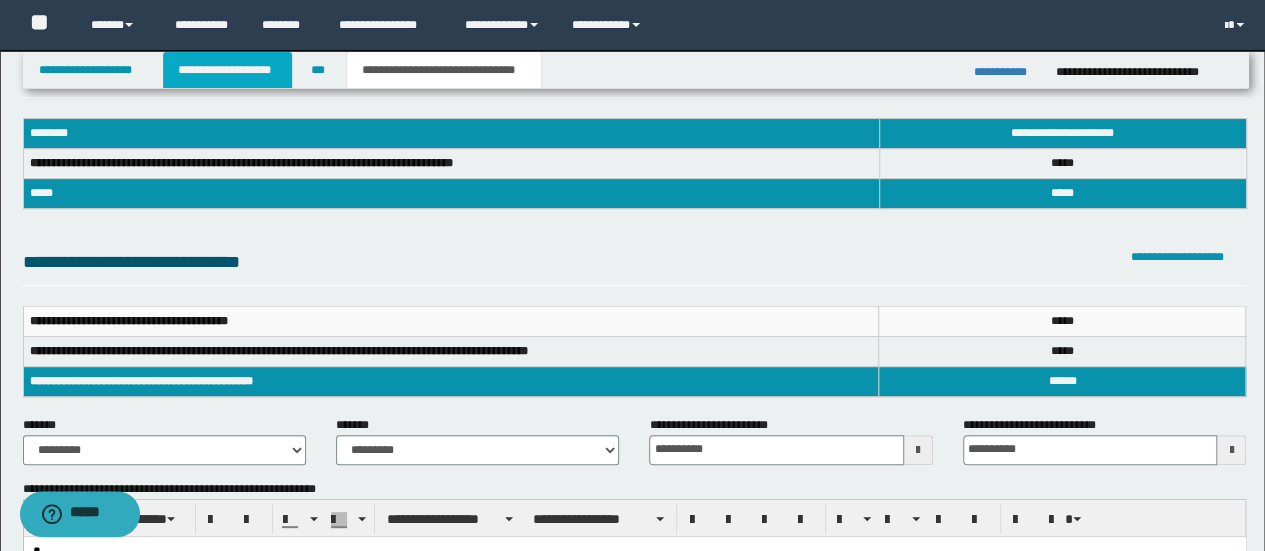 scroll, scrollTop: 98, scrollLeft: 0, axis: vertical 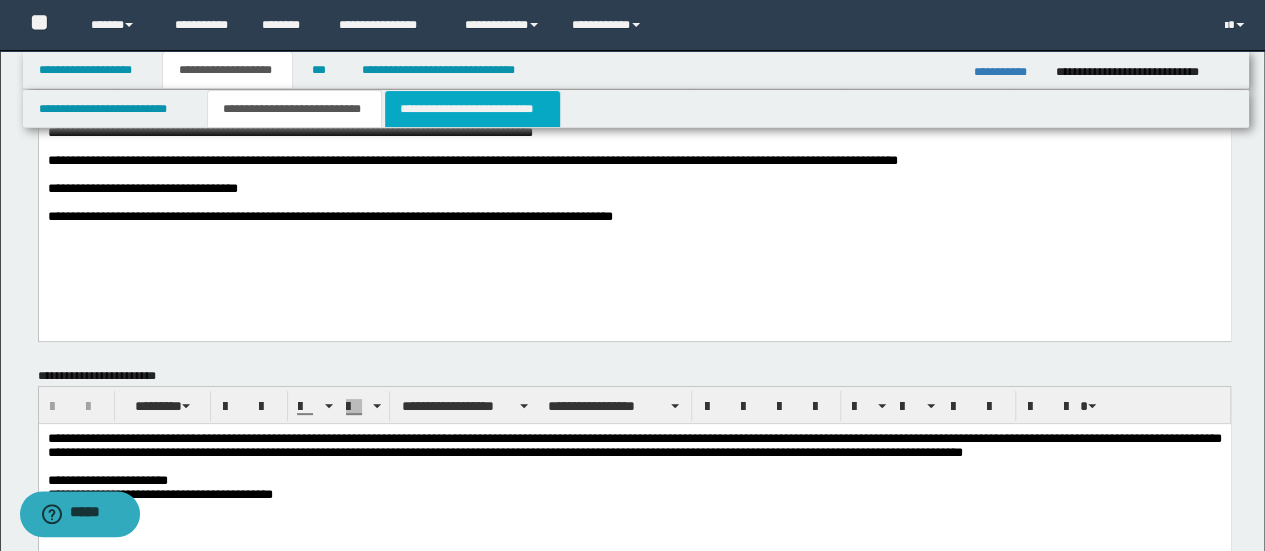click on "**********" at bounding box center [472, 109] 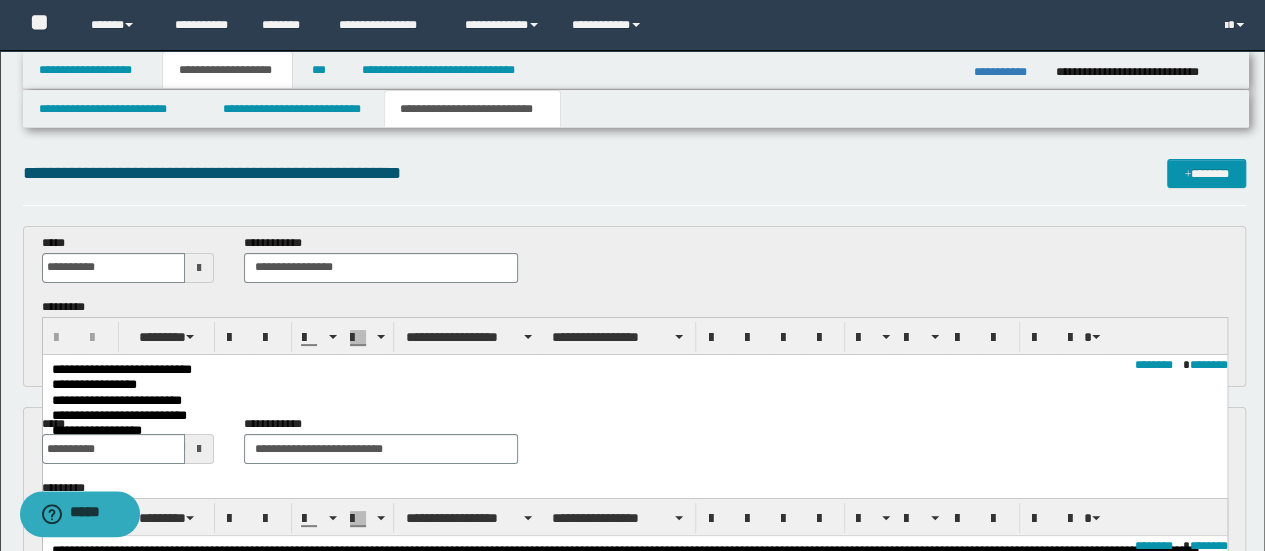 scroll, scrollTop: 0, scrollLeft: 0, axis: both 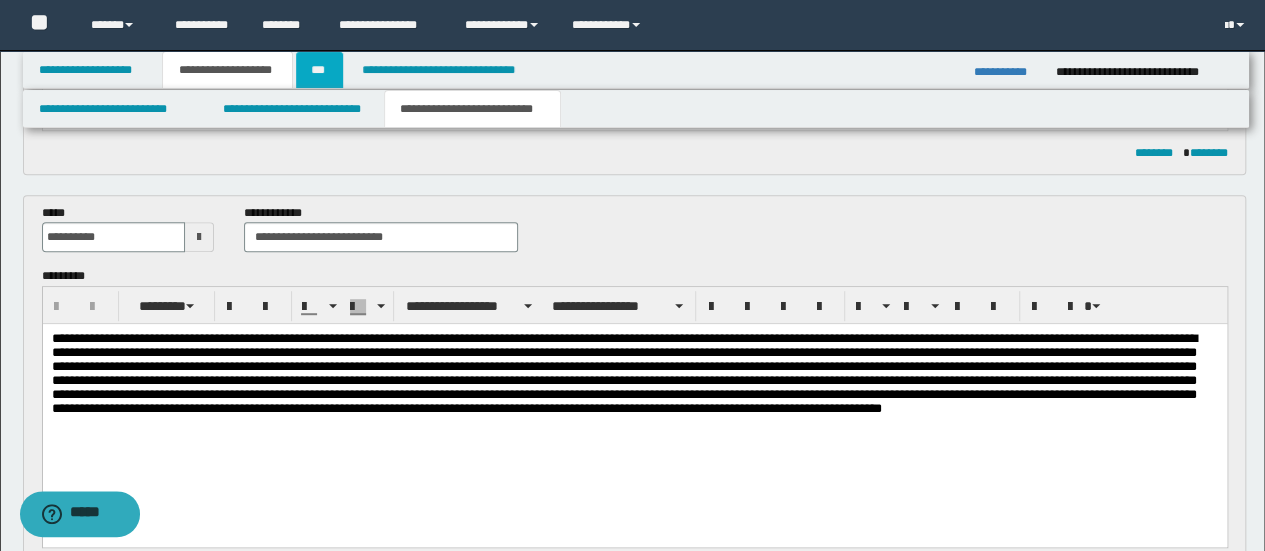 click on "***" at bounding box center (319, 70) 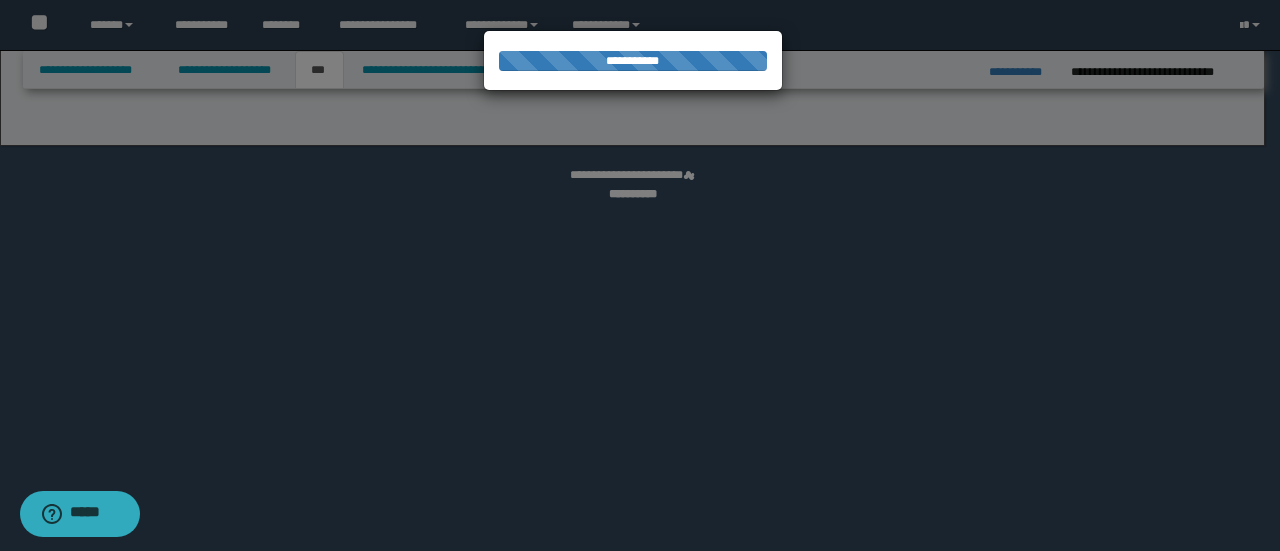 select on "**" 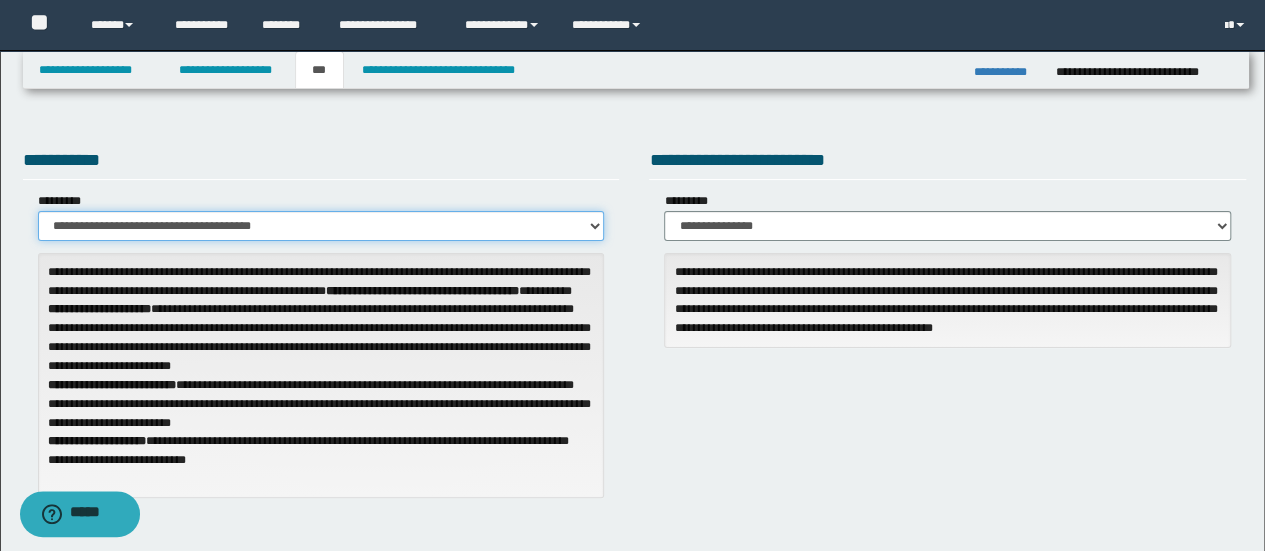 click on "**********" at bounding box center (321, 226) 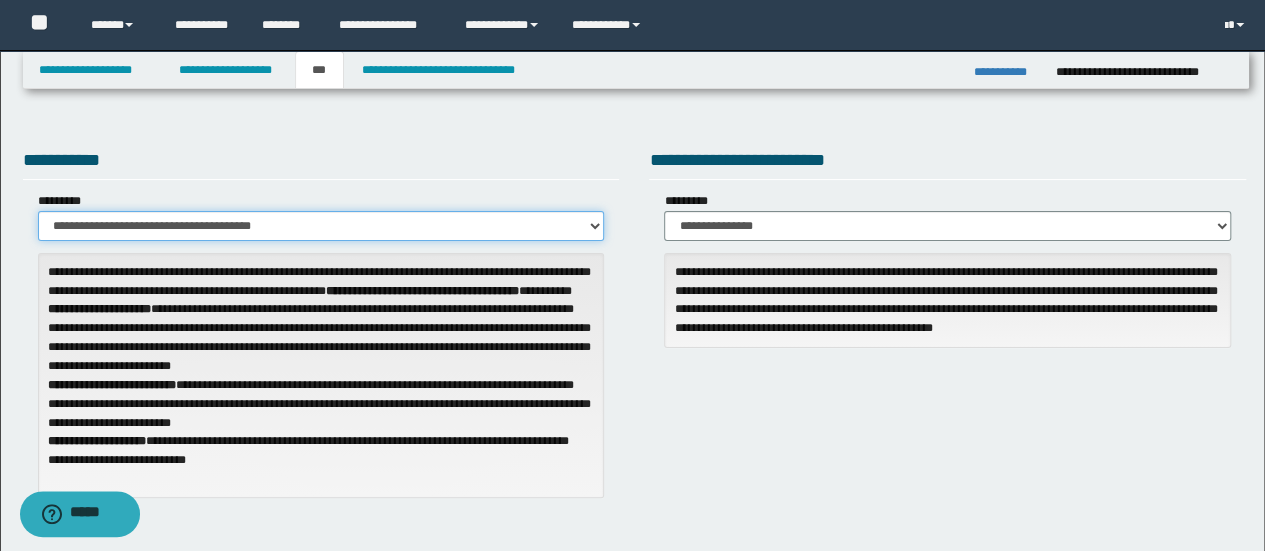 select on "*" 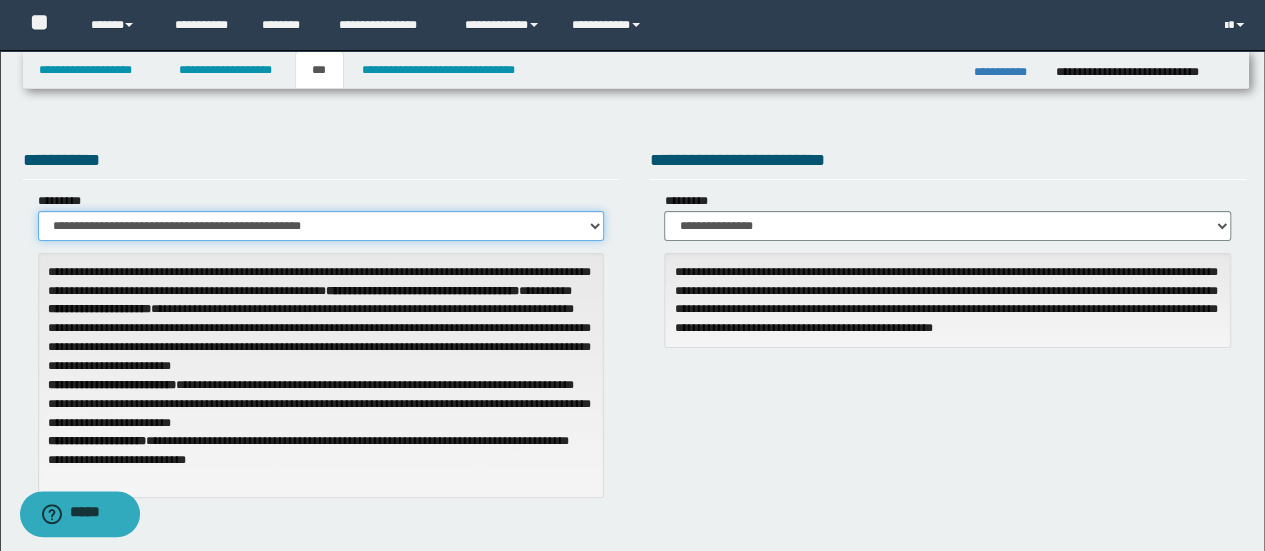 click on "**********" at bounding box center [321, 226] 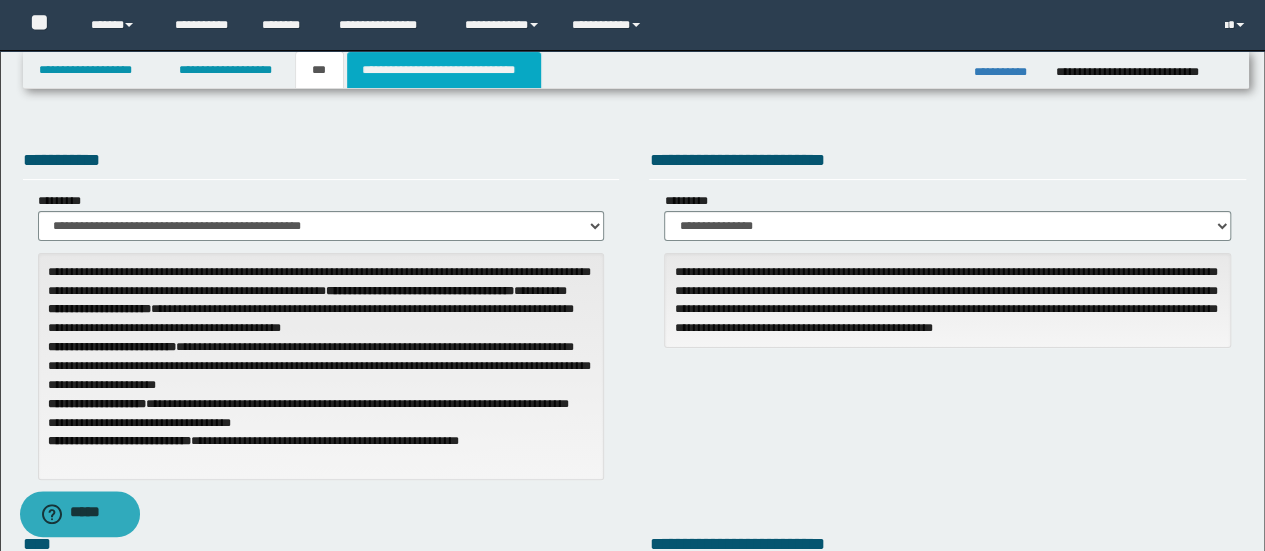 click on "**********" at bounding box center (444, 70) 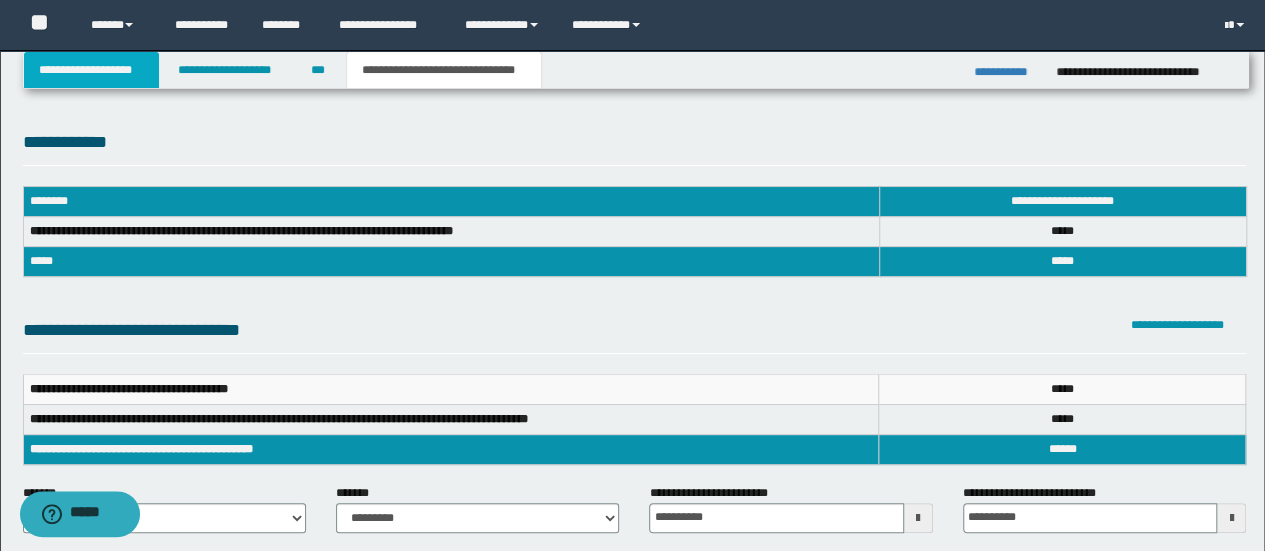 click on "**********" at bounding box center (92, 70) 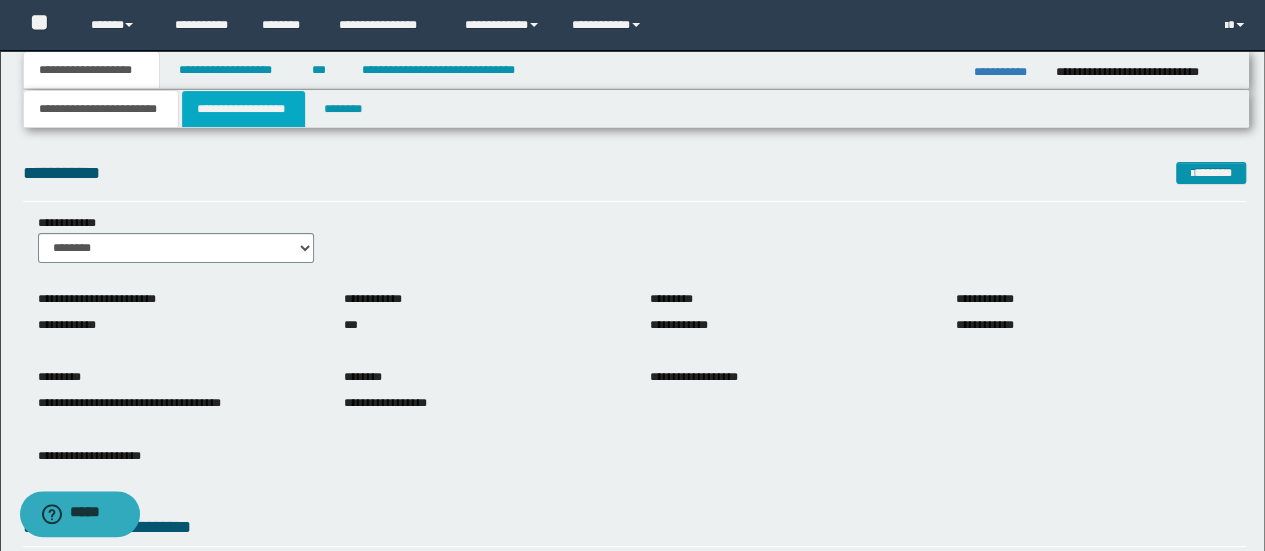 click on "**********" at bounding box center (243, 109) 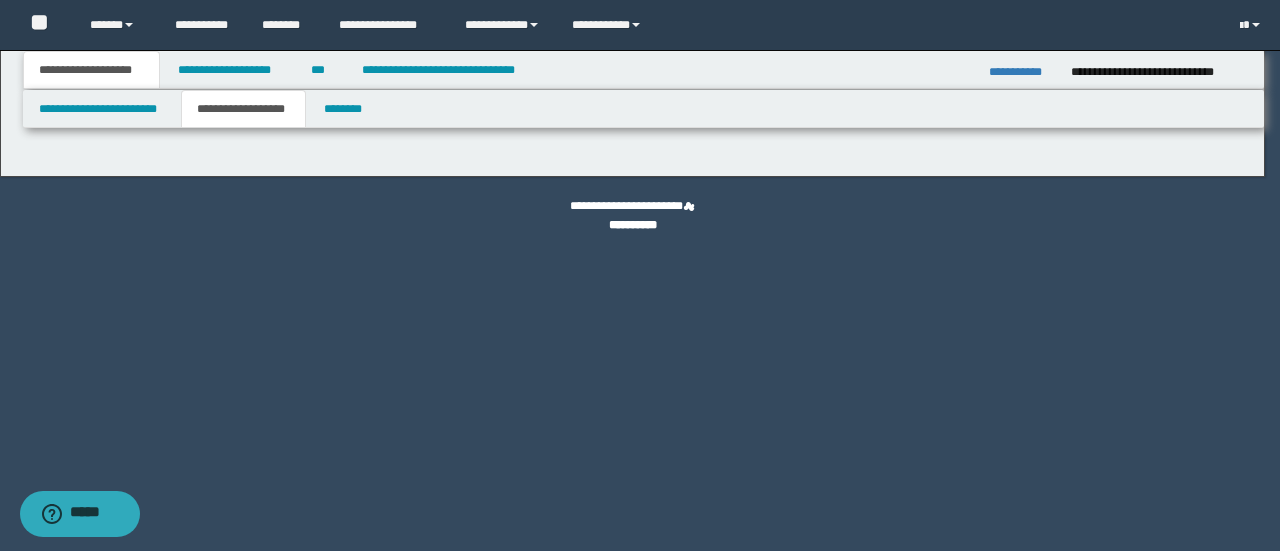 type on "********" 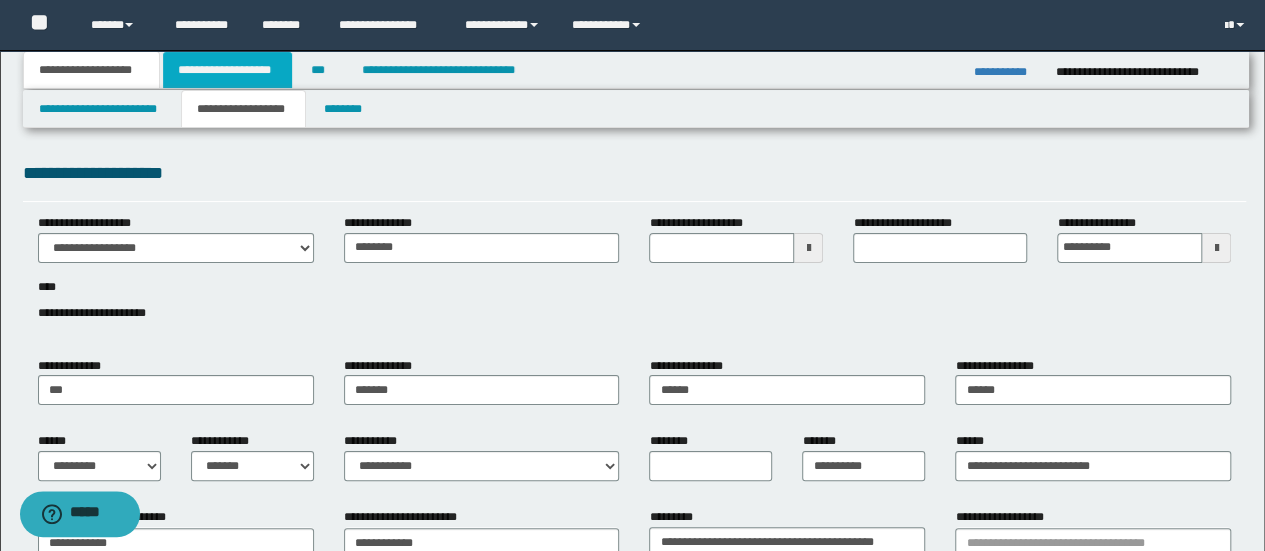 click on "**********" at bounding box center [227, 70] 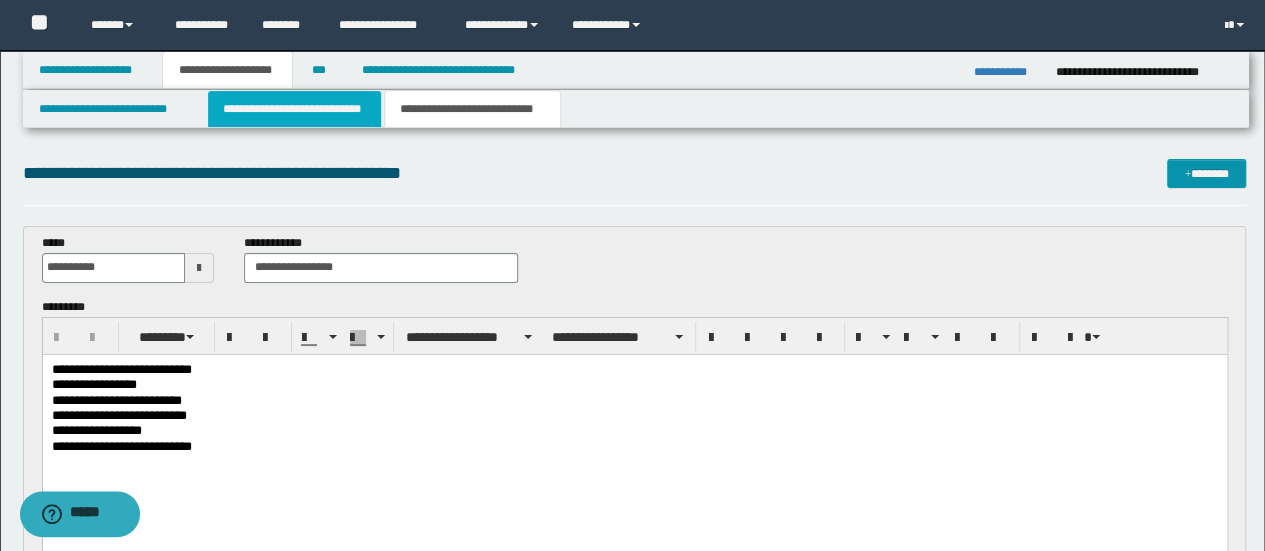 click on "**********" at bounding box center [294, 109] 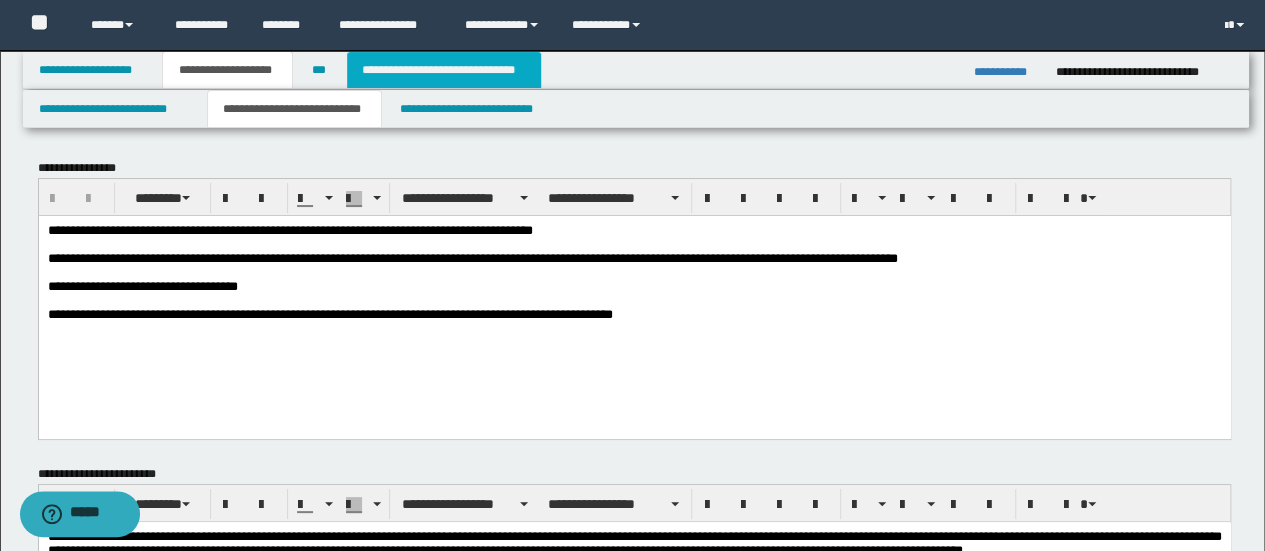 click on "**********" at bounding box center (444, 70) 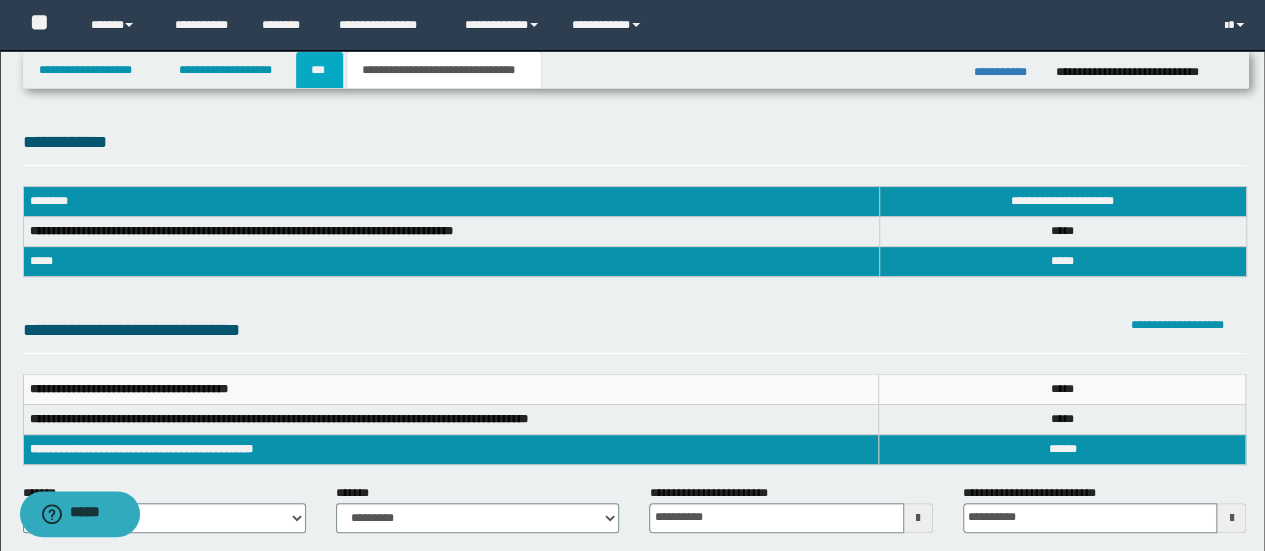 click on "***" at bounding box center [319, 70] 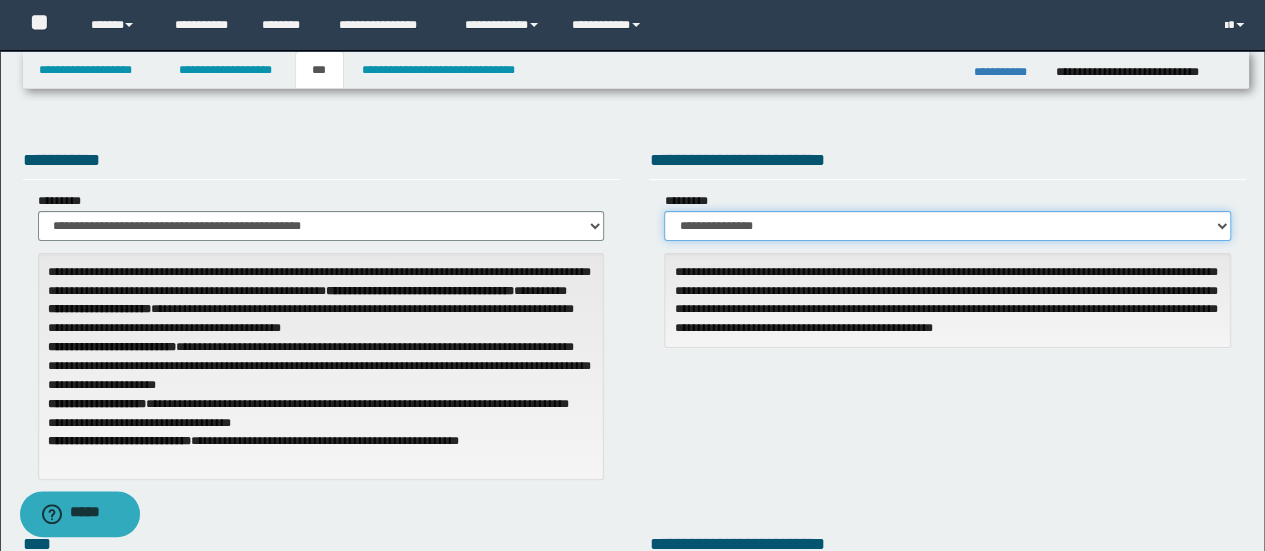 click on "**********" at bounding box center [947, 226] 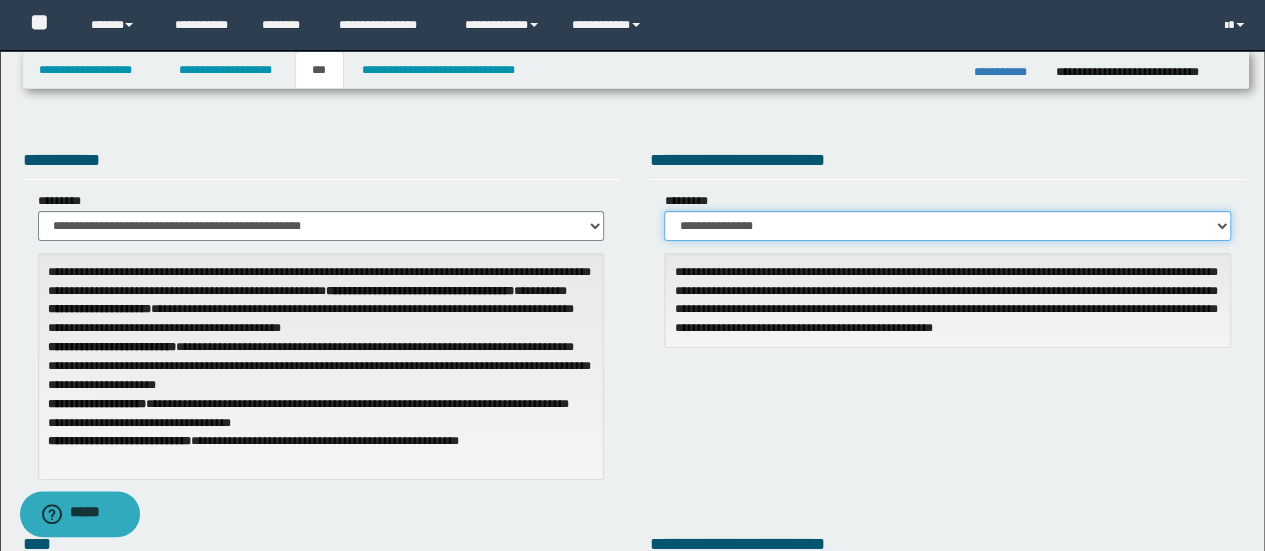 click on "**********" at bounding box center (947, 226) 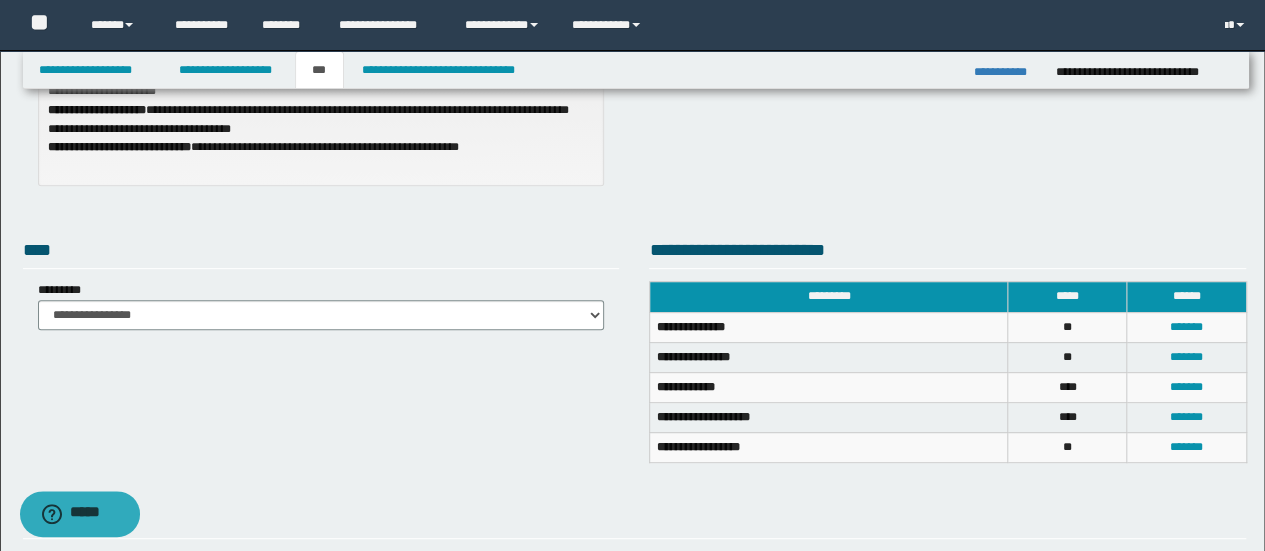 scroll, scrollTop: 0, scrollLeft: 0, axis: both 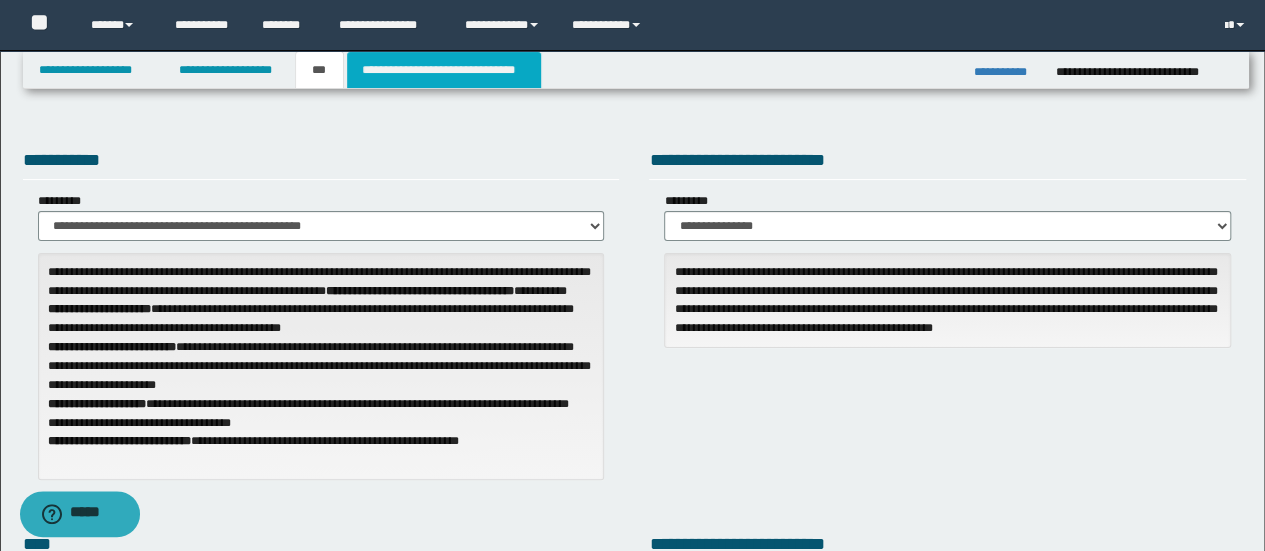 click on "**********" at bounding box center (444, 70) 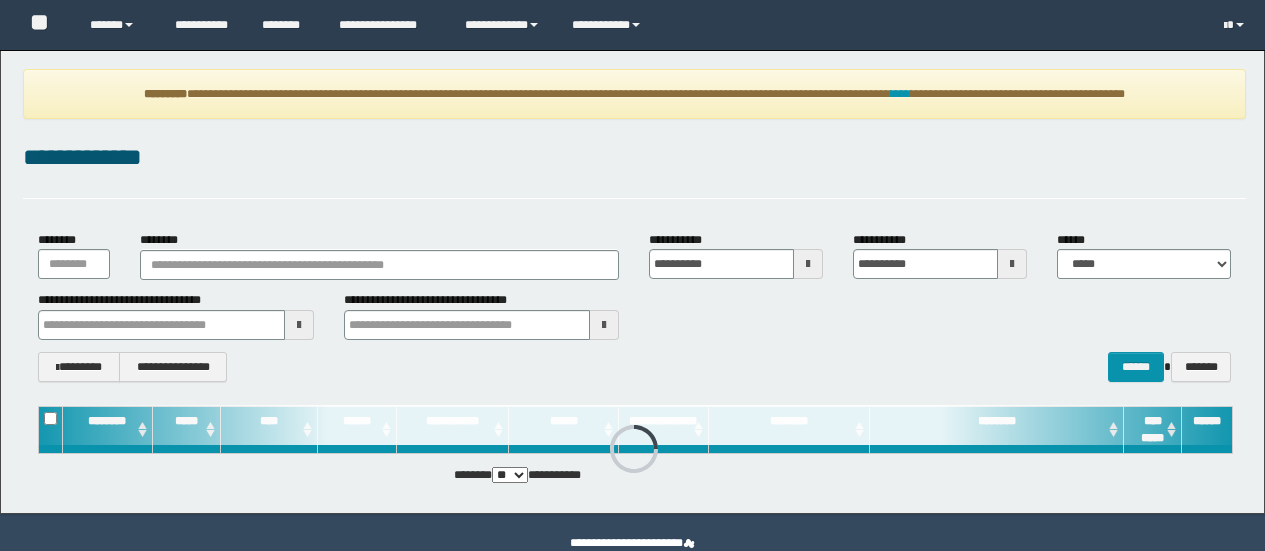 scroll, scrollTop: 0, scrollLeft: 0, axis: both 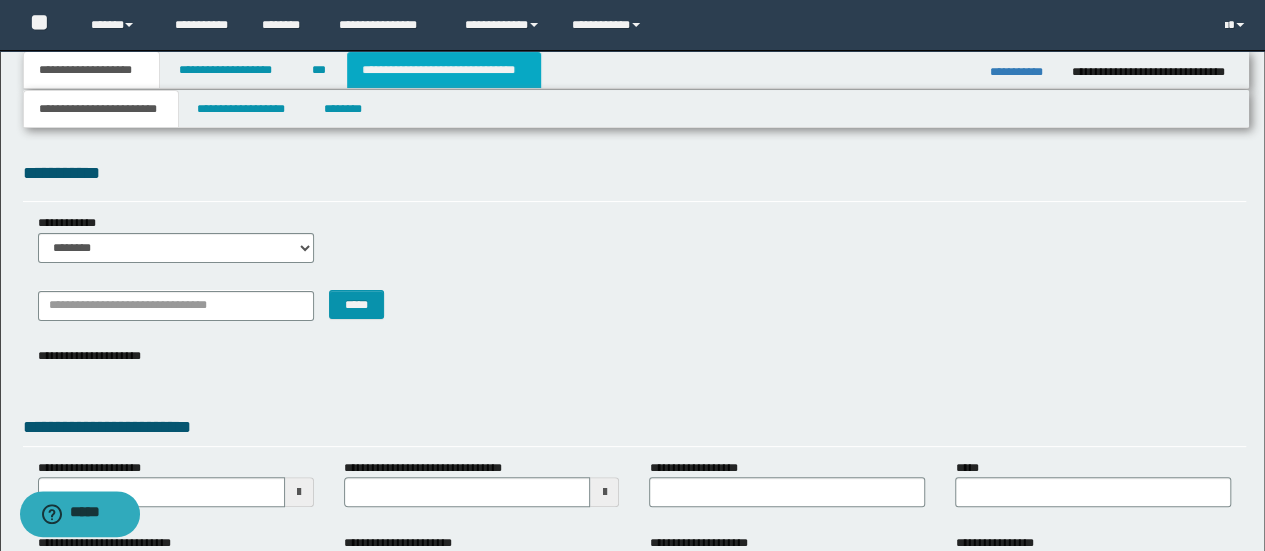 click on "**********" at bounding box center [444, 70] 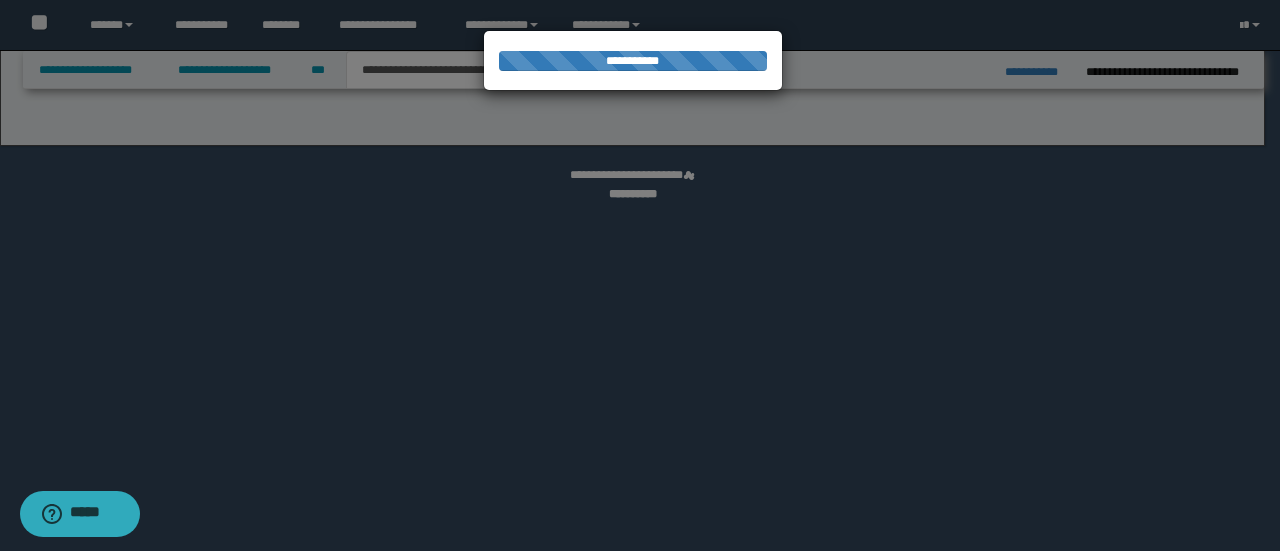 select on "*" 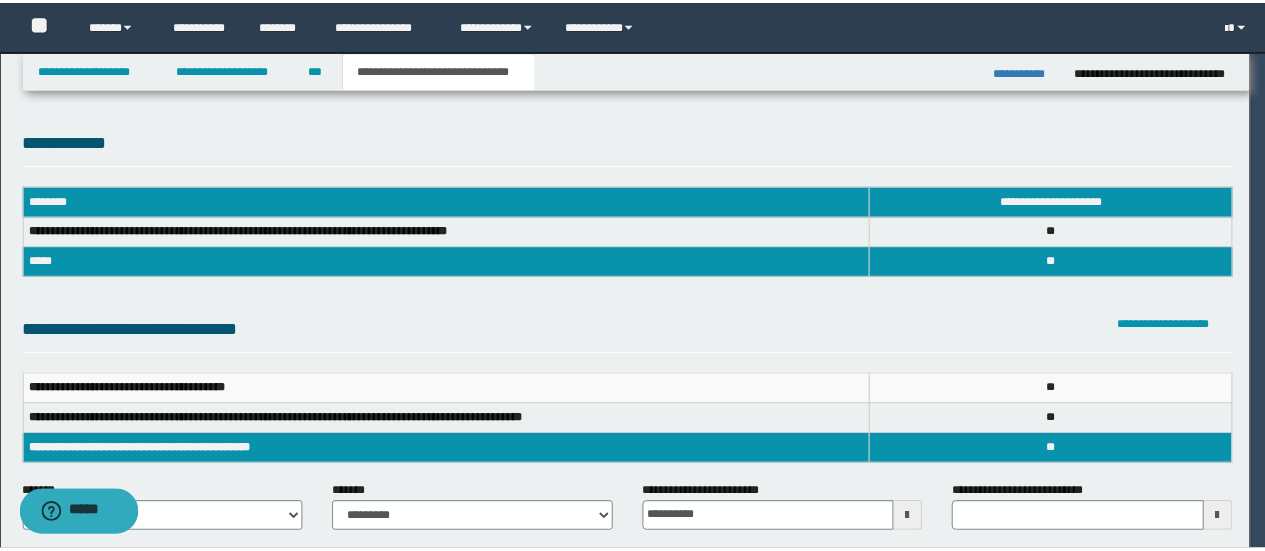 scroll, scrollTop: 0, scrollLeft: 0, axis: both 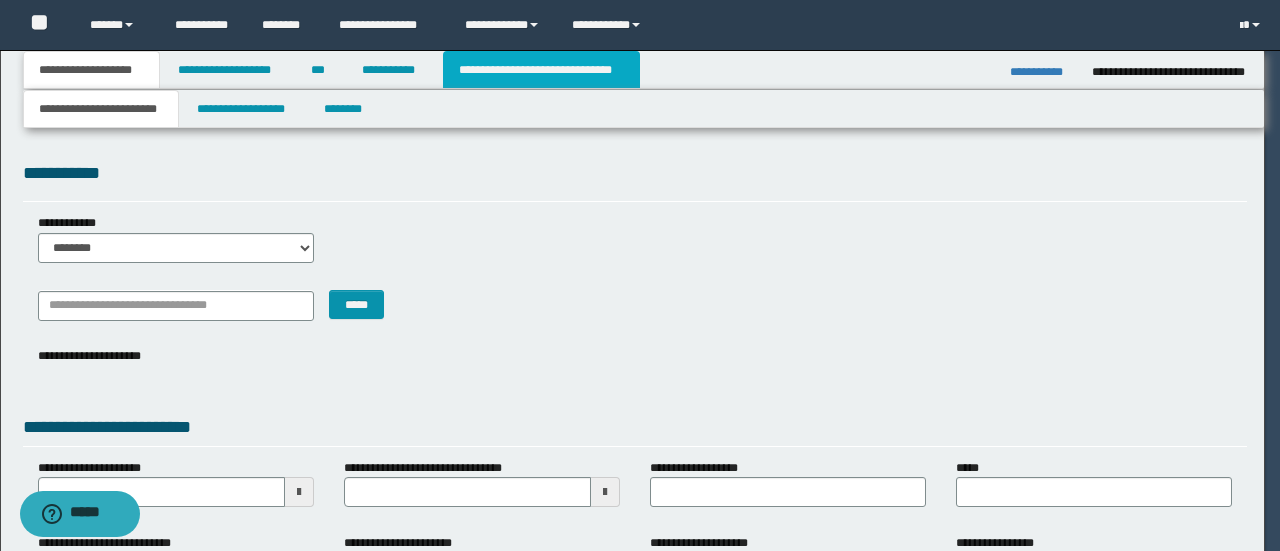 click on "**********" at bounding box center [541, 70] 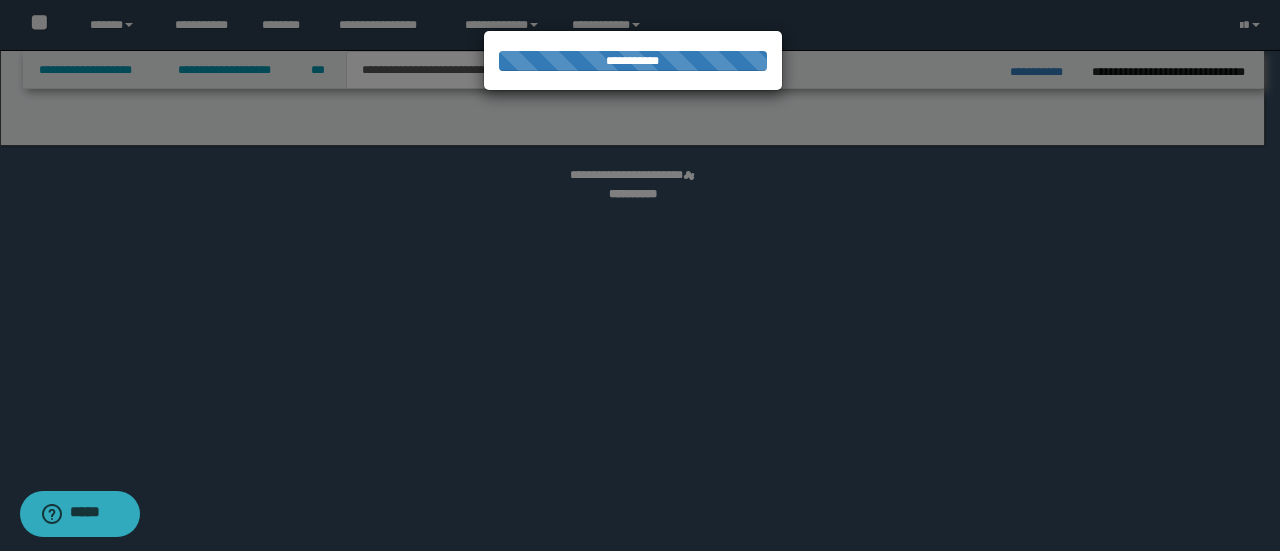 select on "*" 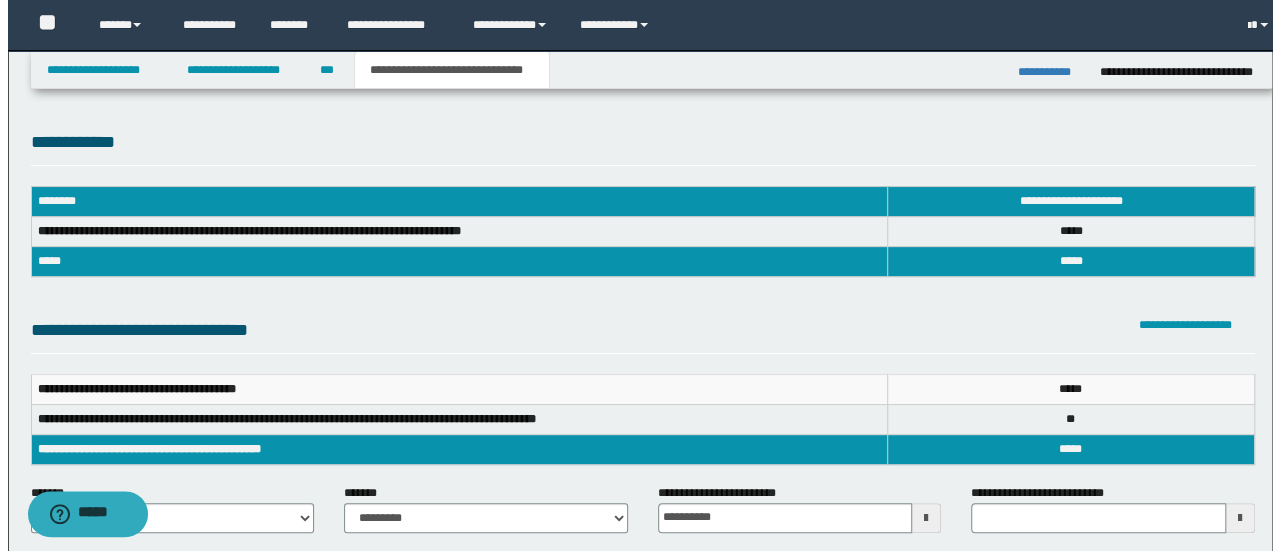 scroll, scrollTop: 0, scrollLeft: 0, axis: both 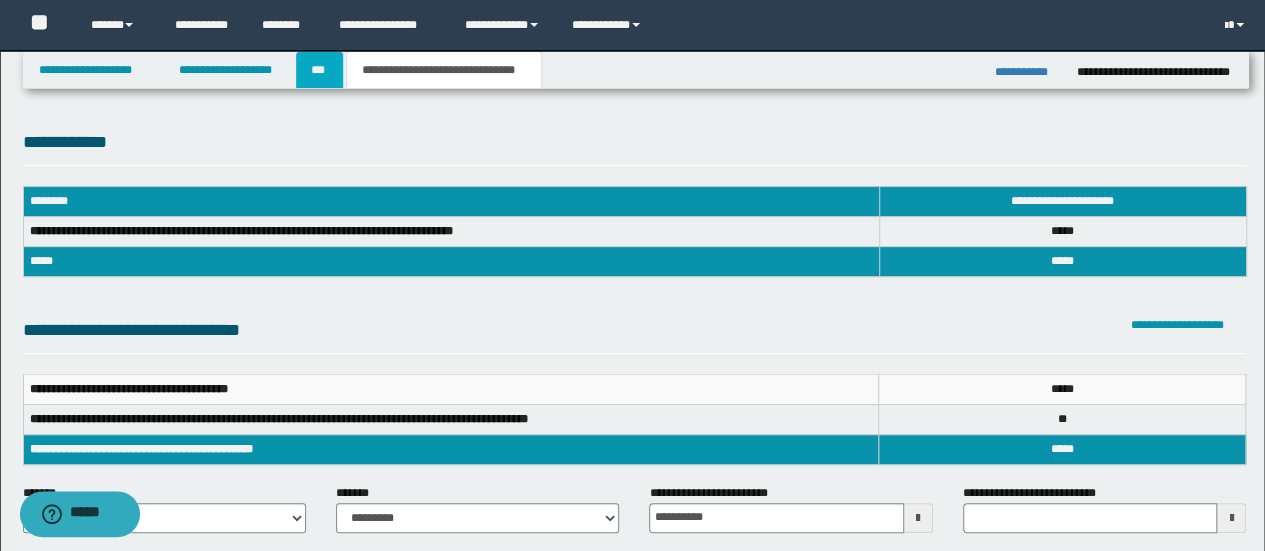 click on "***" at bounding box center [319, 70] 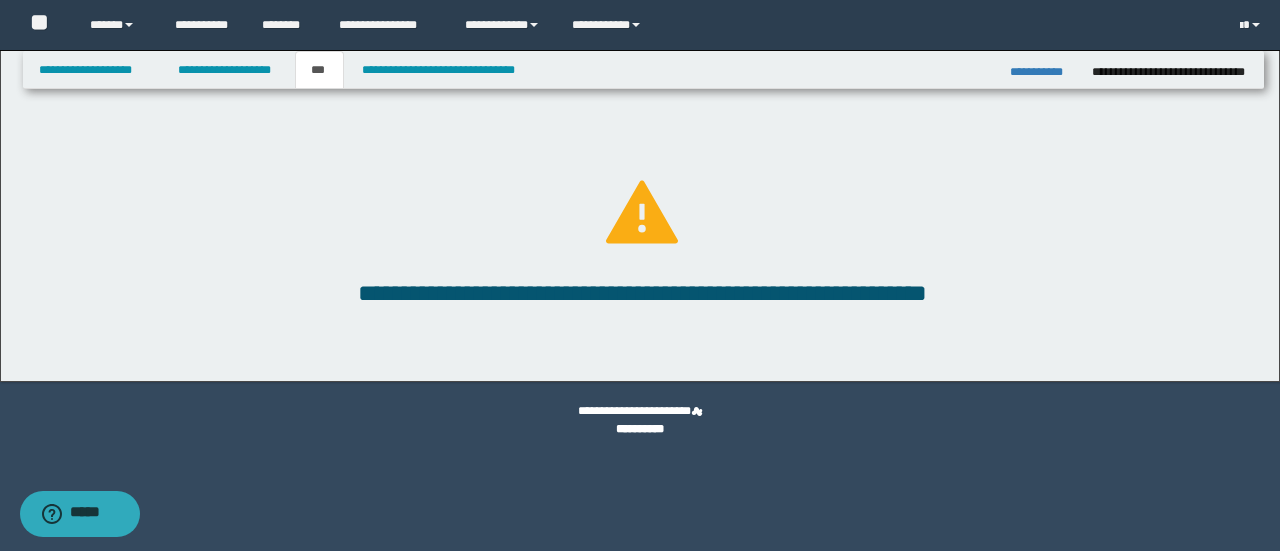 click on "***" at bounding box center [319, 70] 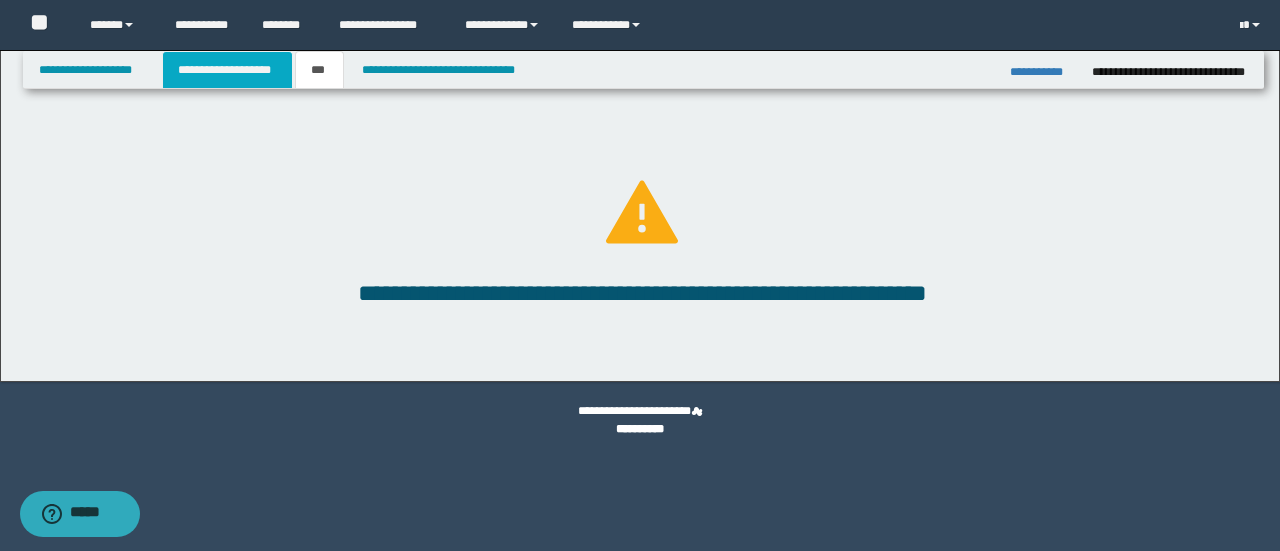 click on "**********" at bounding box center [227, 70] 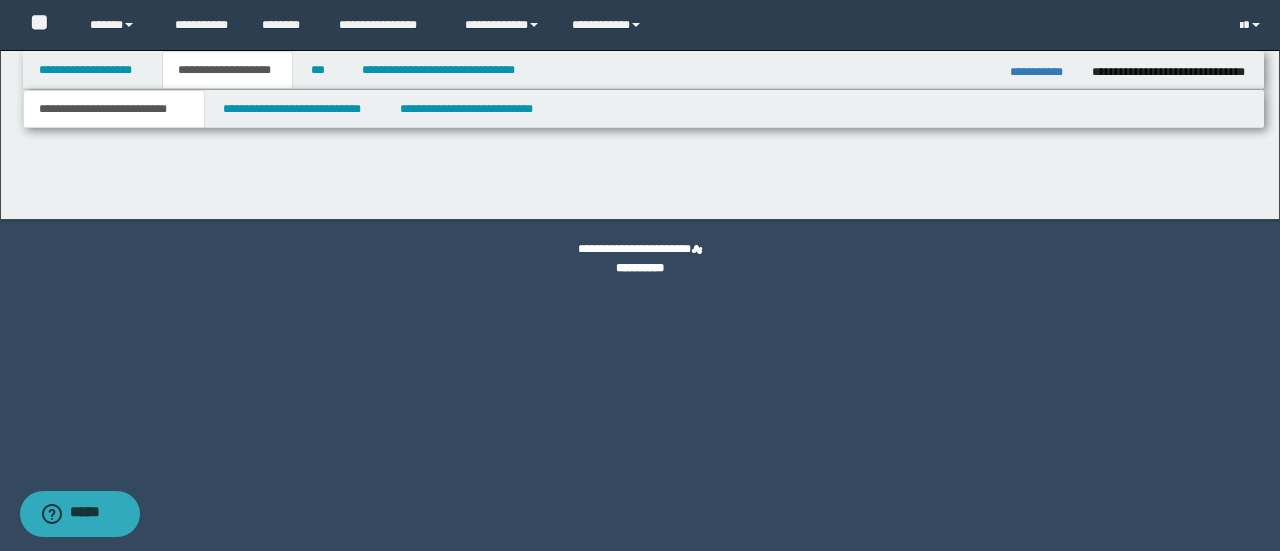 scroll, scrollTop: 0, scrollLeft: 0, axis: both 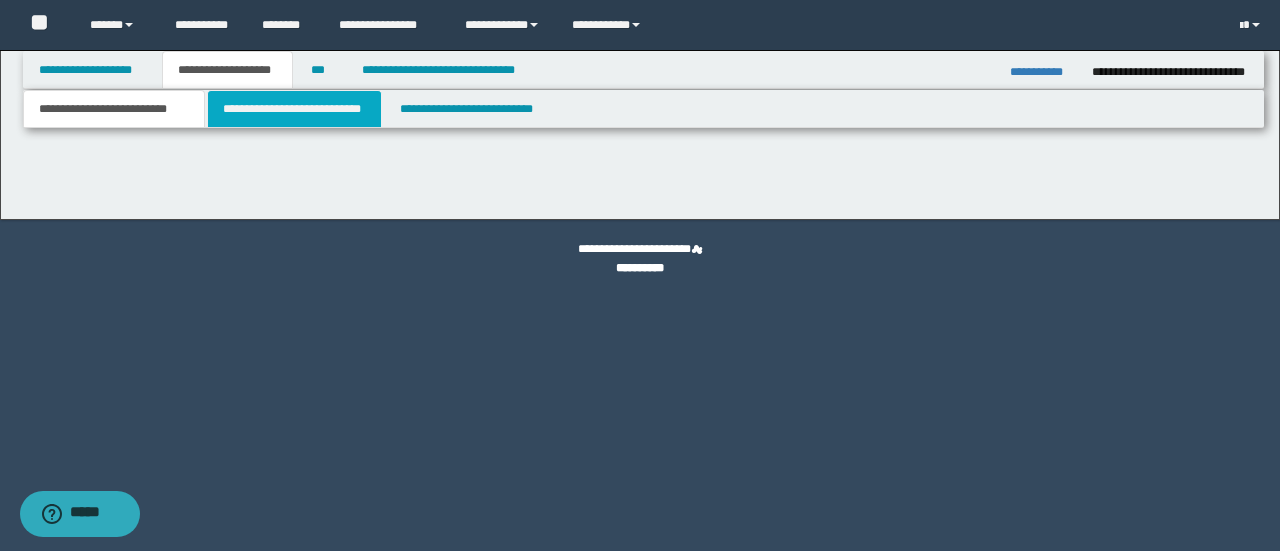 click on "**********" at bounding box center (294, 109) 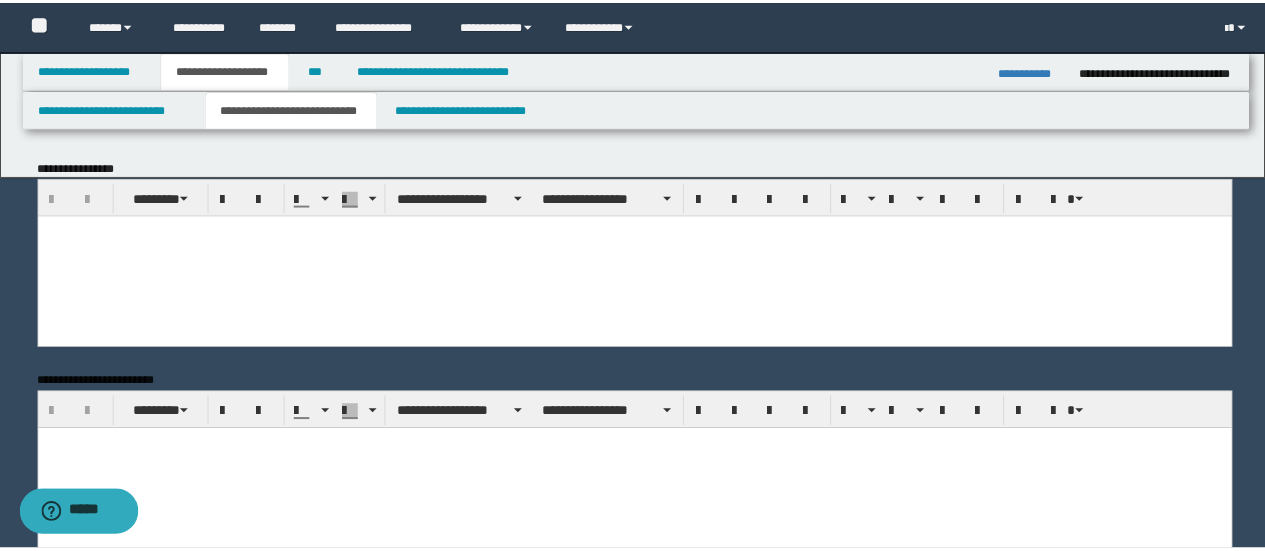 scroll, scrollTop: 0, scrollLeft: 0, axis: both 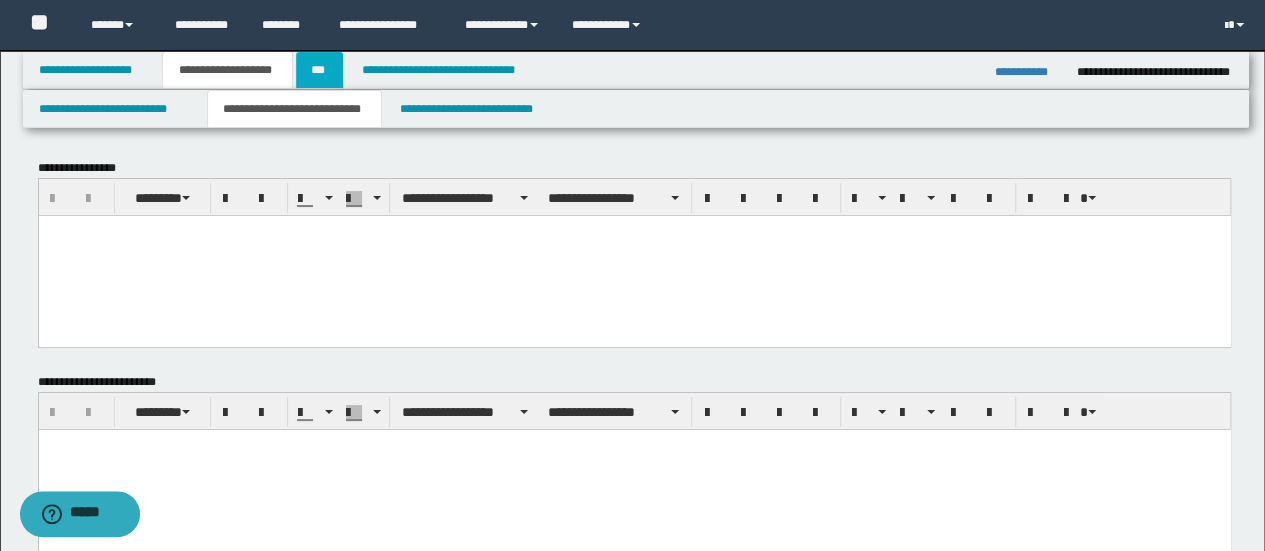 click on "***" at bounding box center [319, 70] 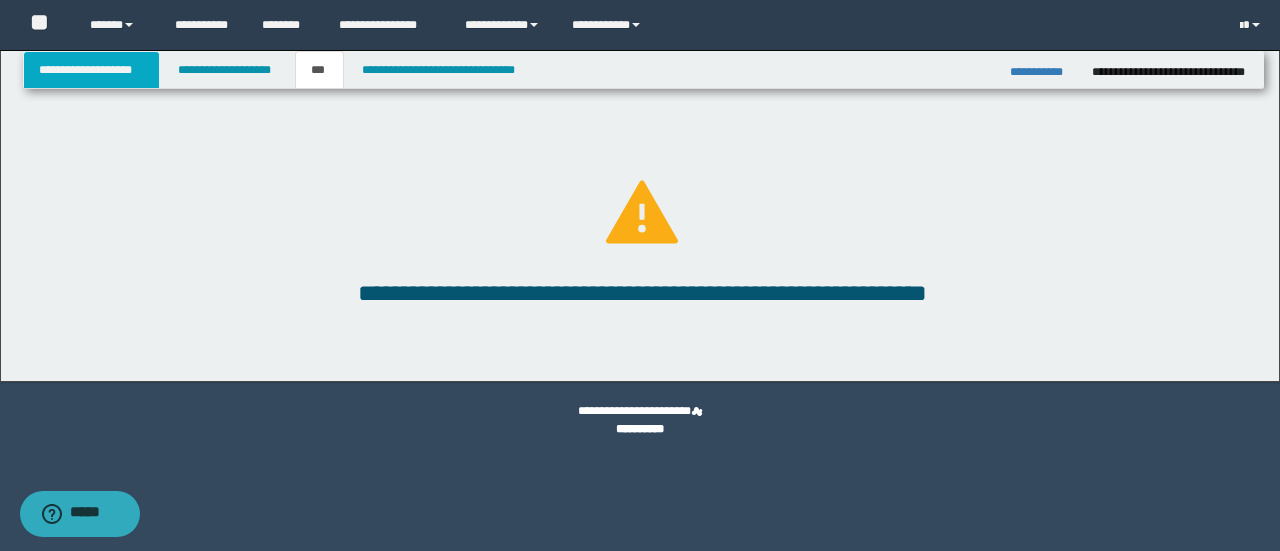 click on "**********" at bounding box center [92, 70] 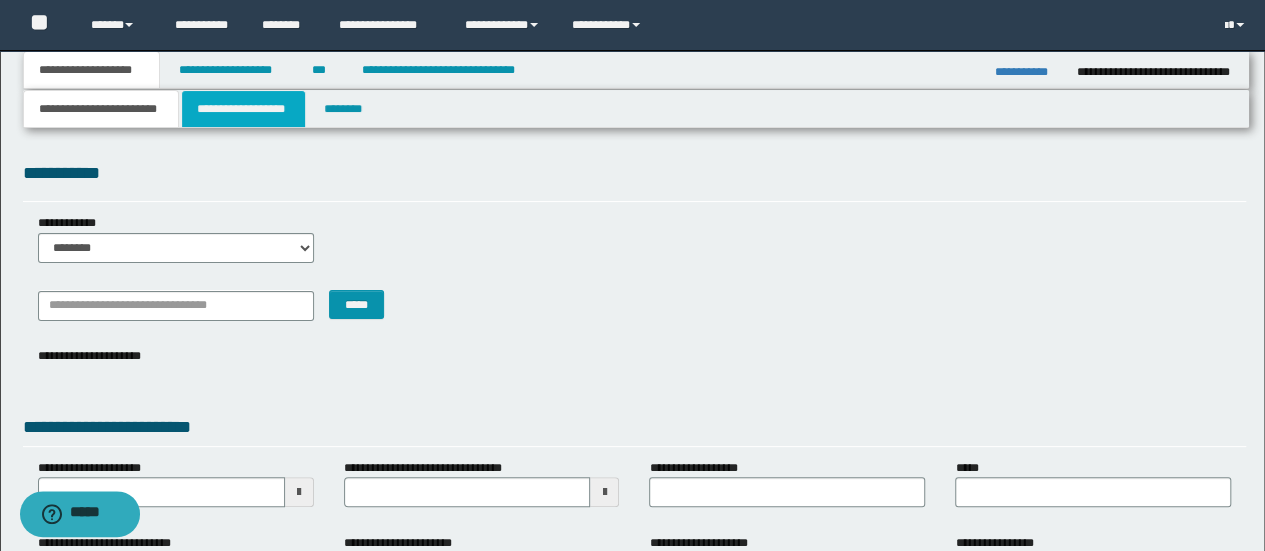 click on "**********" at bounding box center [243, 109] 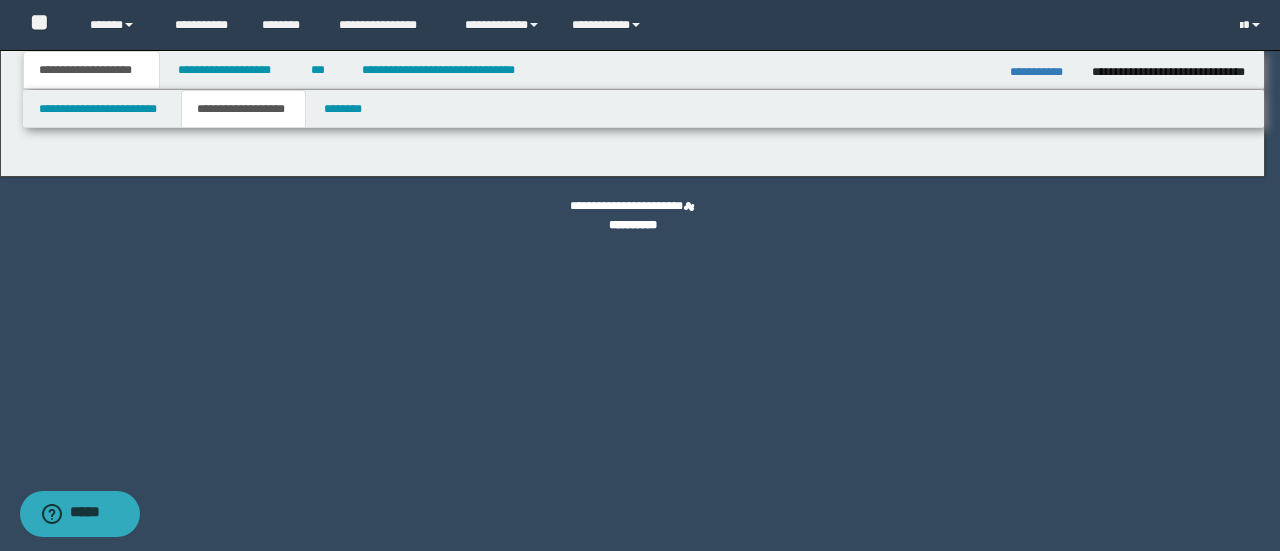 type on "**********" 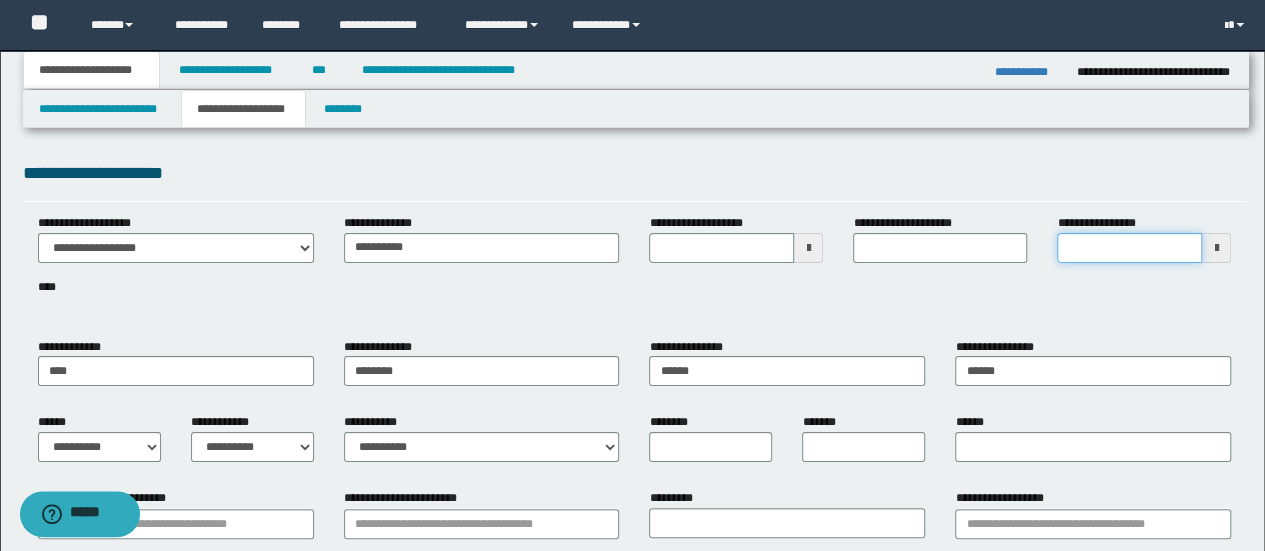 click on "**********" at bounding box center (1129, 248) 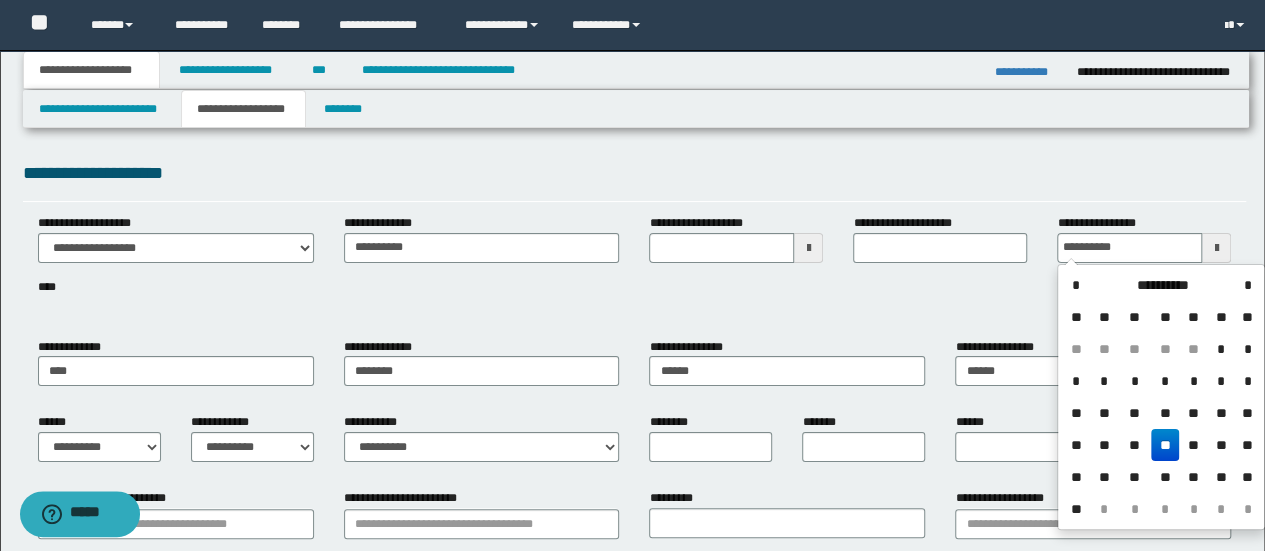 click on "**" at bounding box center [1165, 445] 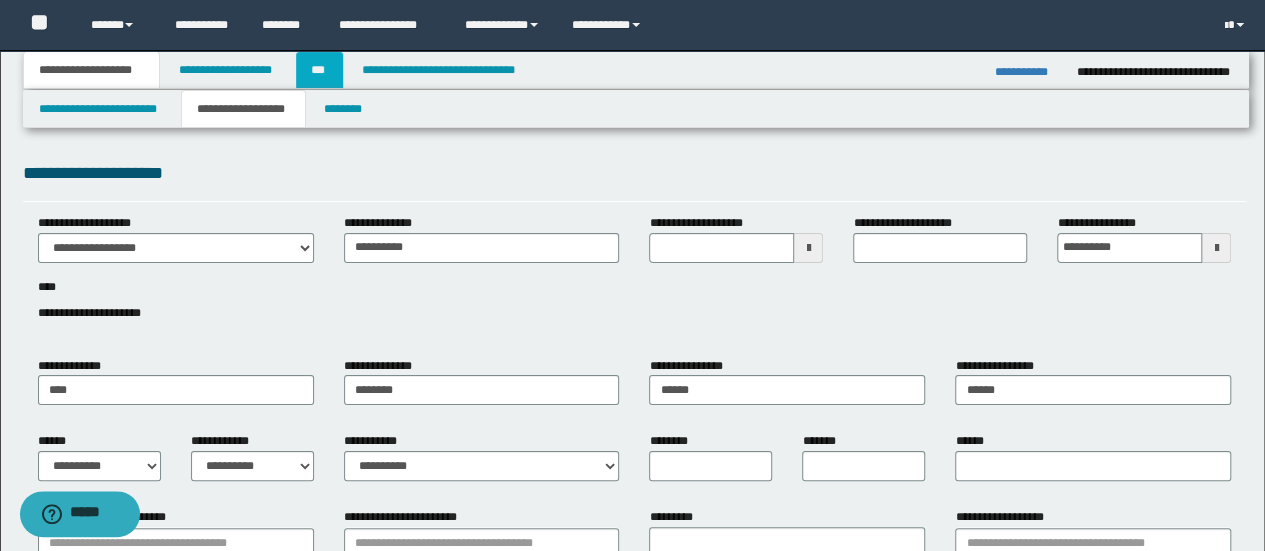 click on "***" at bounding box center (319, 70) 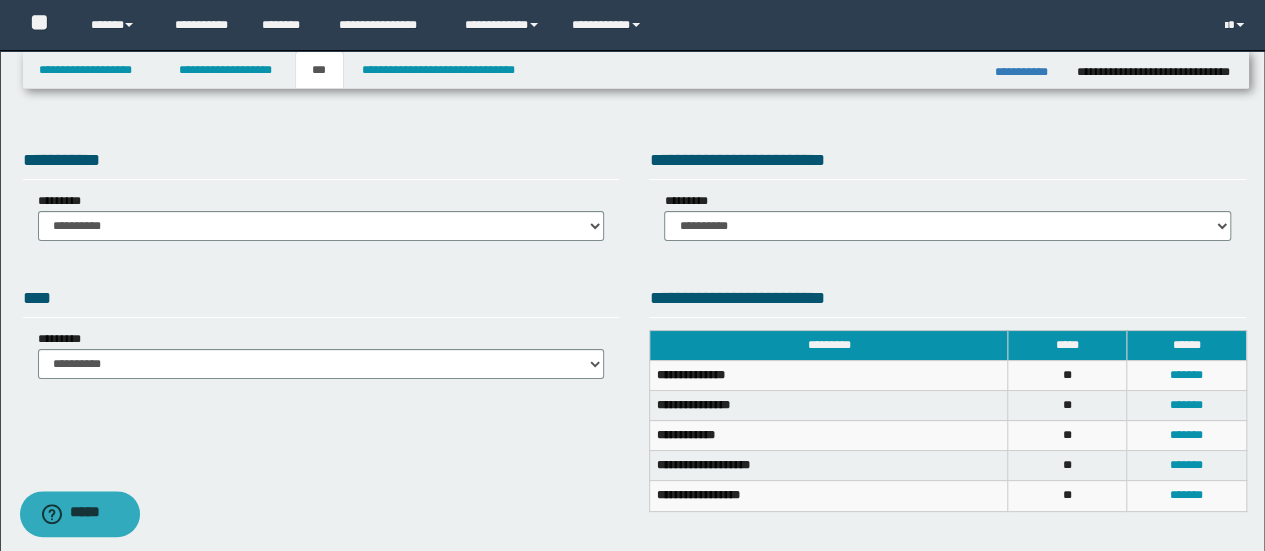 click on "**********" at bounding box center (321, 216) 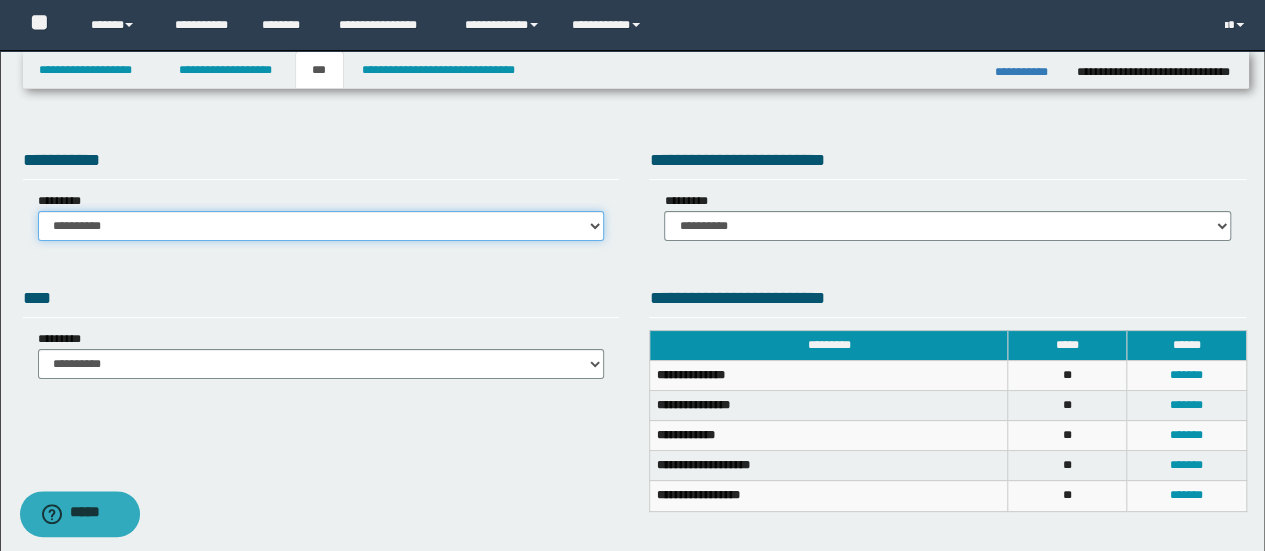 drag, startPoint x: 299, startPoint y: 226, endPoint x: 284, endPoint y: 236, distance: 18.027756 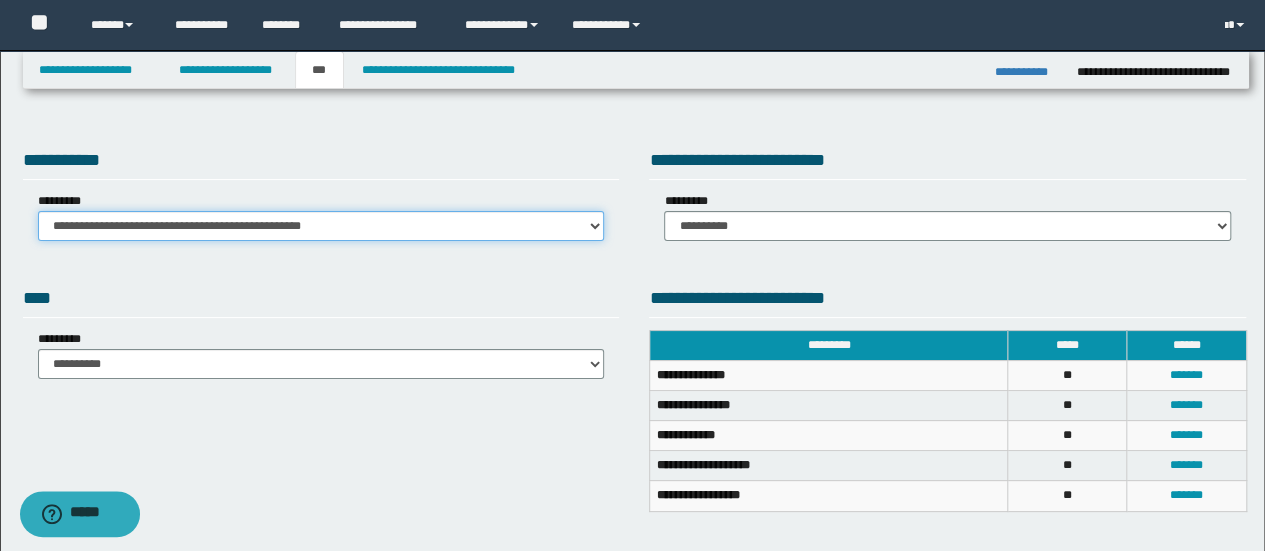 click on "**********" at bounding box center (321, 226) 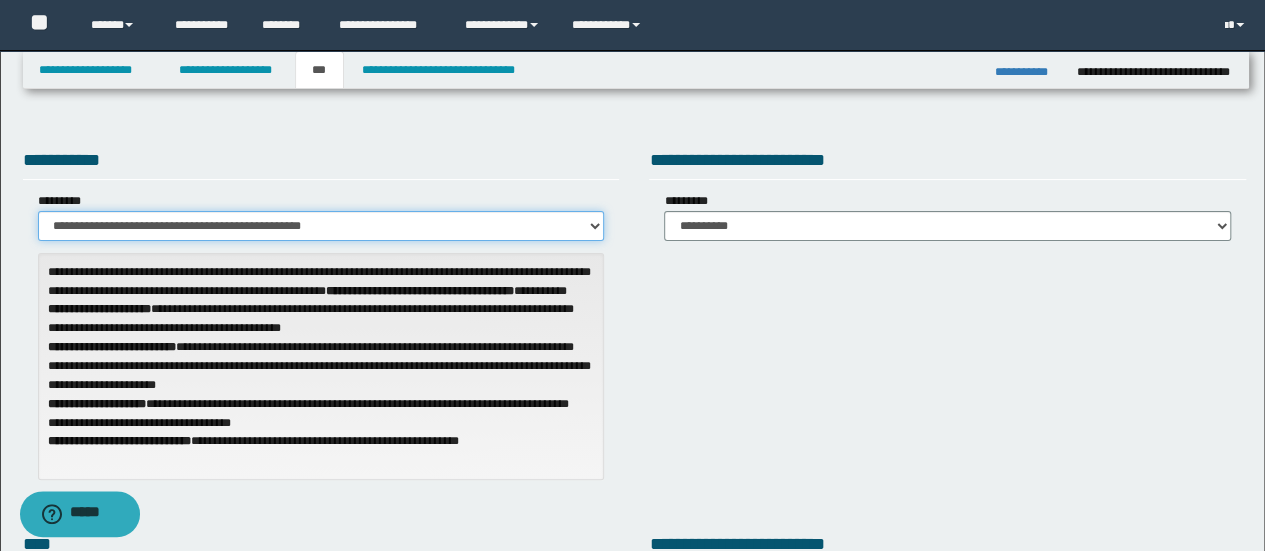 click on "**********" at bounding box center (321, 226) 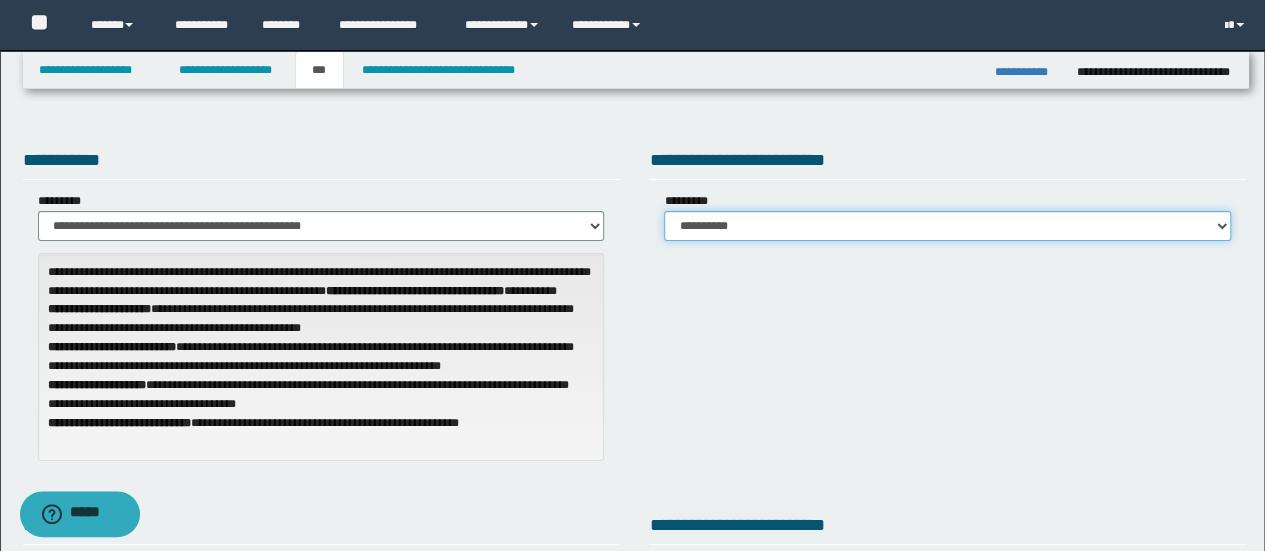 click on "**********" at bounding box center [947, 226] 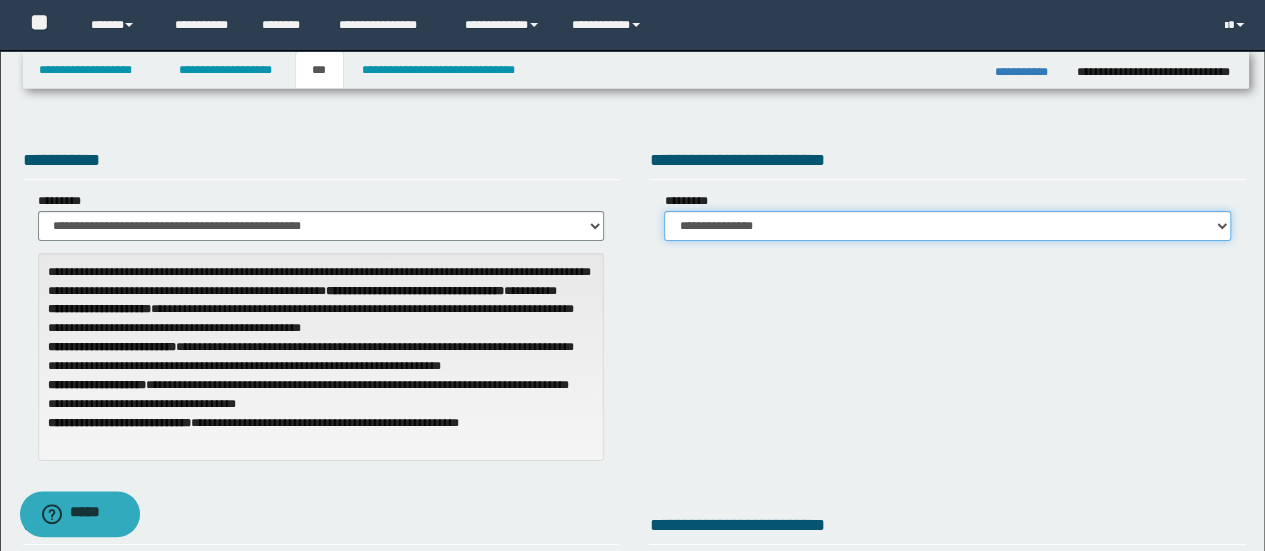 click on "**********" at bounding box center [947, 226] 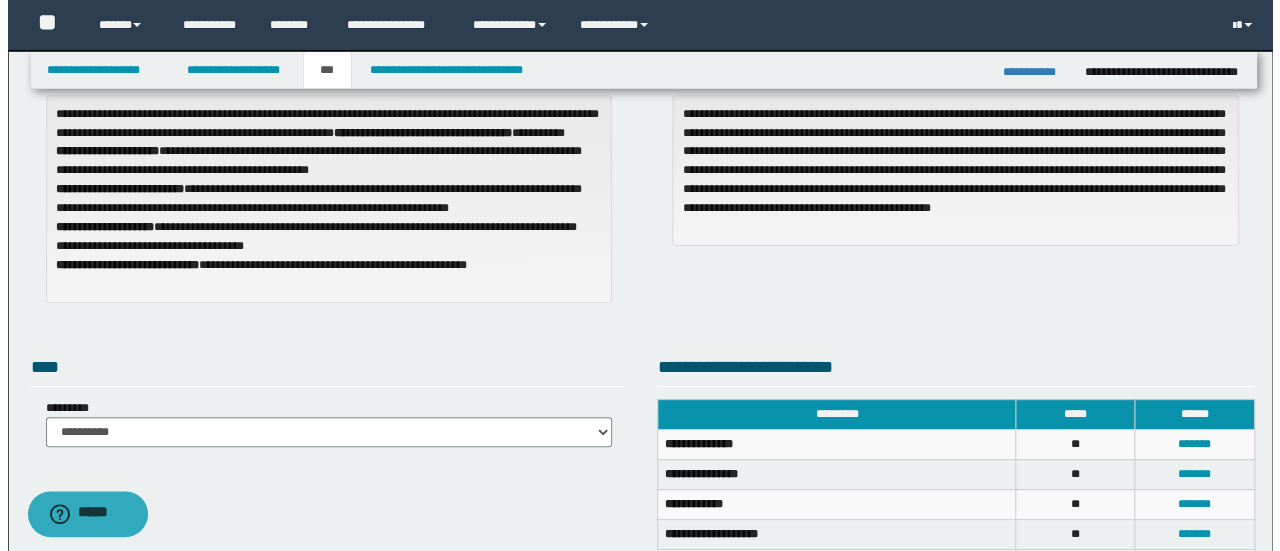 scroll, scrollTop: 200, scrollLeft: 0, axis: vertical 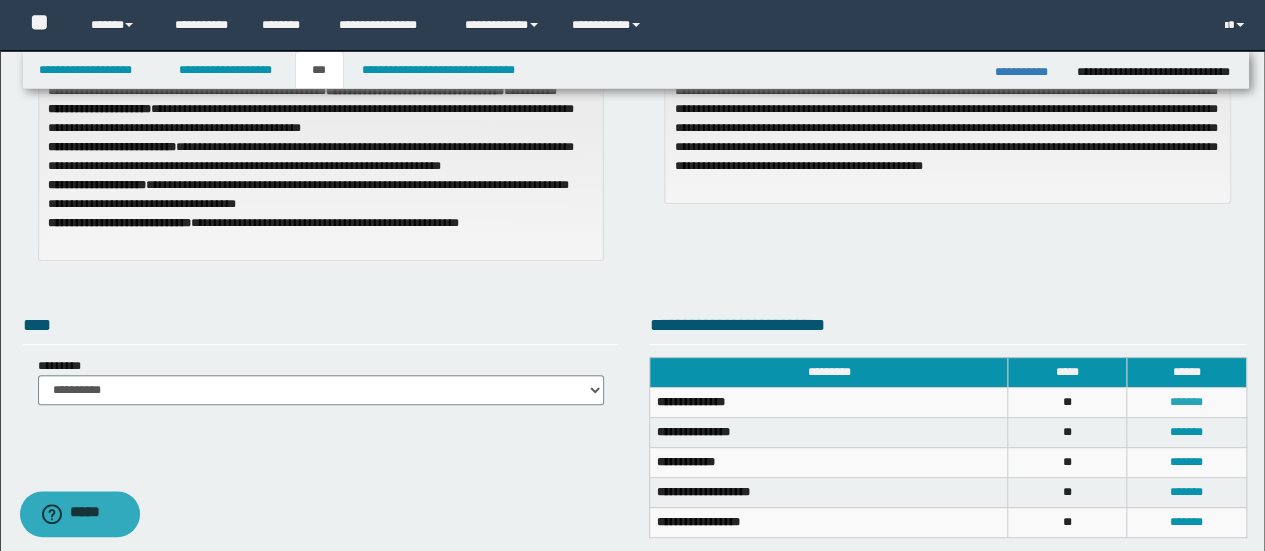 click on "*******" at bounding box center (1186, 402) 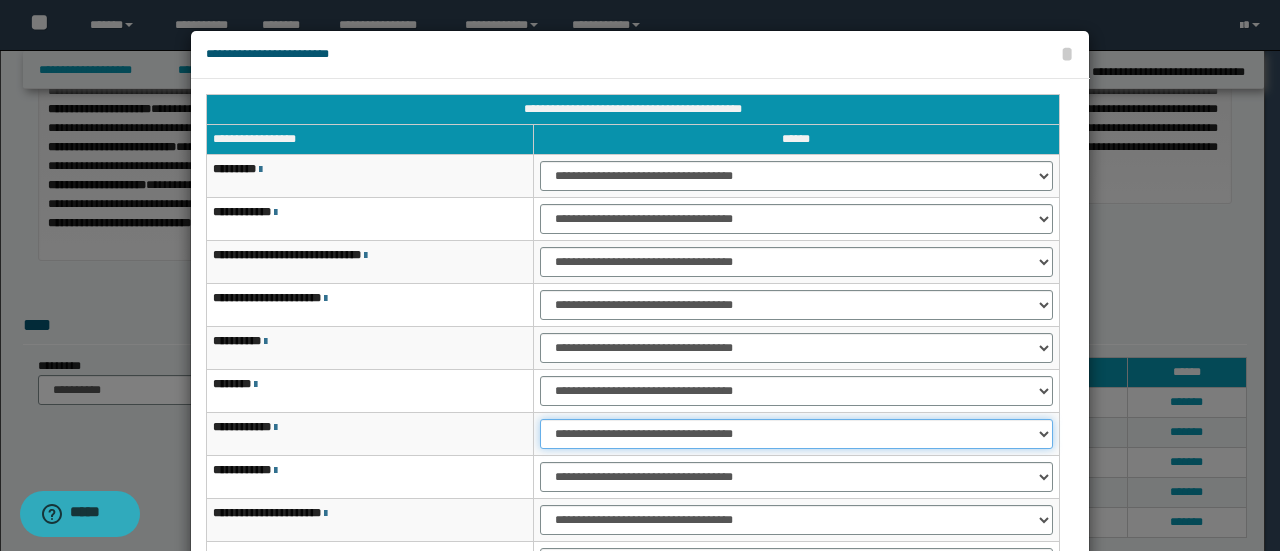 click on "**********" at bounding box center (796, 434) 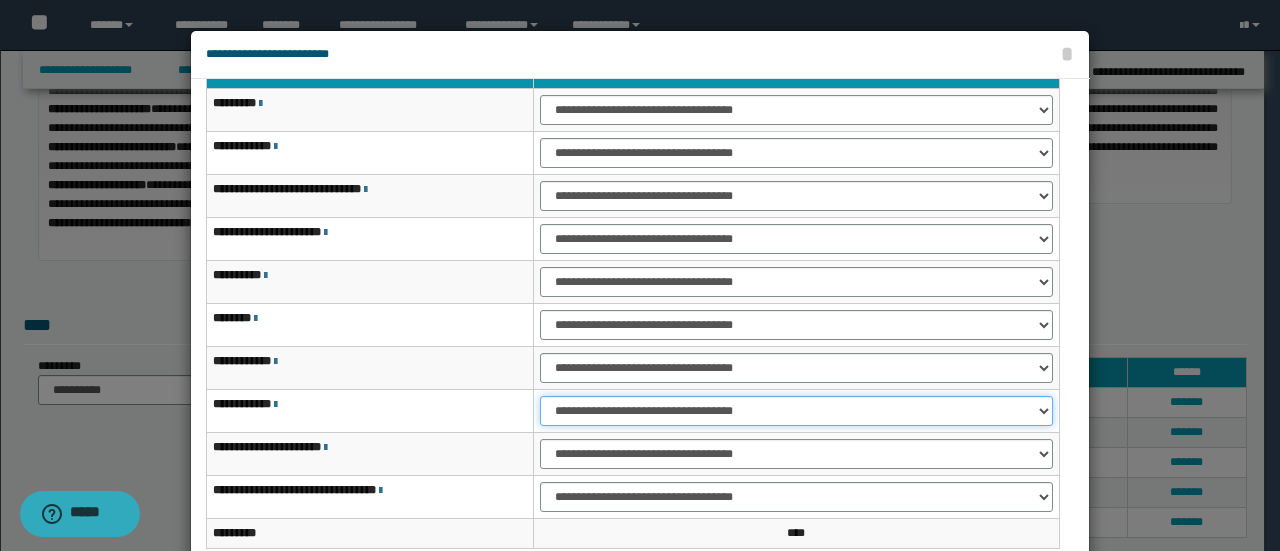 scroll, scrollTop: 116, scrollLeft: 0, axis: vertical 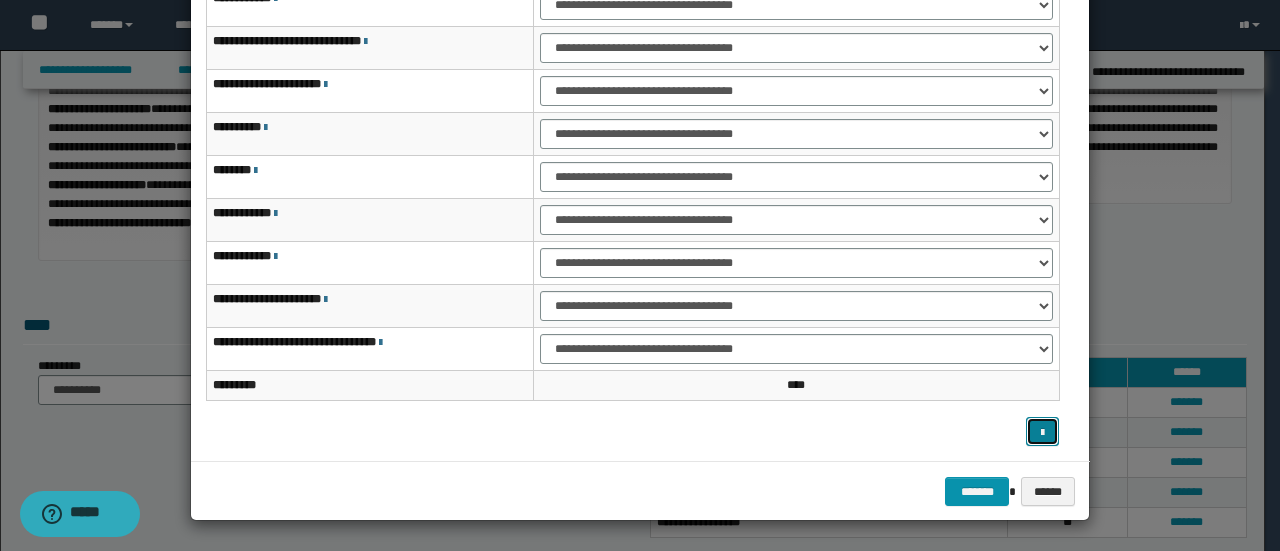 click at bounding box center [1042, 431] 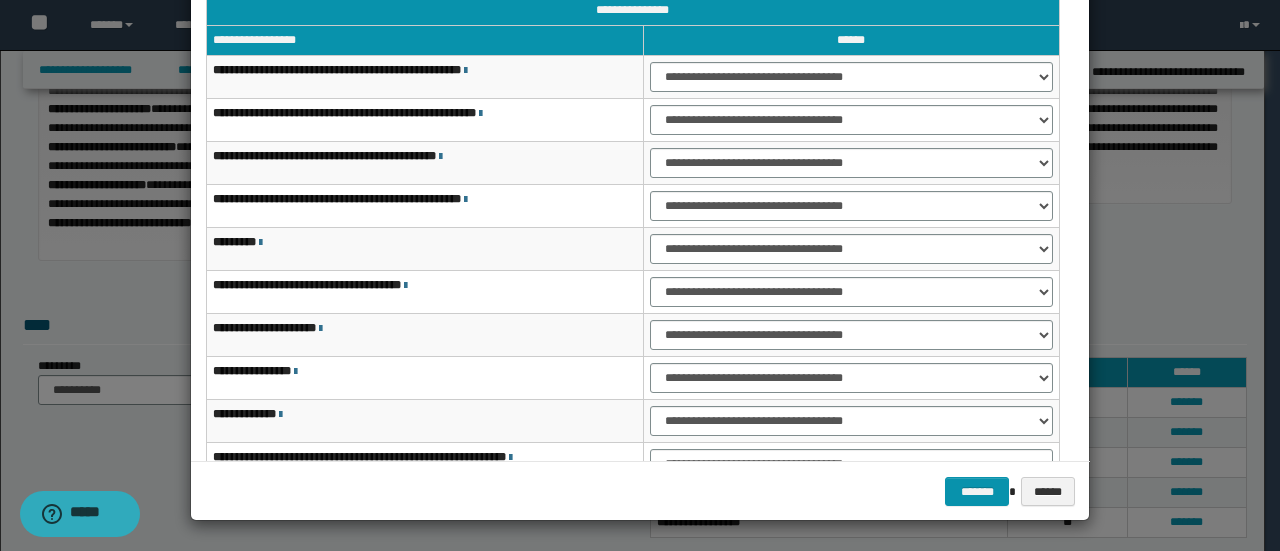scroll, scrollTop: 0, scrollLeft: 0, axis: both 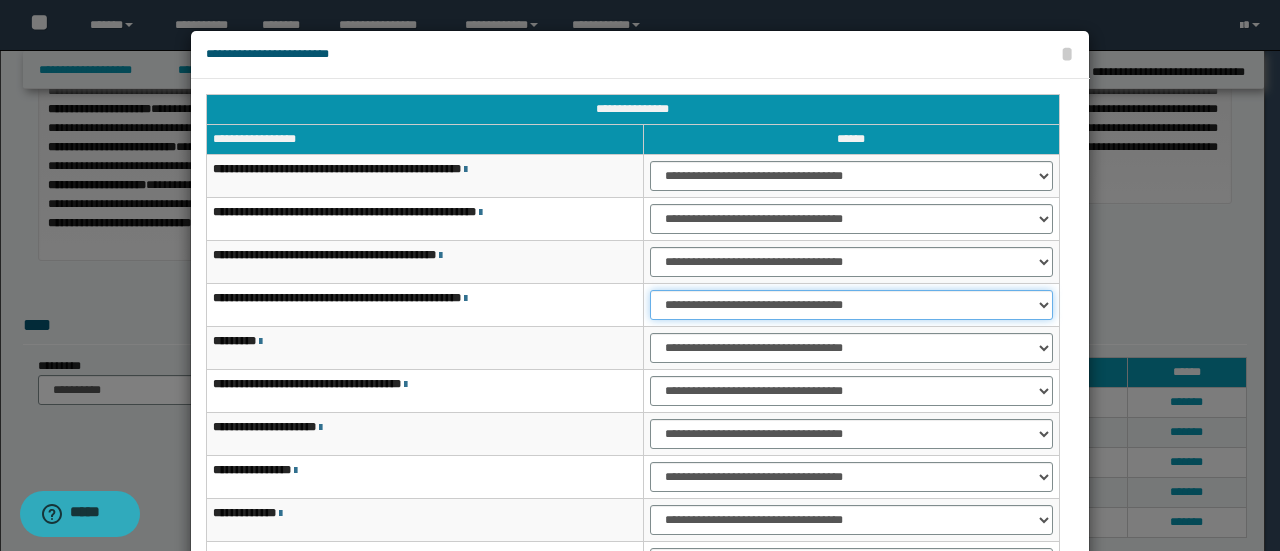 click on "**********" at bounding box center (851, 305) 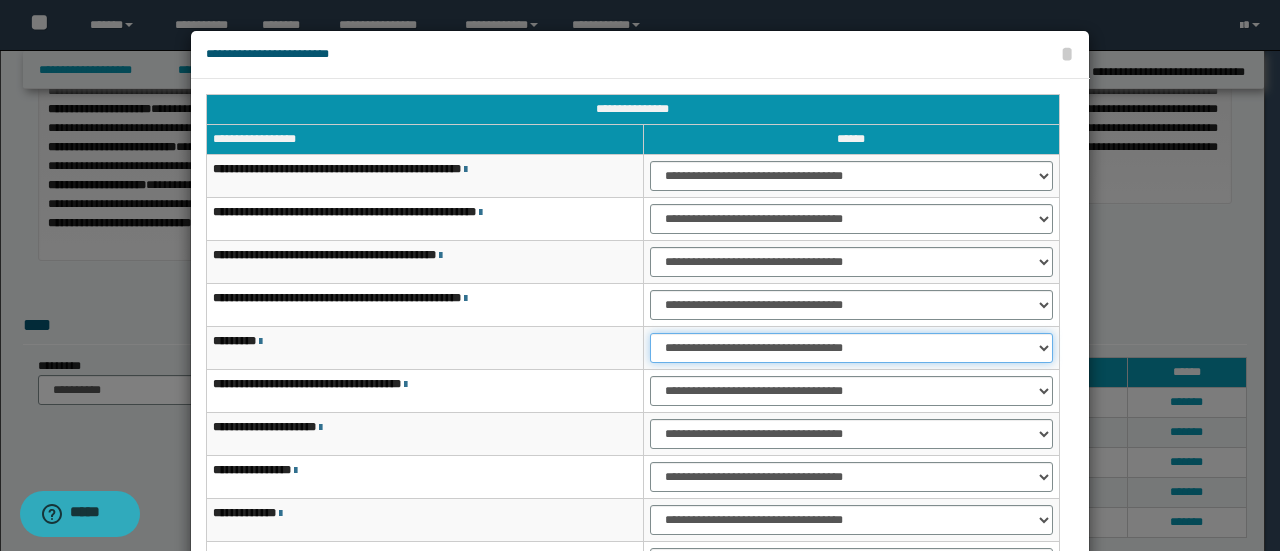 select on "***" 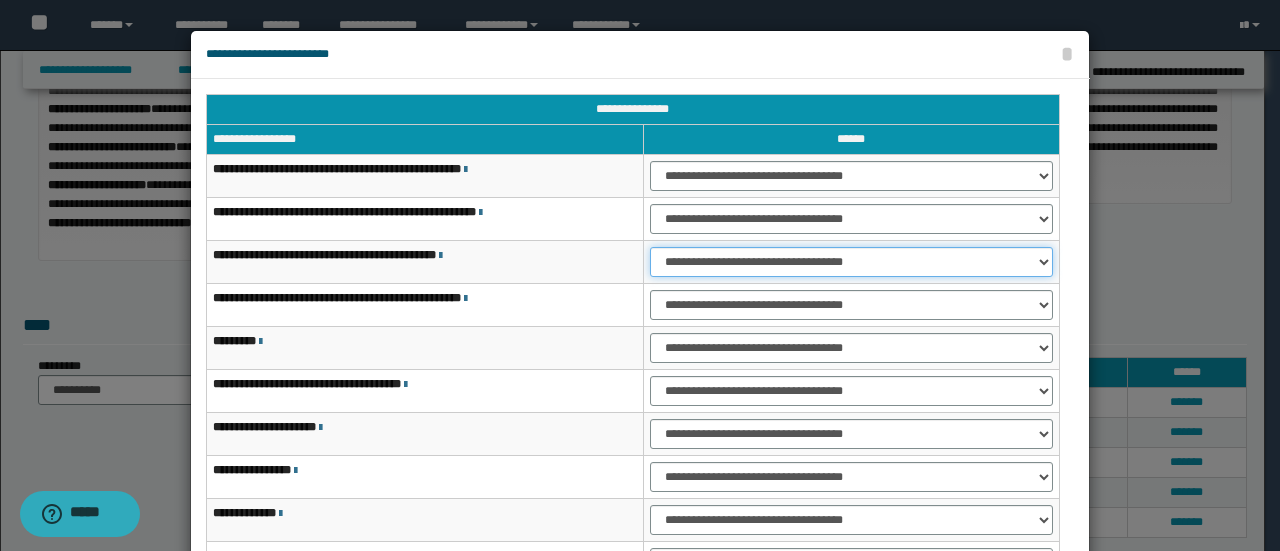 click on "**********" at bounding box center [851, 262] 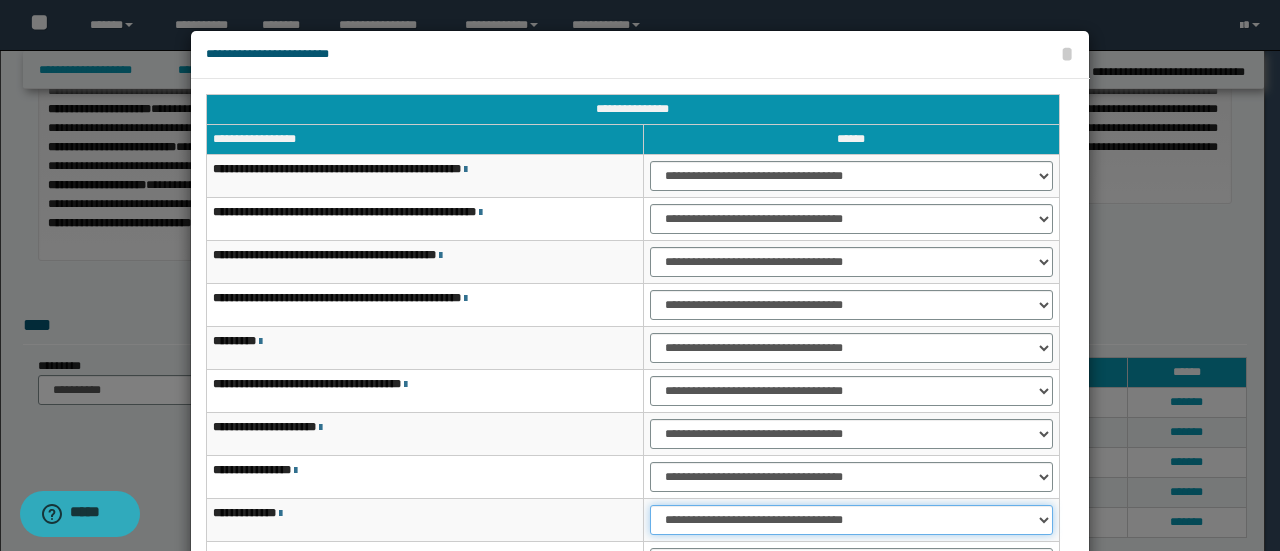 select on "***" 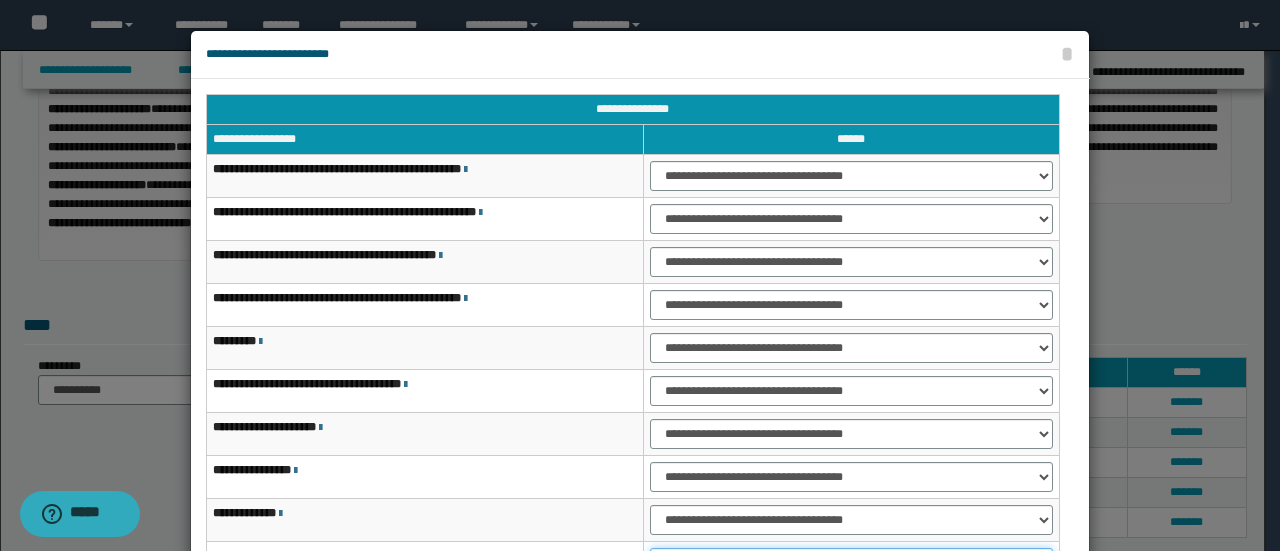 scroll, scrollTop: 15, scrollLeft: 0, axis: vertical 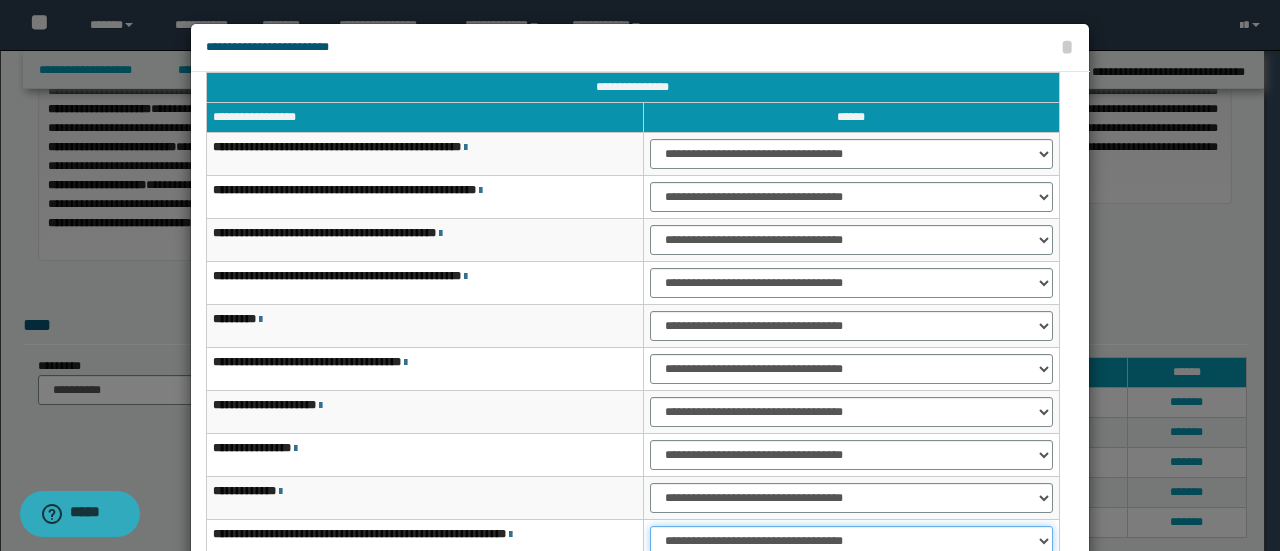 select on "***" 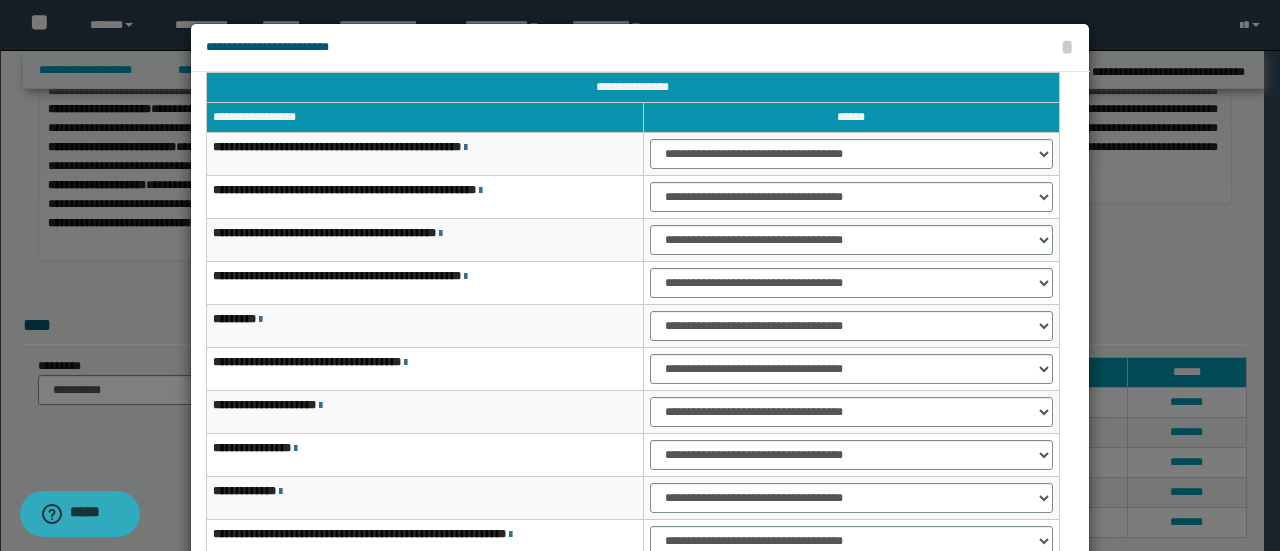 type 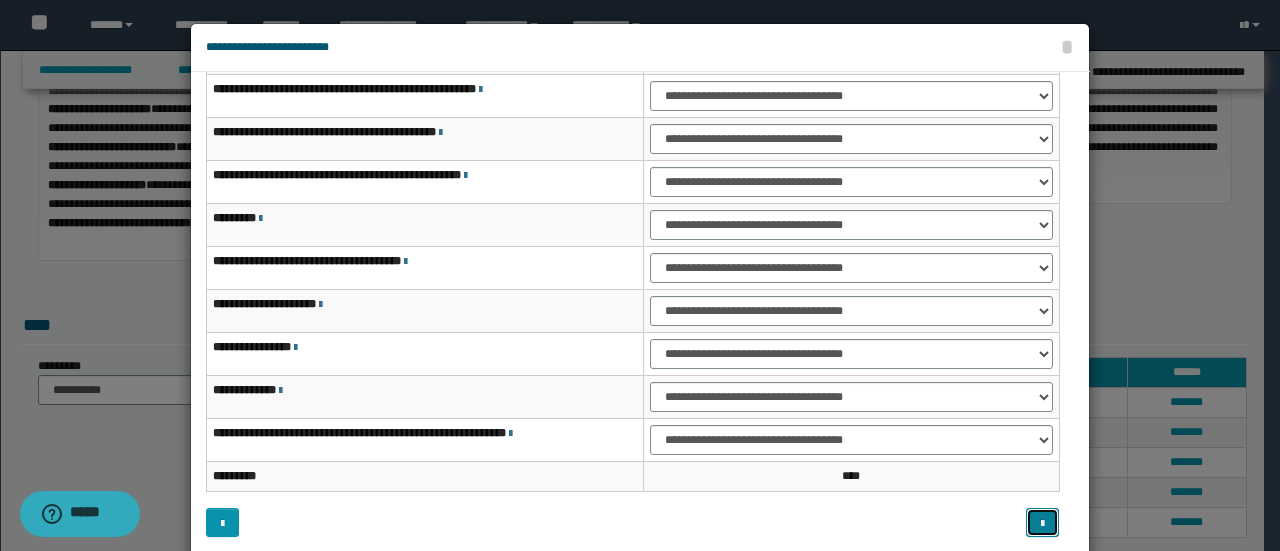 click at bounding box center (1042, 524) 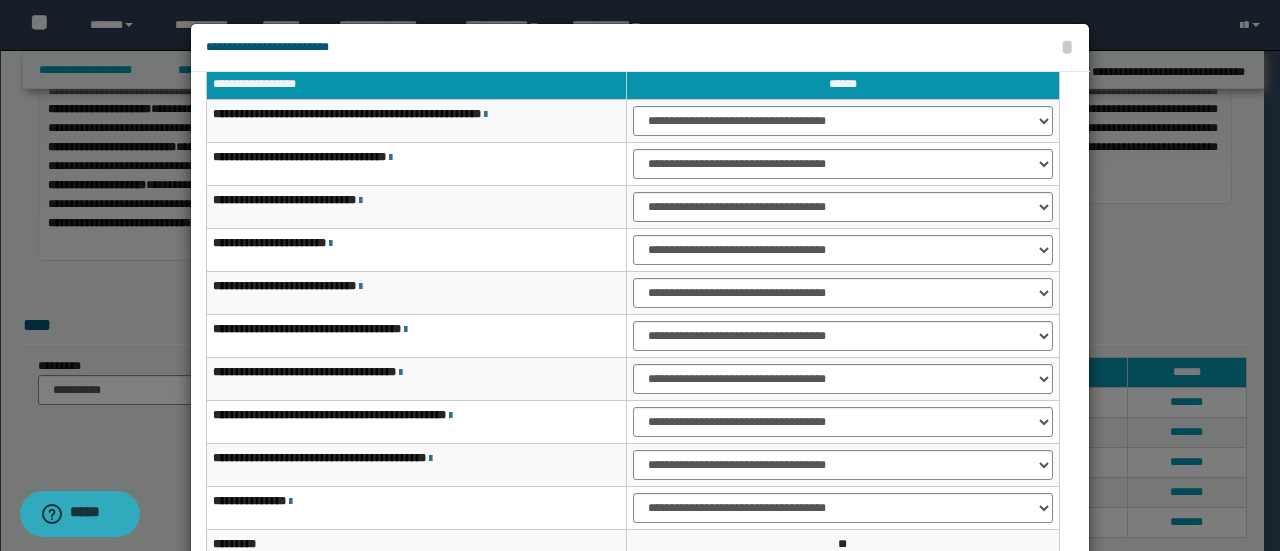 scroll, scrollTop: 0, scrollLeft: 0, axis: both 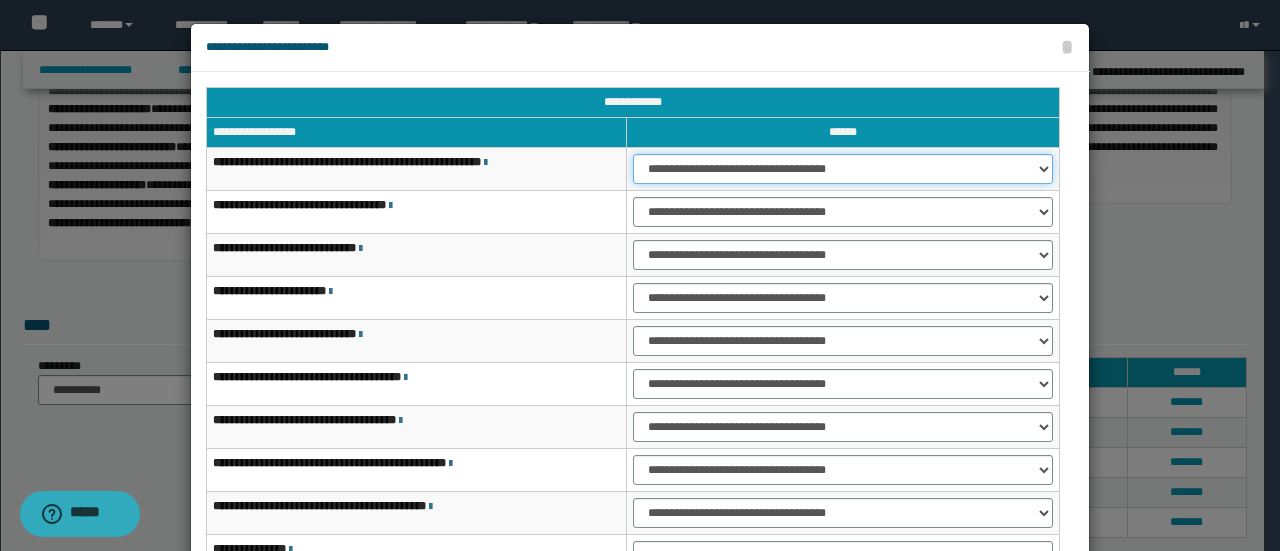 click on "**********" at bounding box center (843, 169) 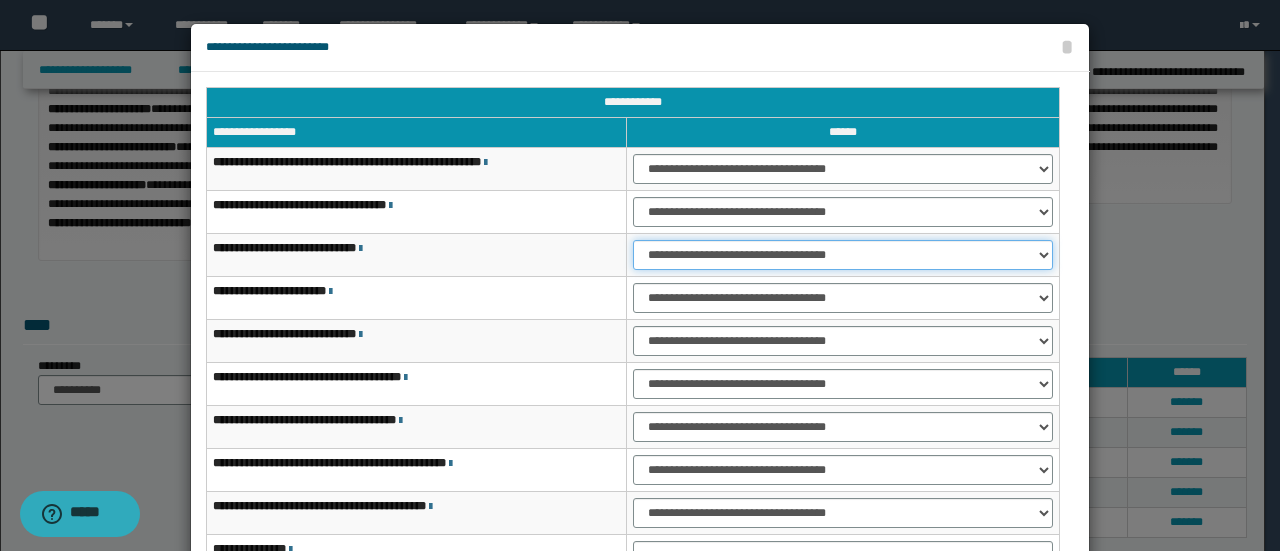 select on "***" 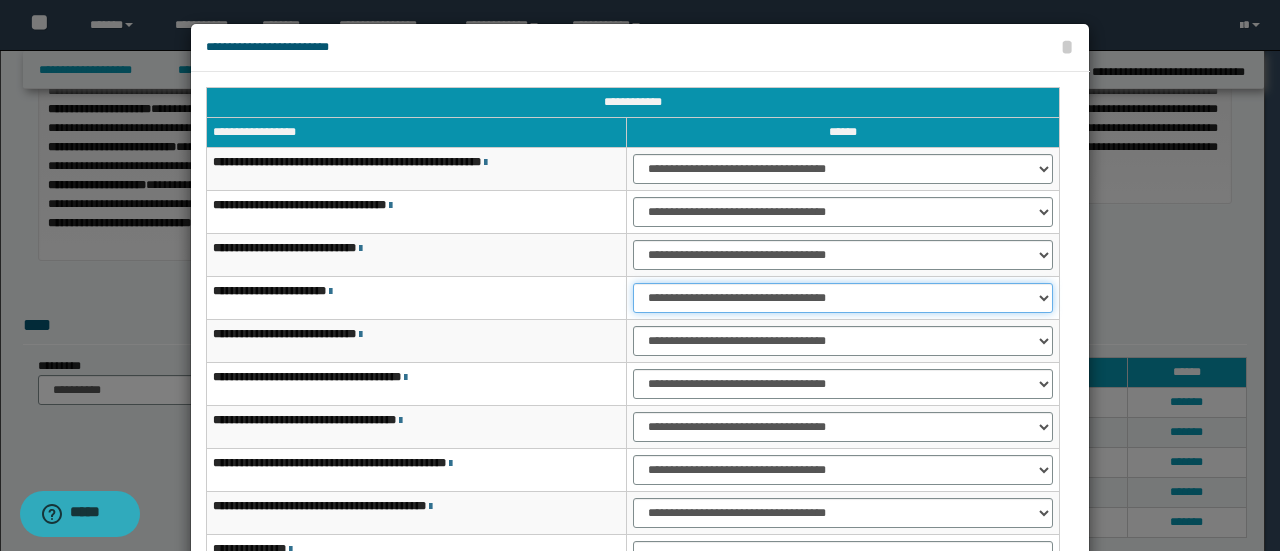 select on "***" 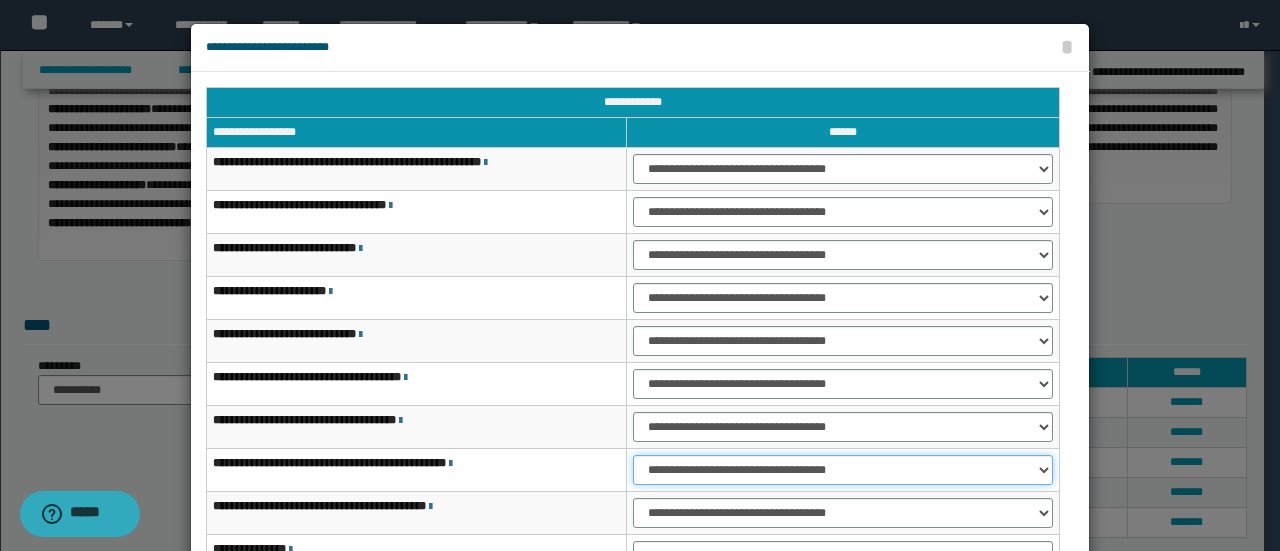 select on "***" 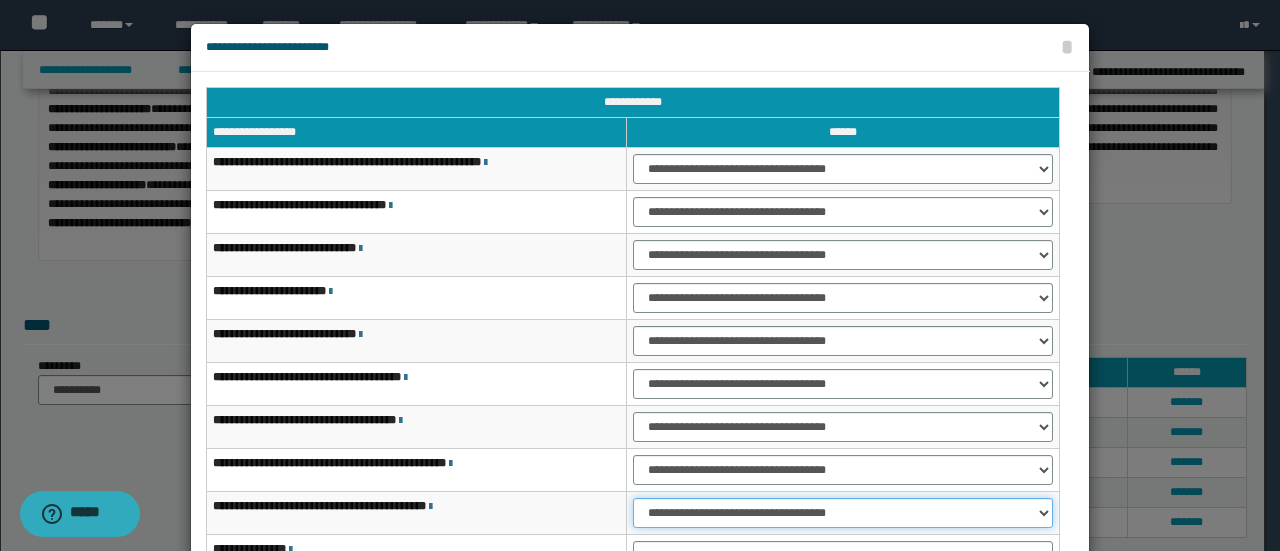 select on "***" 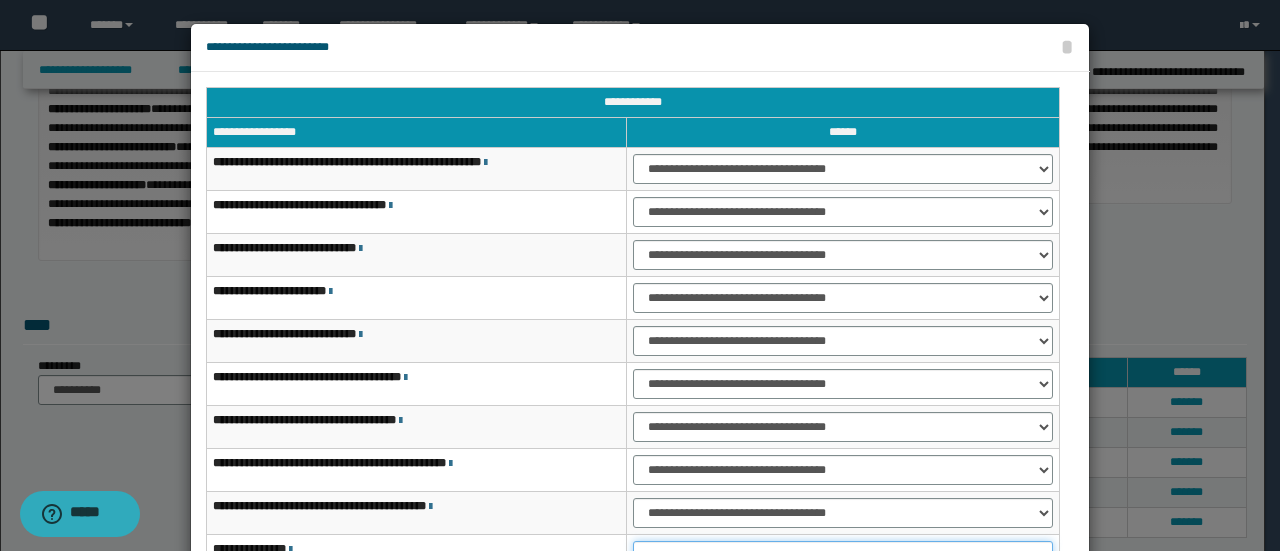 scroll, scrollTop: 15, scrollLeft: 0, axis: vertical 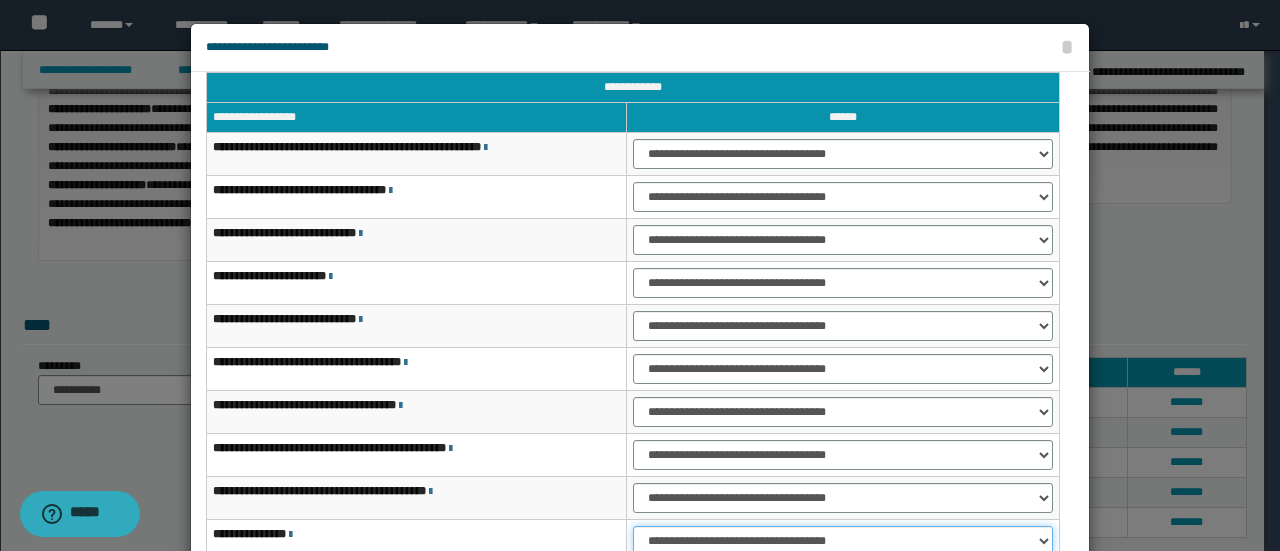 select on "***" 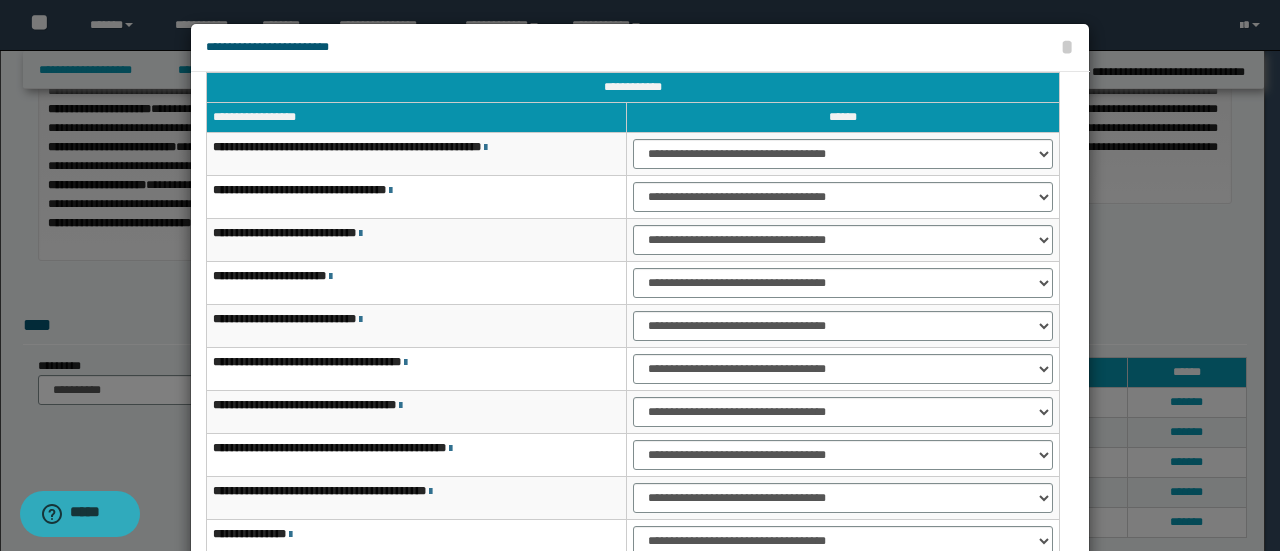 scroll, scrollTop: 116, scrollLeft: 0, axis: vertical 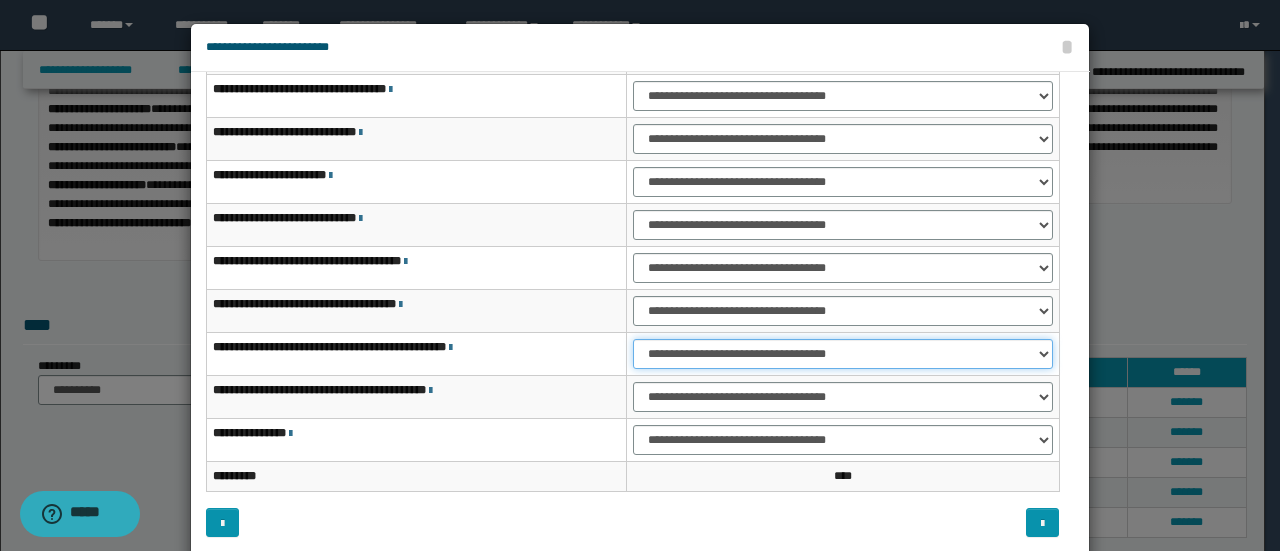drag, startPoint x: 709, startPoint y: 337, endPoint x: 700, endPoint y: 350, distance: 15.811388 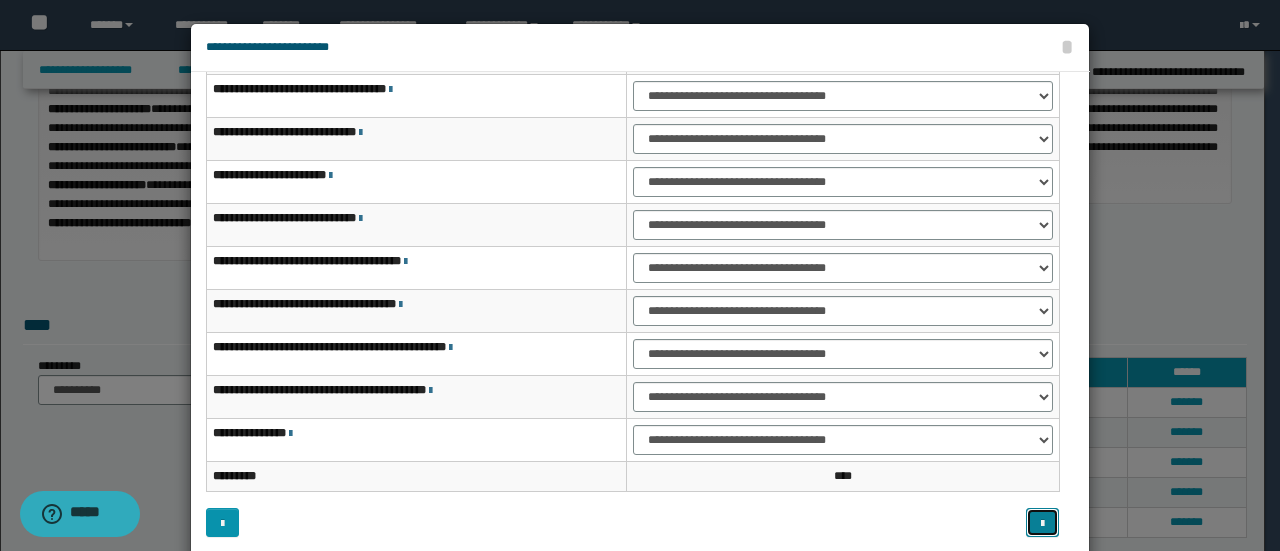 click at bounding box center (1042, 522) 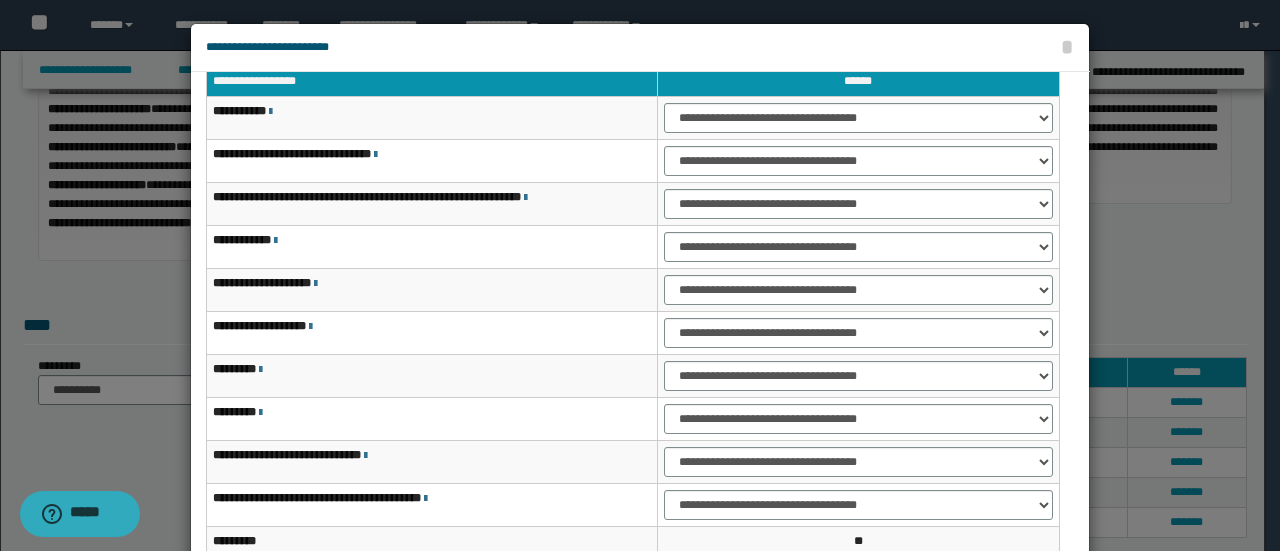 scroll, scrollTop: 0, scrollLeft: 0, axis: both 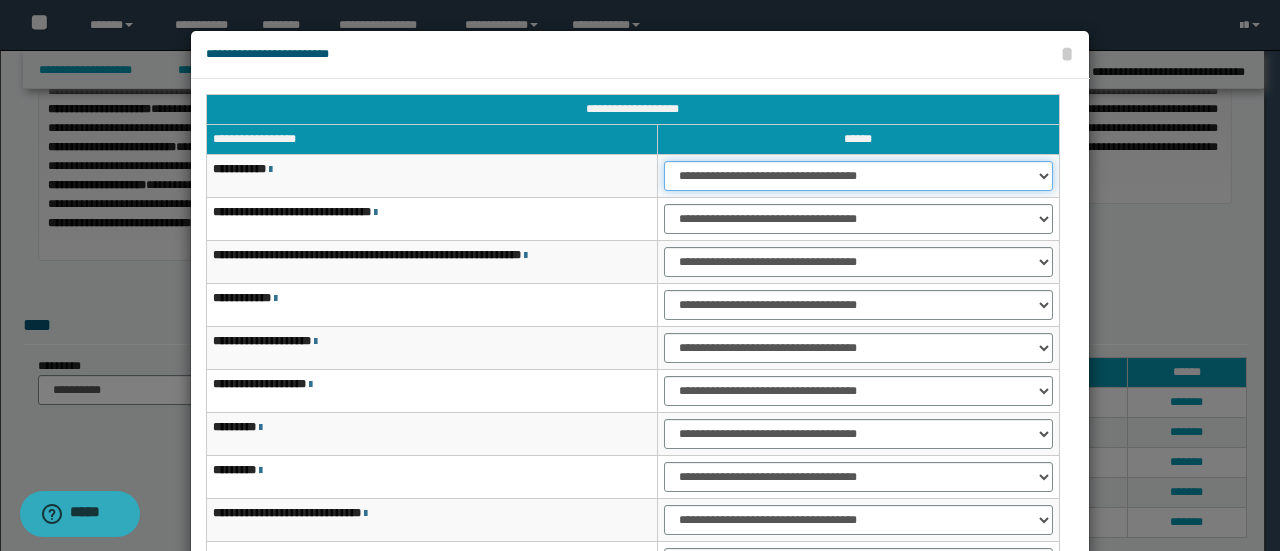 click on "**********" at bounding box center [858, 176] 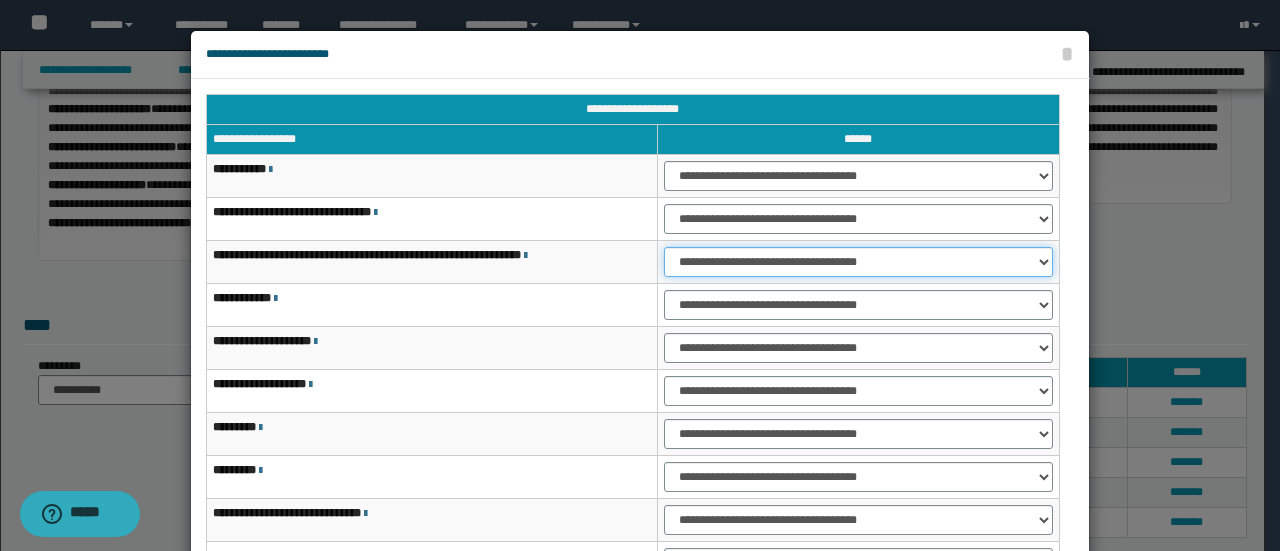 select on "***" 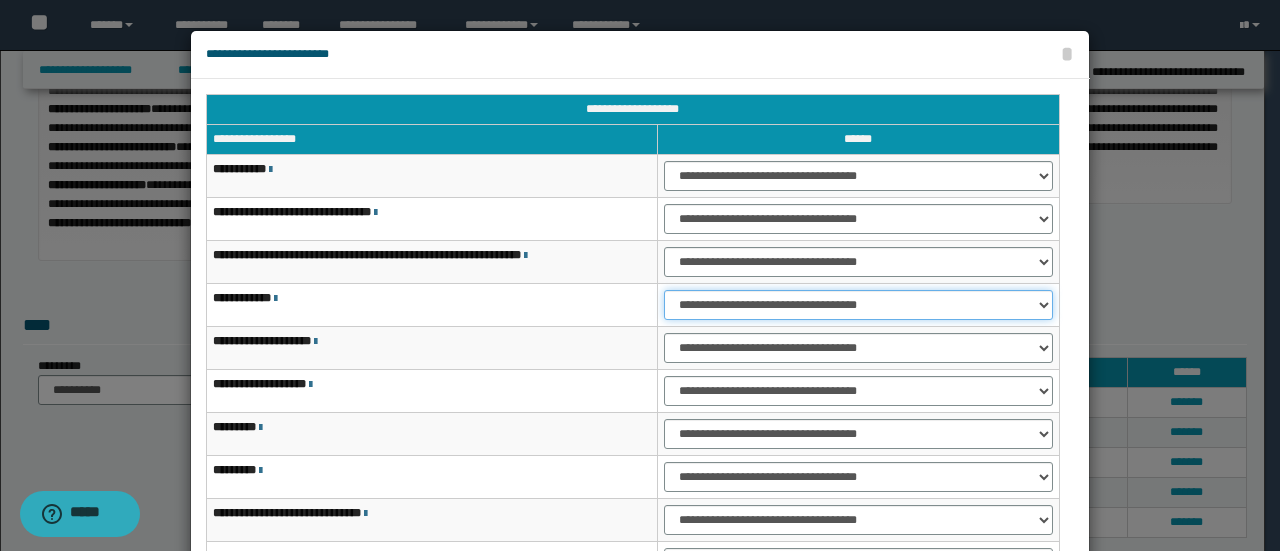 select on "***" 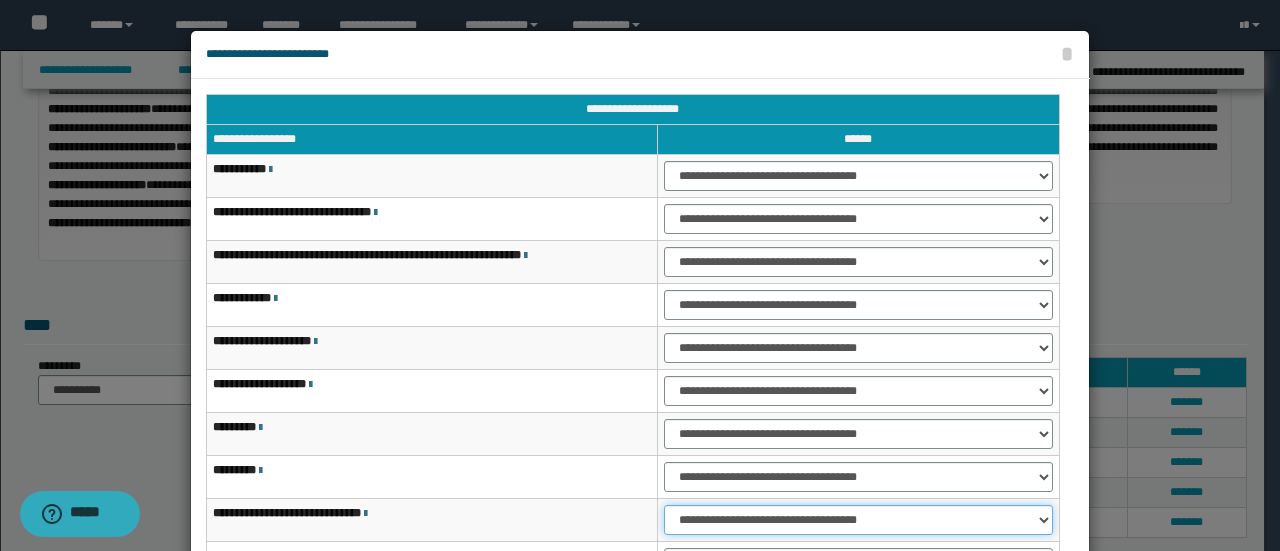 select on "***" 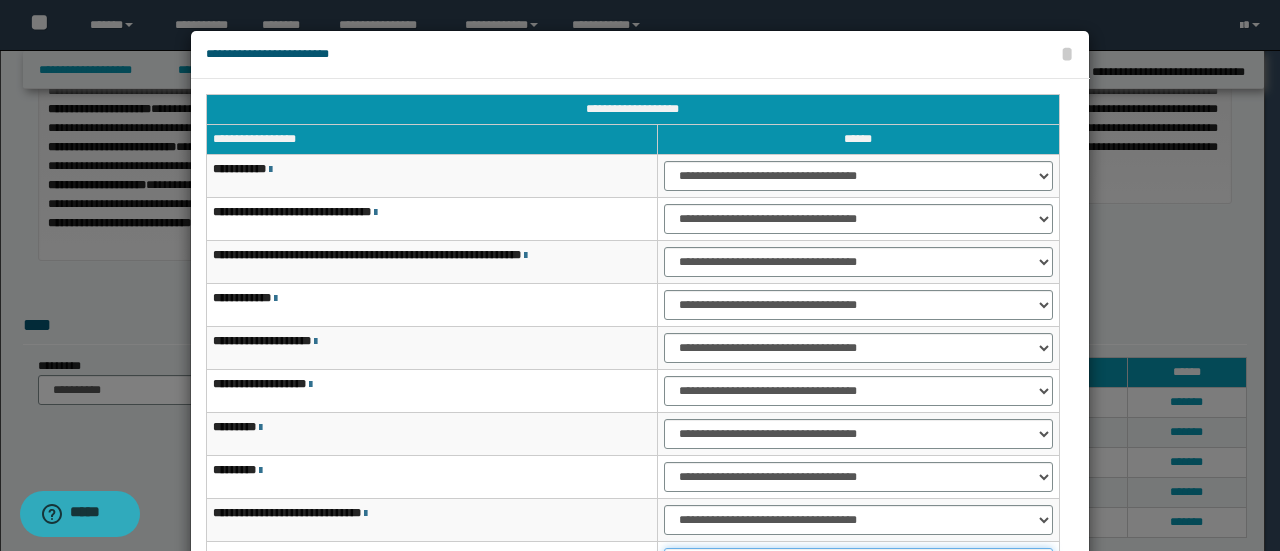 select on "***" 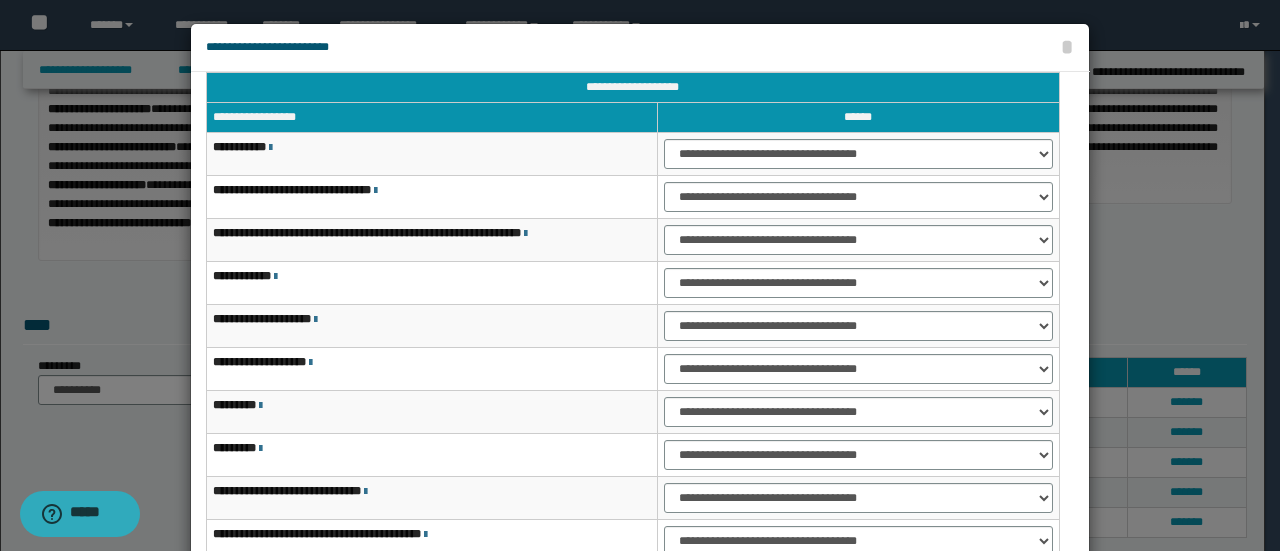 scroll, scrollTop: 116, scrollLeft: 0, axis: vertical 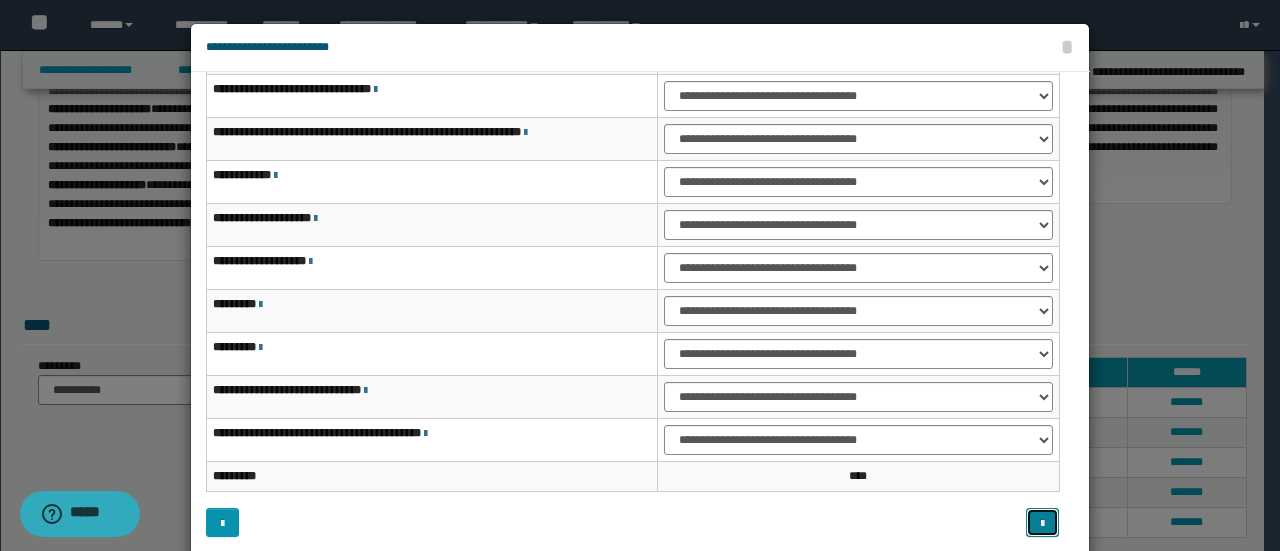 click at bounding box center [1042, 522] 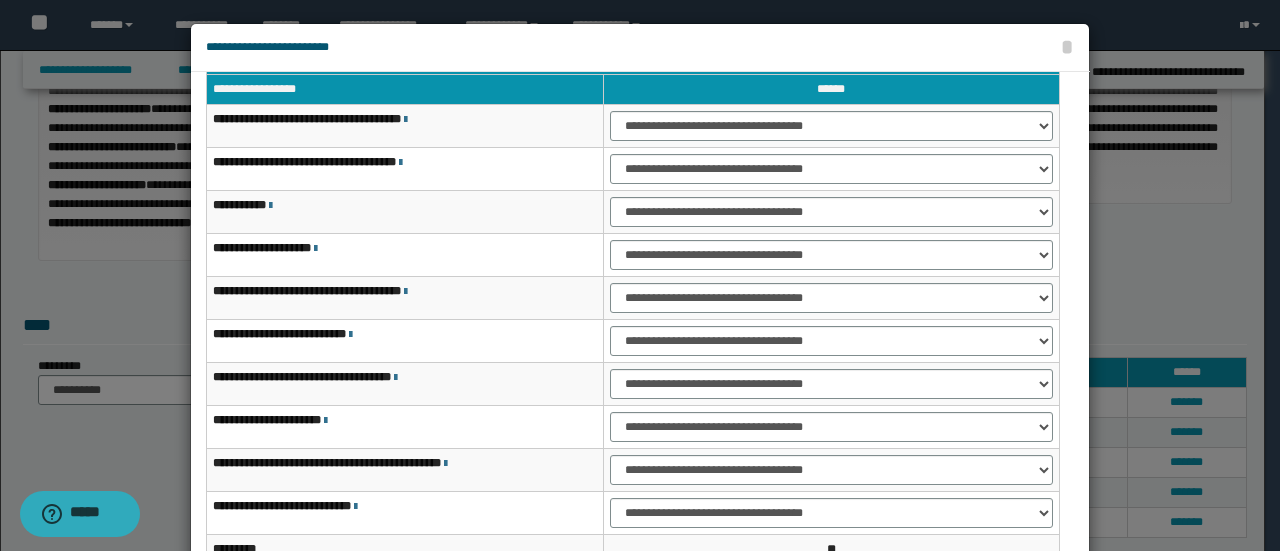 scroll, scrollTop: 0, scrollLeft: 0, axis: both 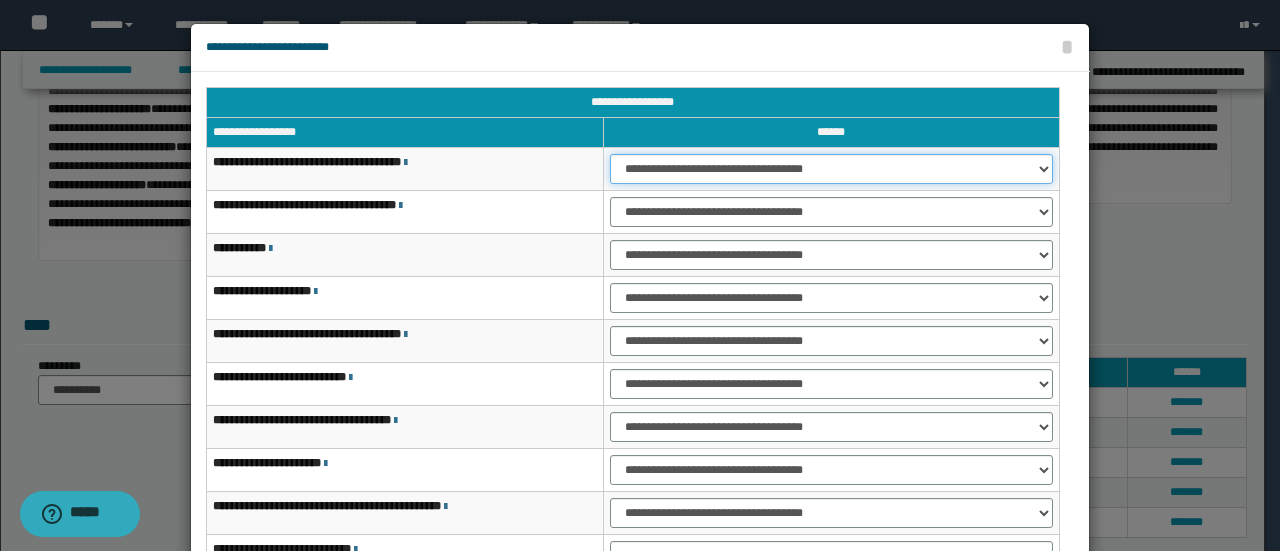 click on "**********" at bounding box center [831, 169] 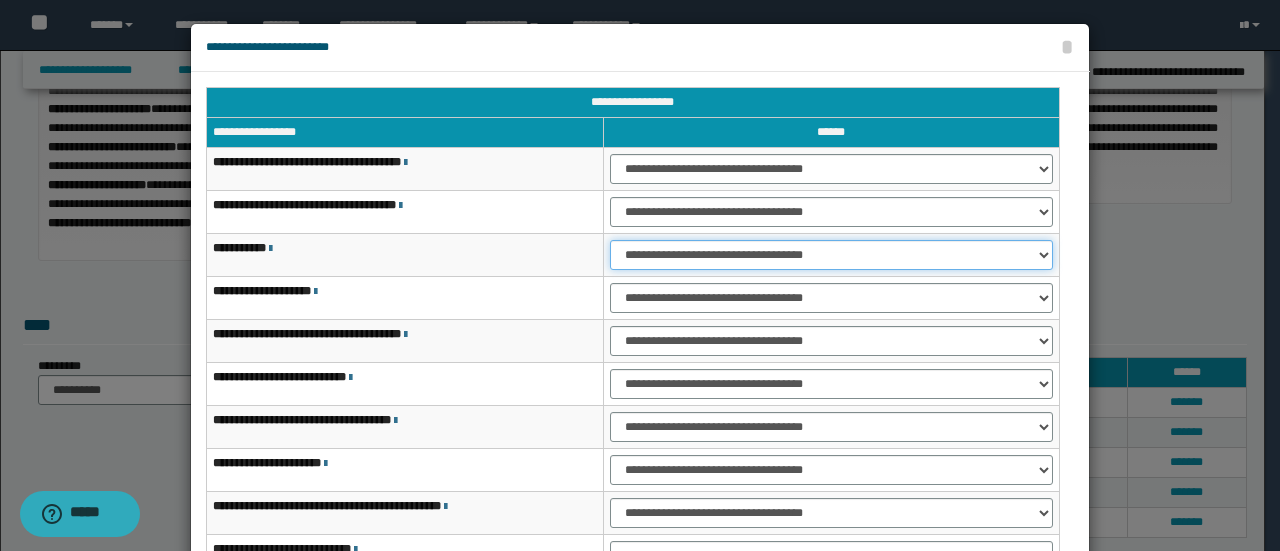 select on "***" 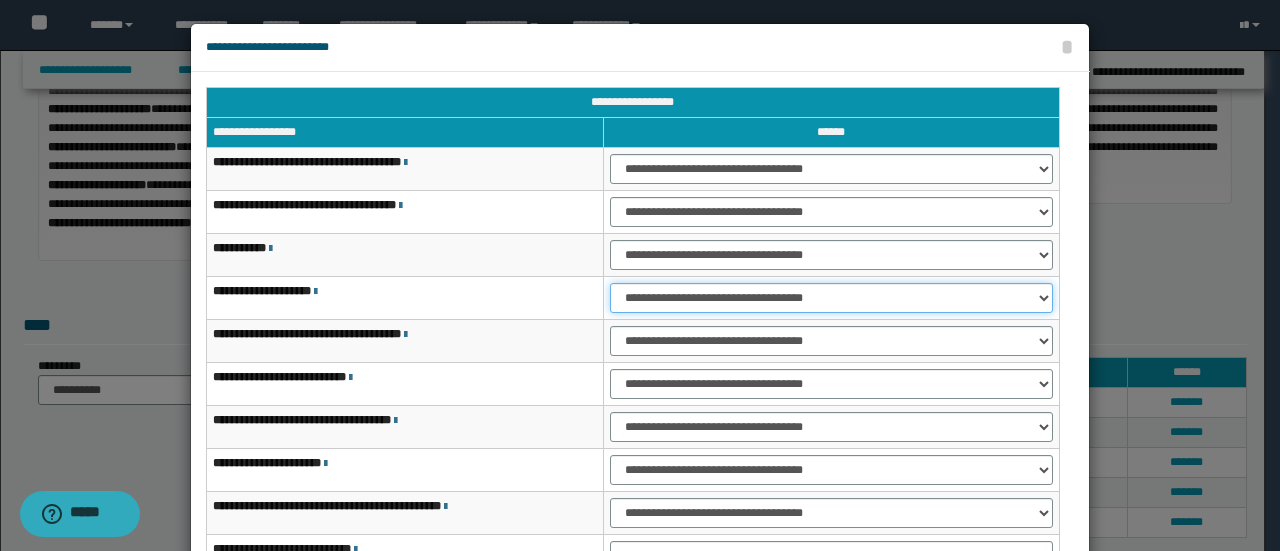 select on "***" 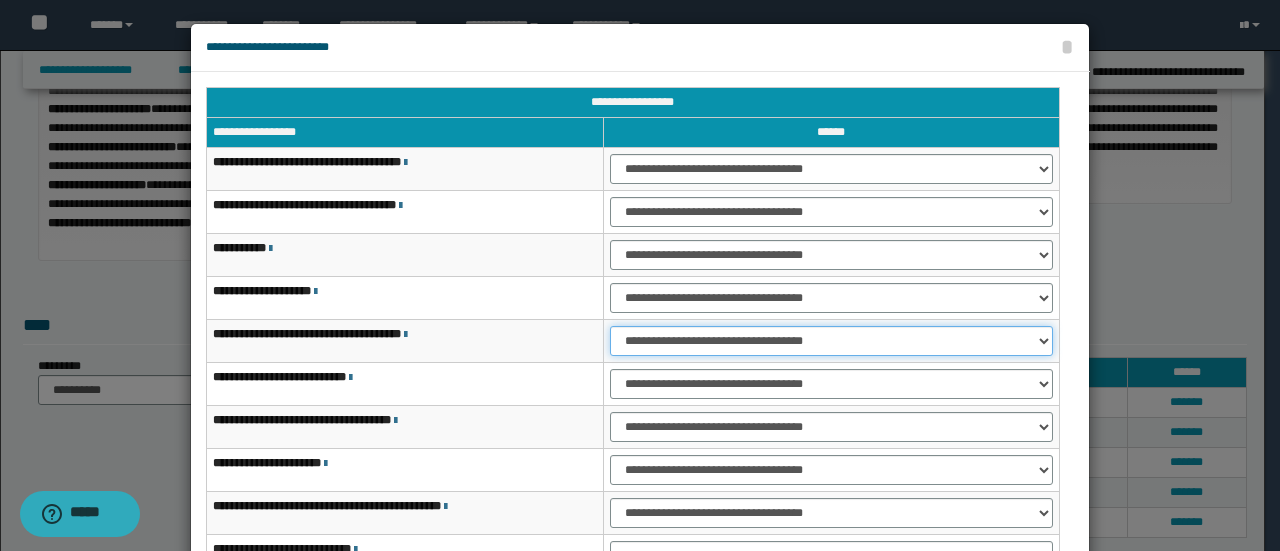 select on "***" 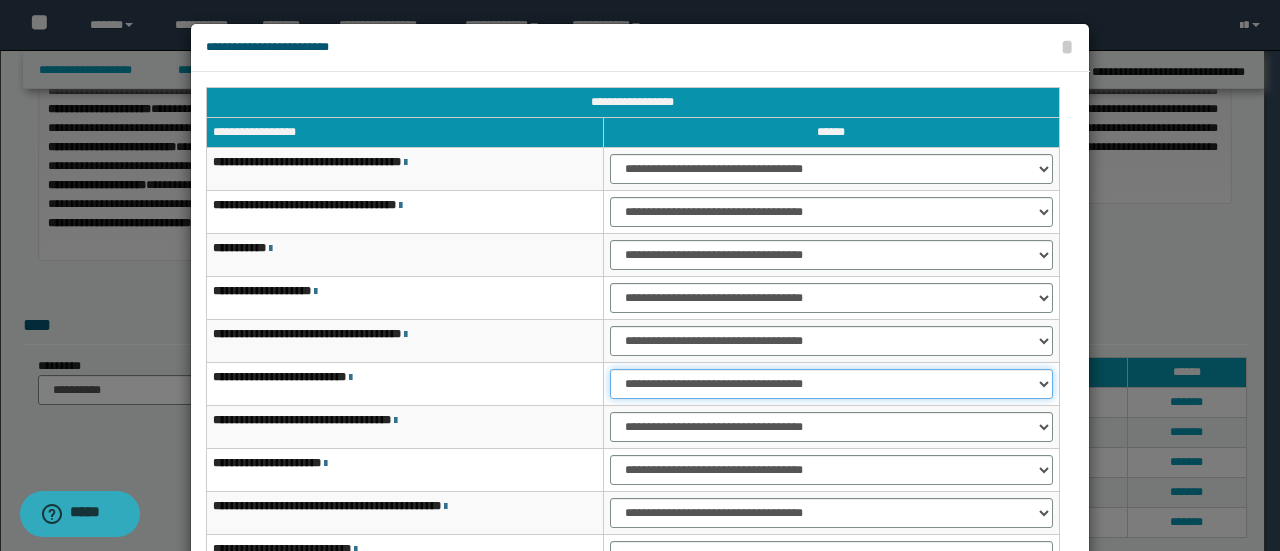 select on "***" 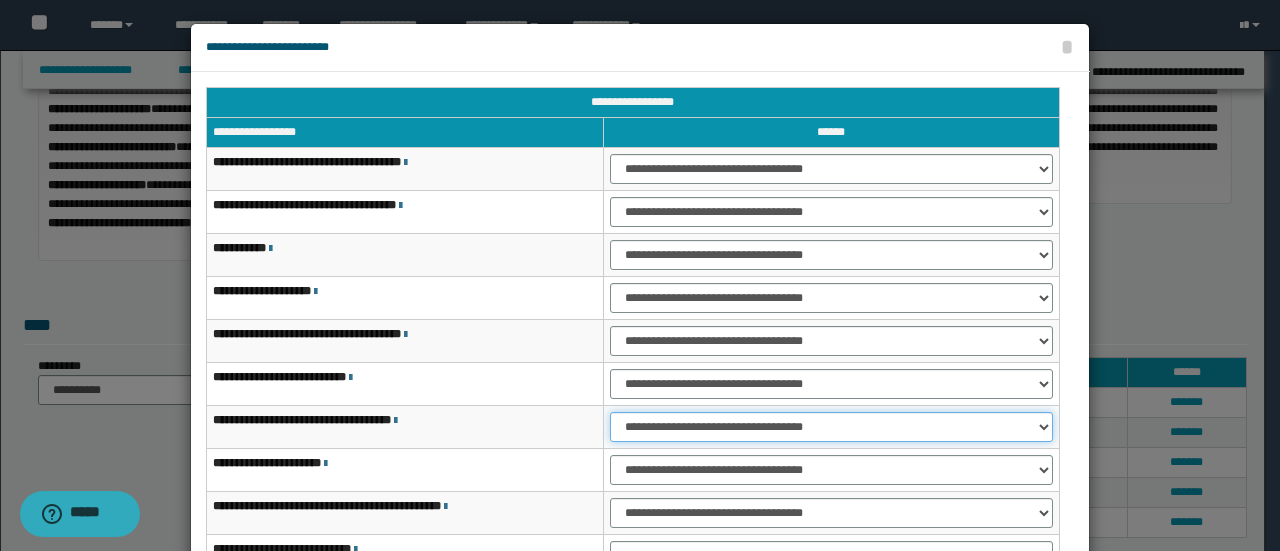 select on "***" 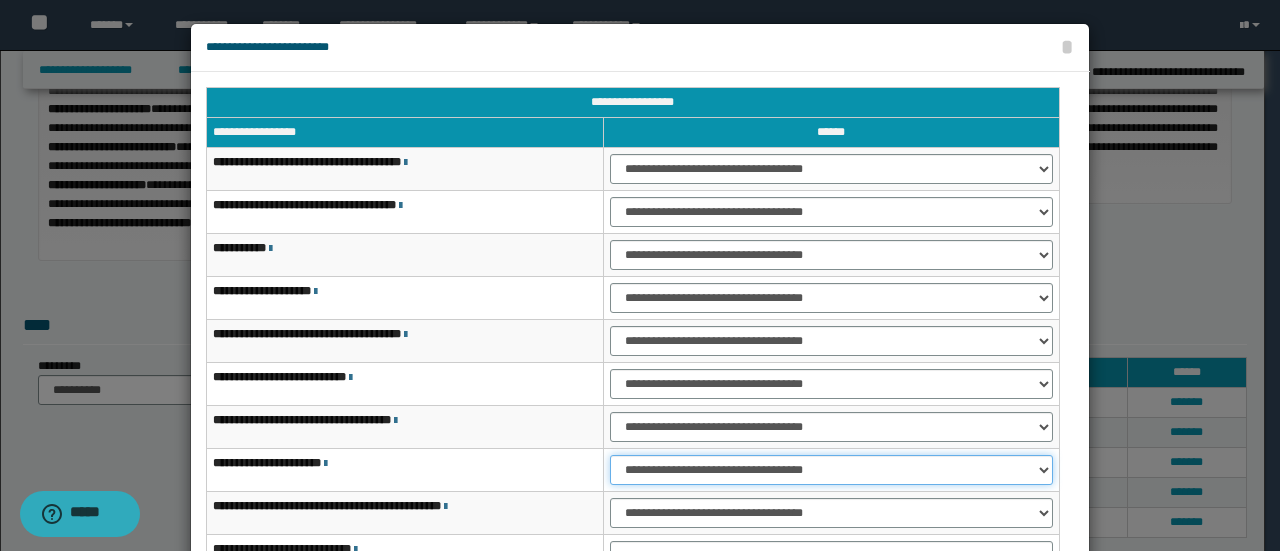 select on "***" 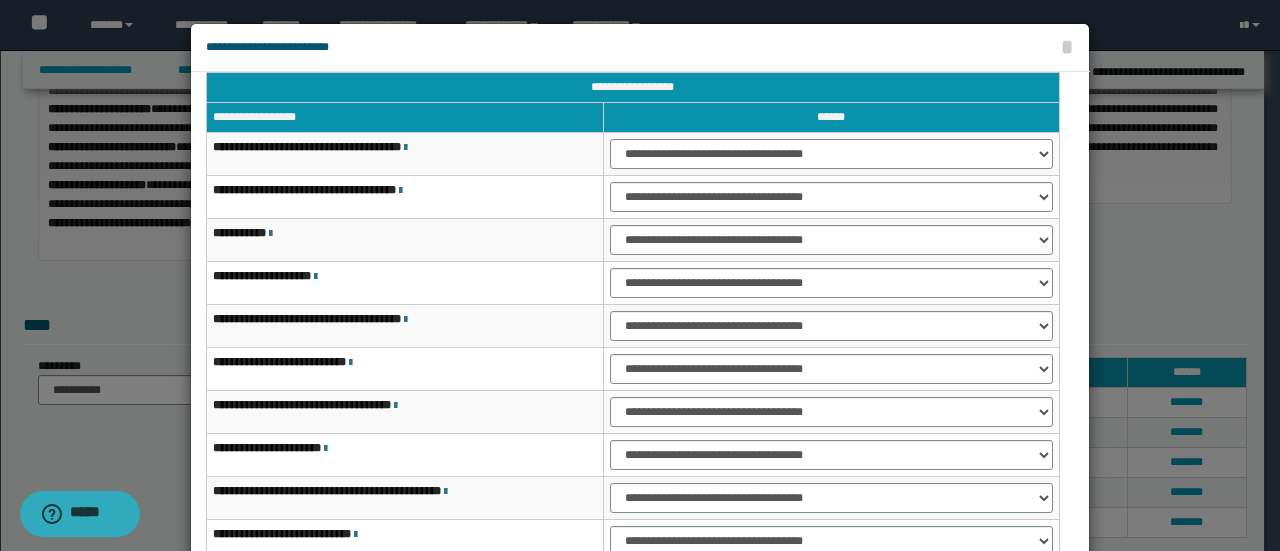 scroll, scrollTop: 116, scrollLeft: 0, axis: vertical 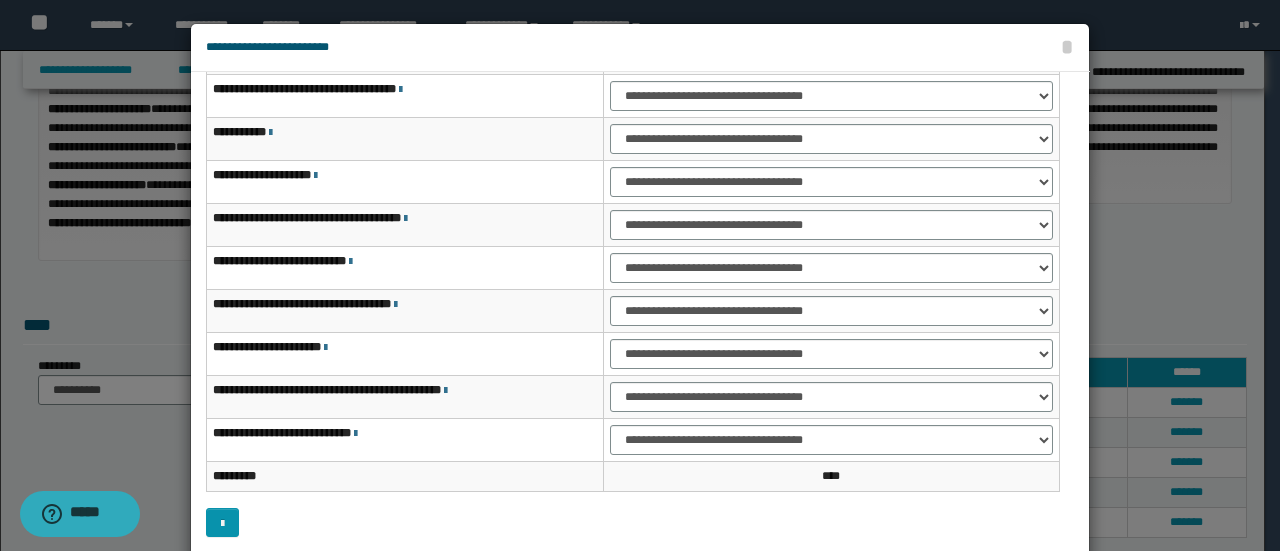 click on "**********" at bounding box center [831, 311] 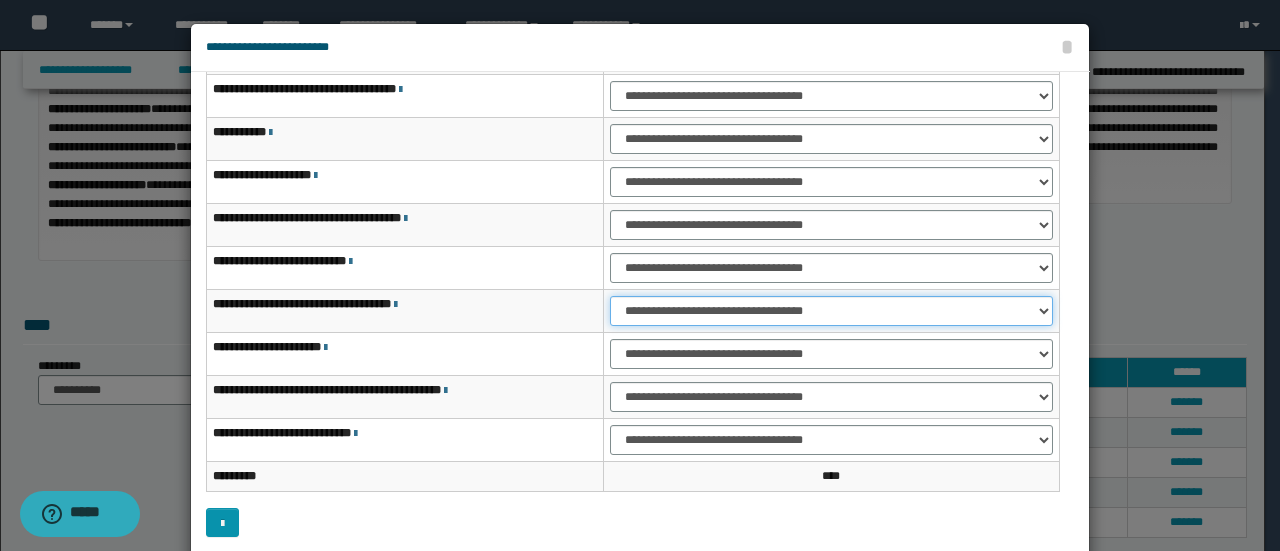 click on "**********" at bounding box center (831, 311) 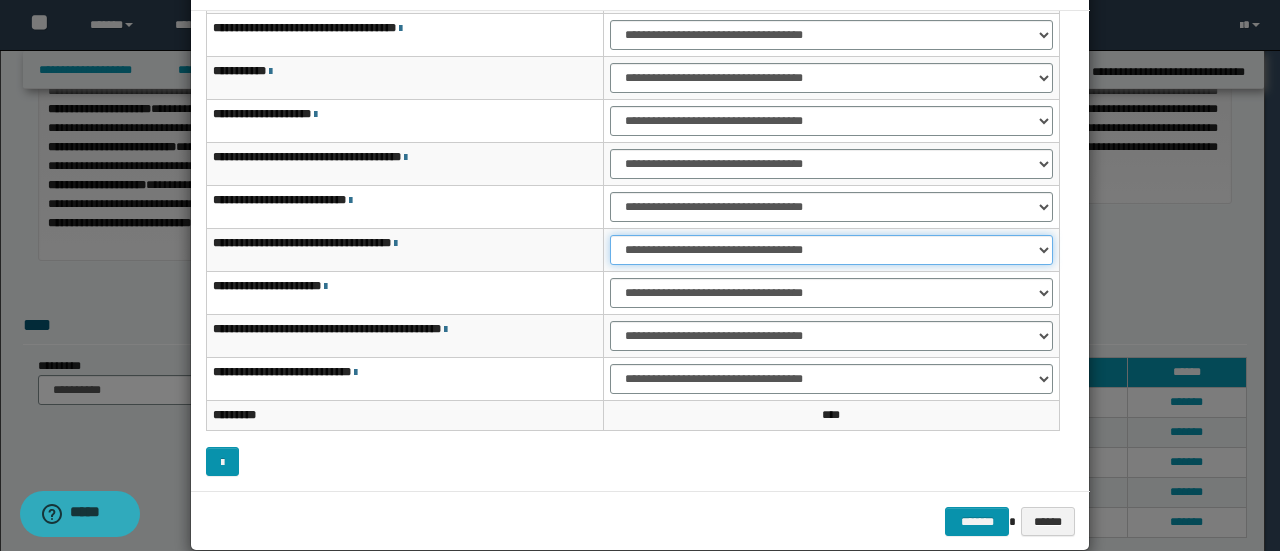 scroll, scrollTop: 98, scrollLeft: 0, axis: vertical 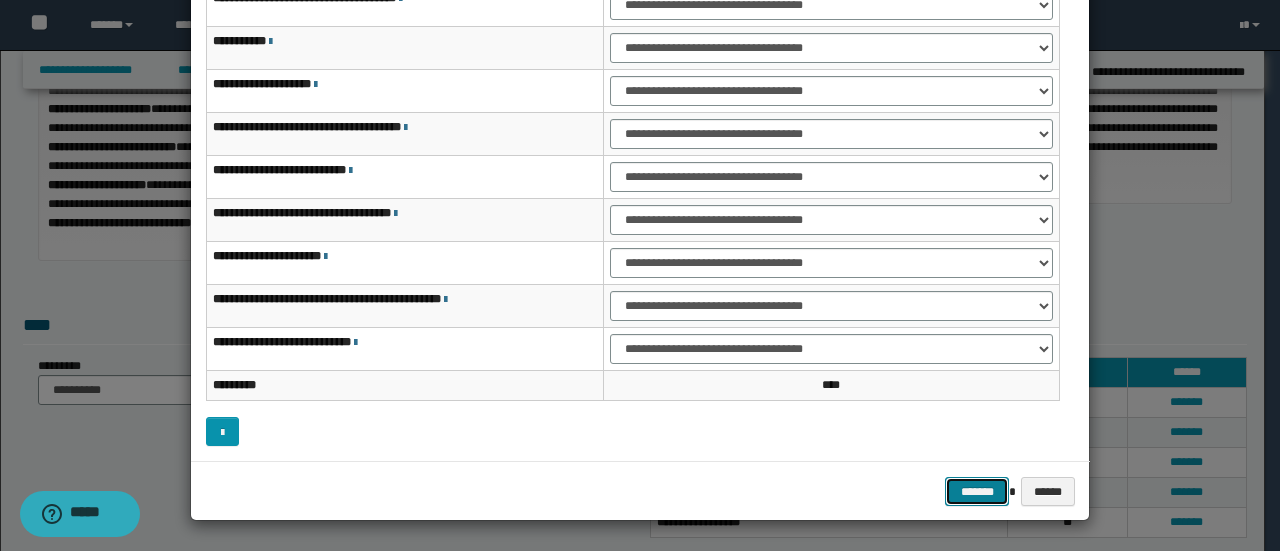 click on "*******" at bounding box center (977, 491) 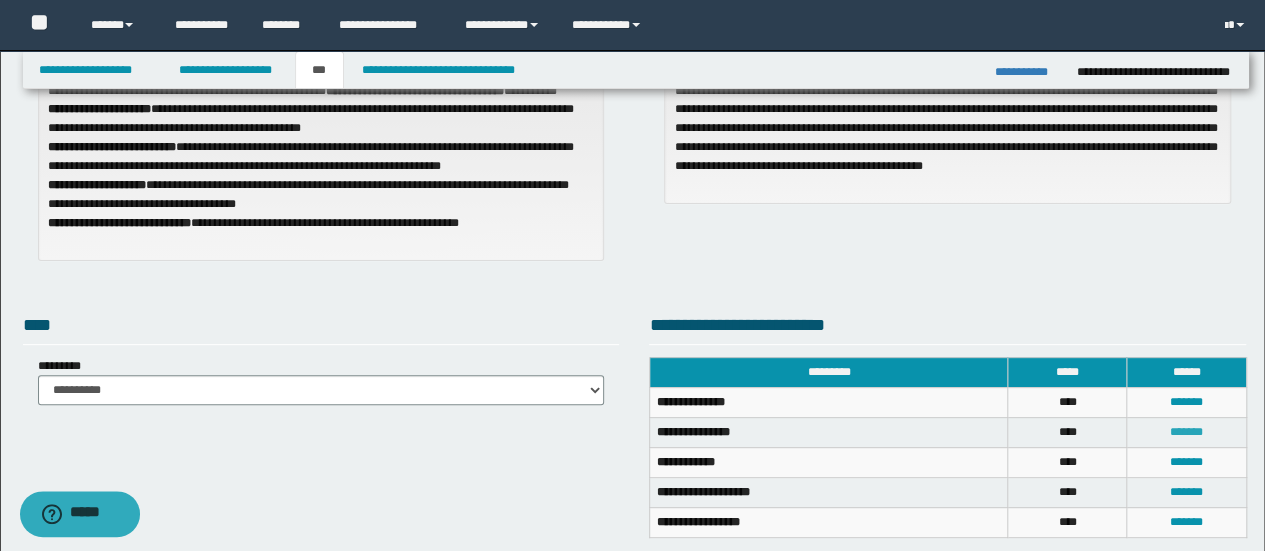 click on "*******" at bounding box center [1186, 432] 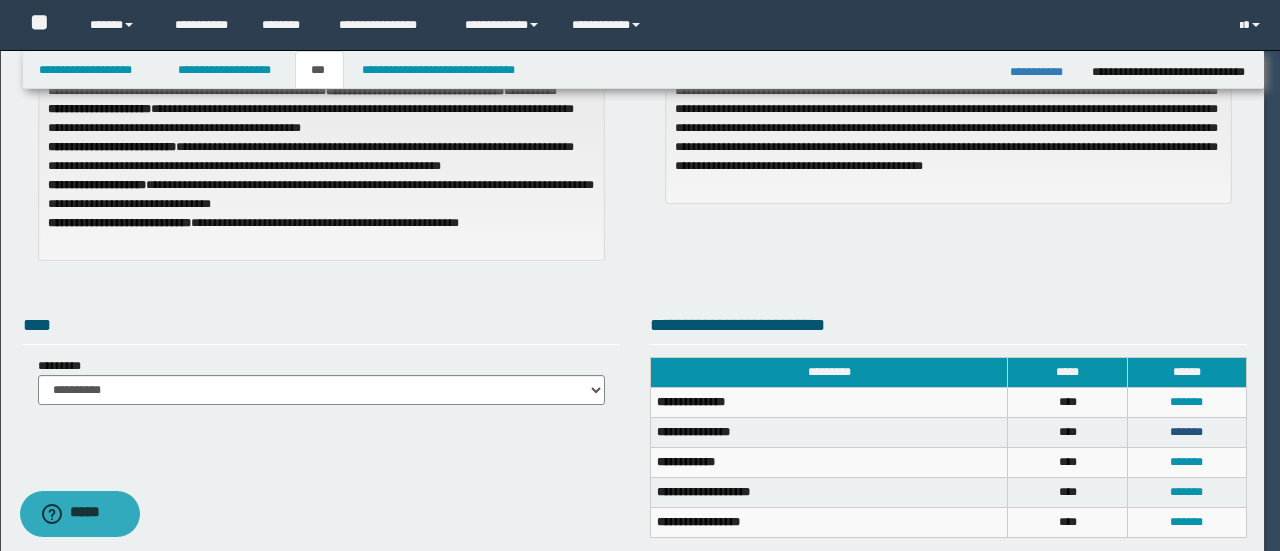scroll, scrollTop: 0, scrollLeft: 0, axis: both 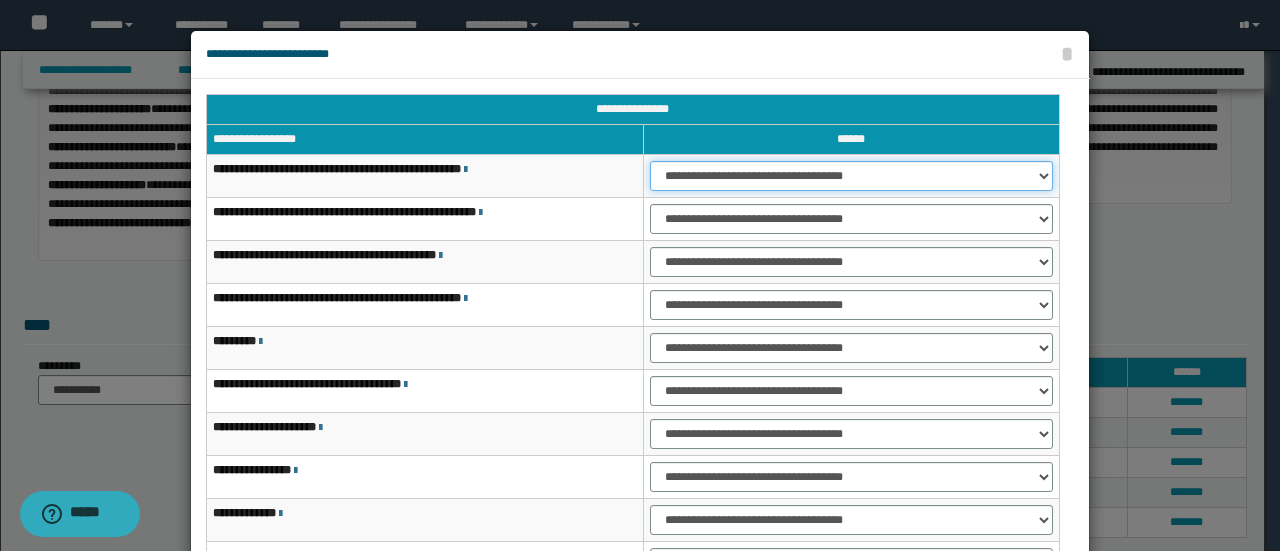 click on "**********" at bounding box center [851, 176] 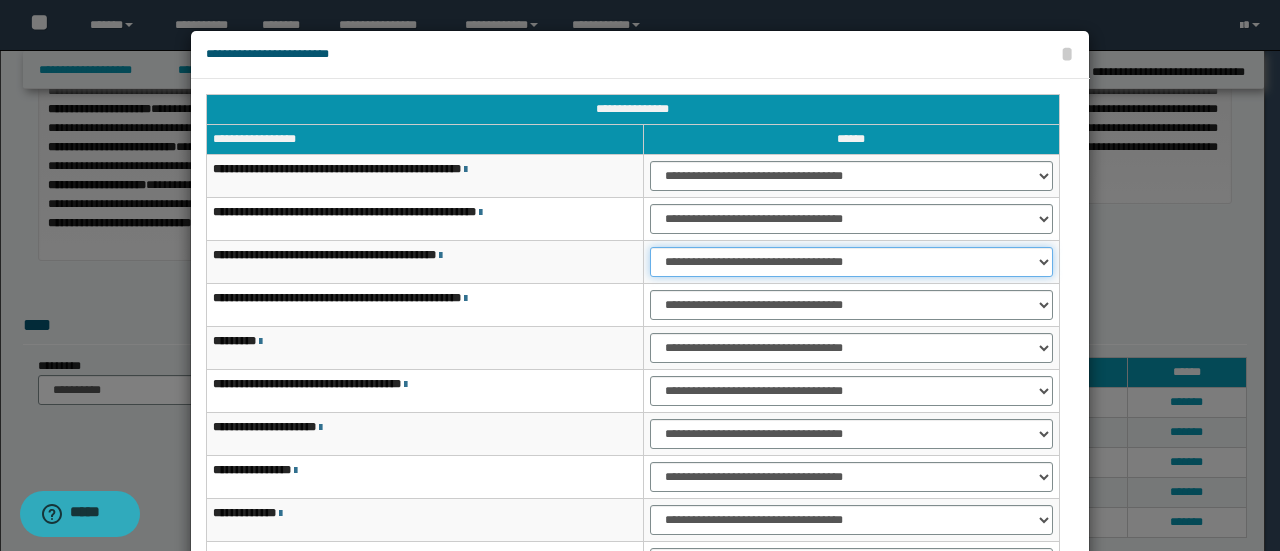 select on "***" 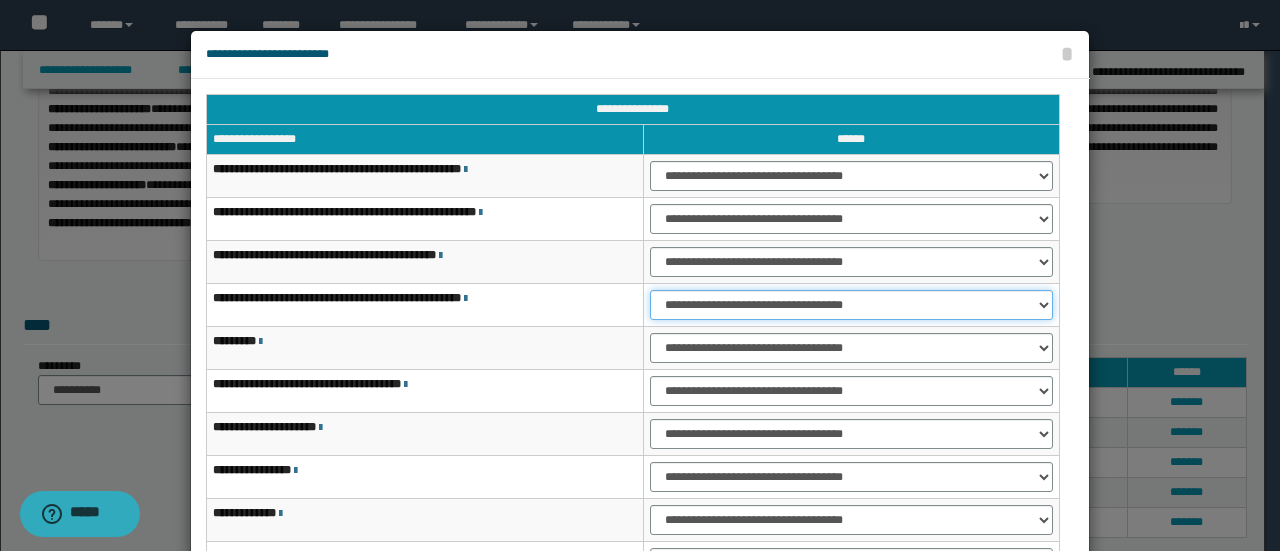select on "***" 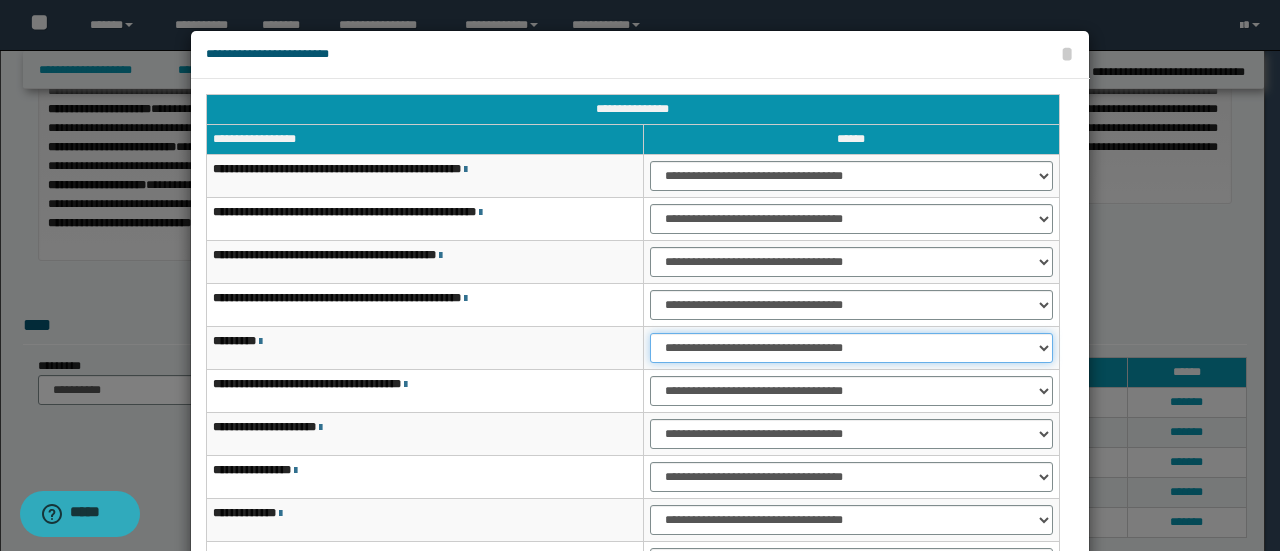 select on "***" 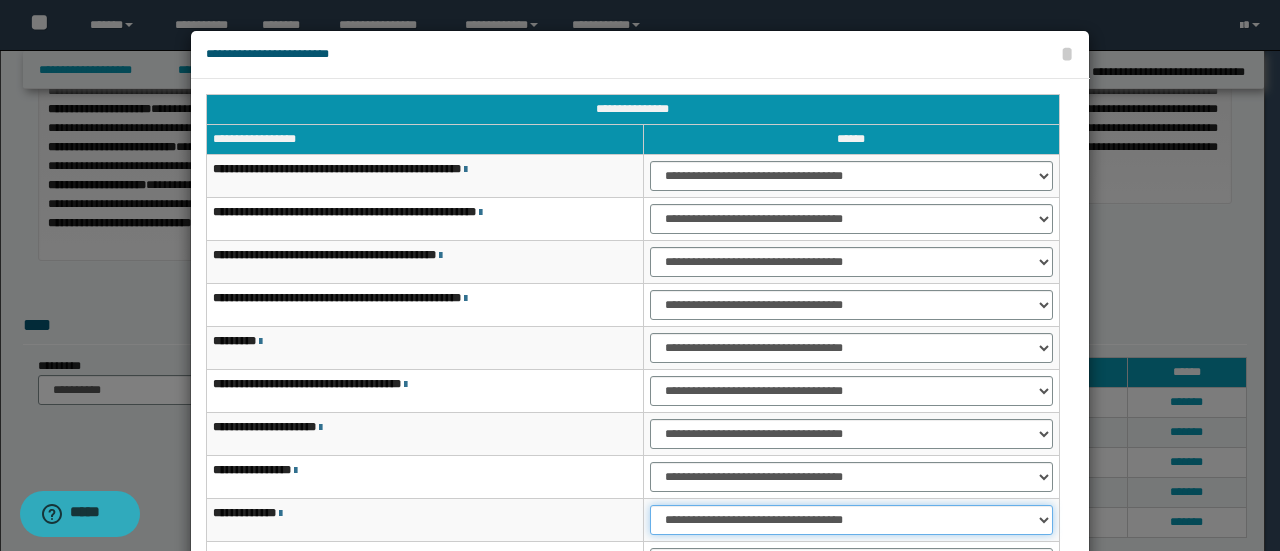 select on "***" 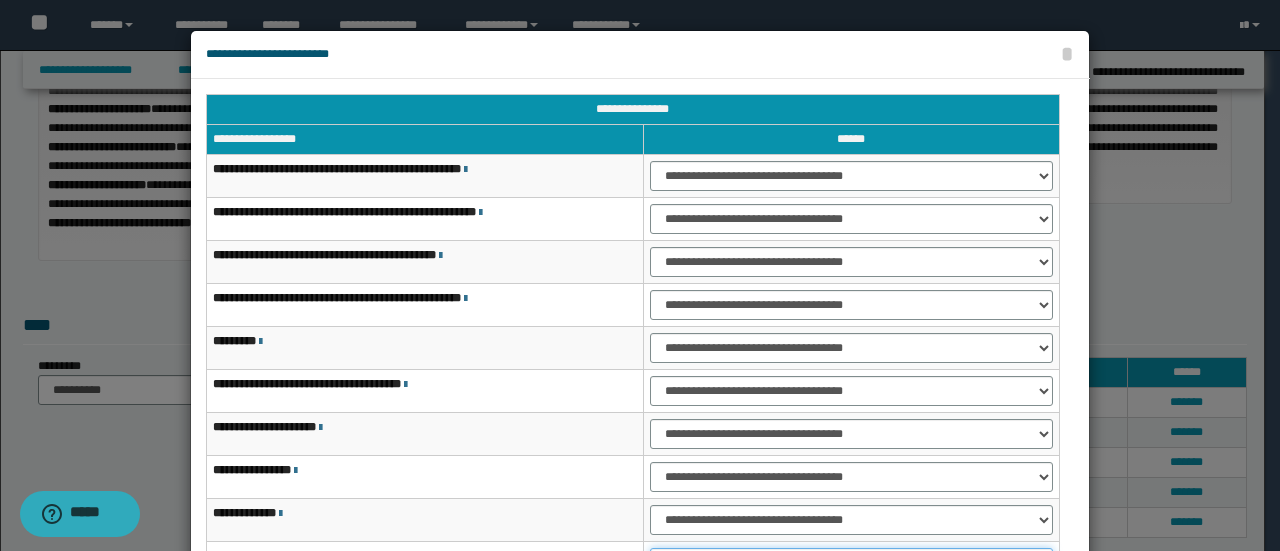 scroll, scrollTop: 15, scrollLeft: 0, axis: vertical 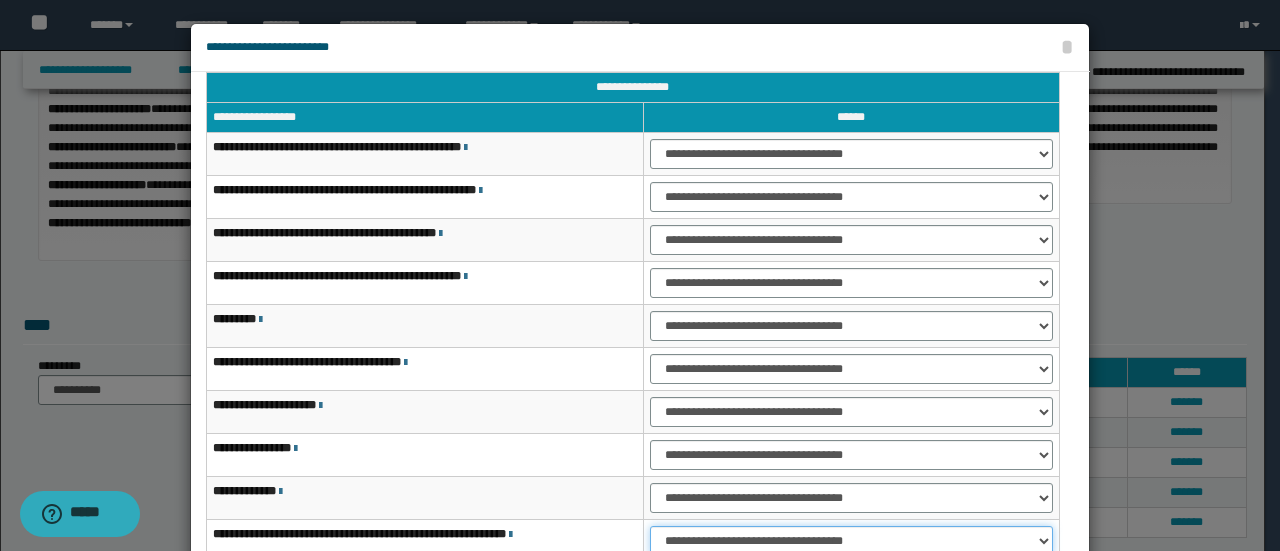 select on "***" 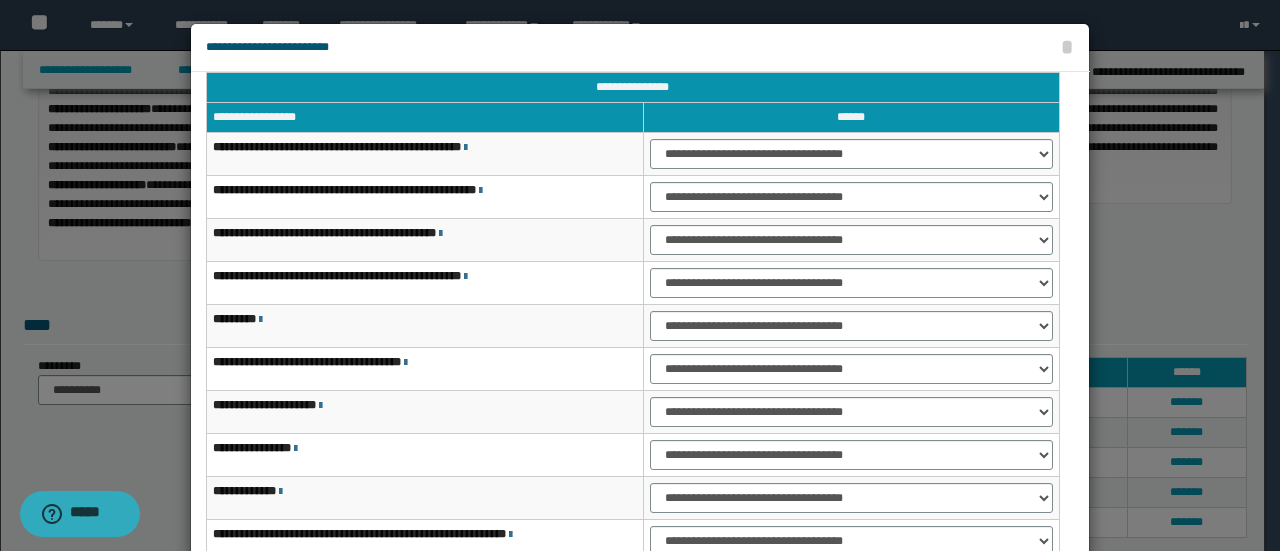 scroll, scrollTop: 116, scrollLeft: 0, axis: vertical 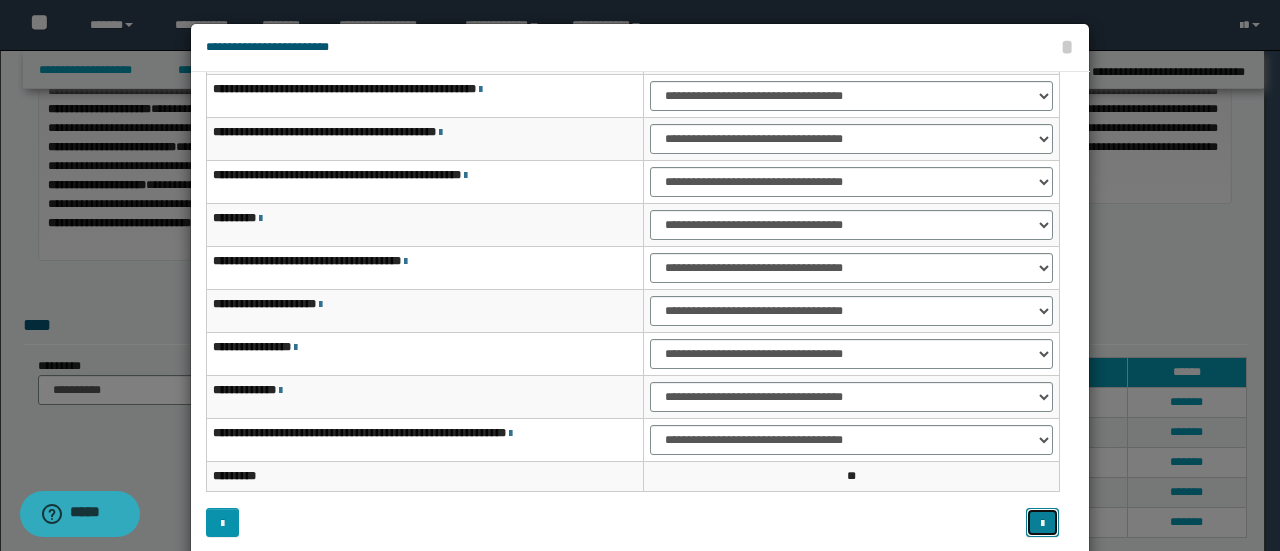 type 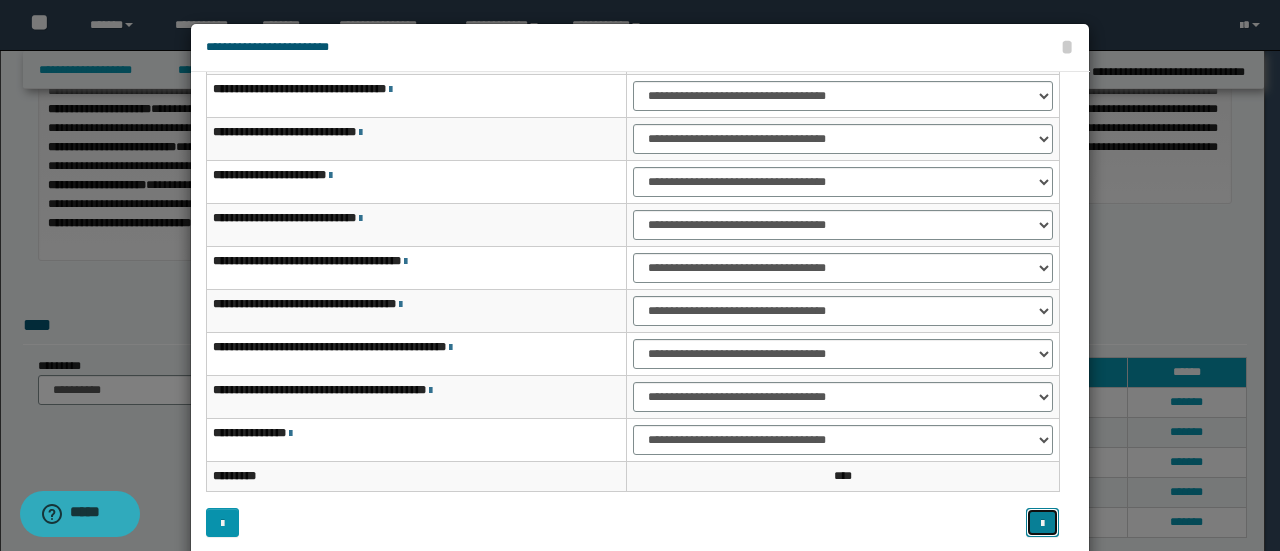 scroll, scrollTop: 0, scrollLeft: 0, axis: both 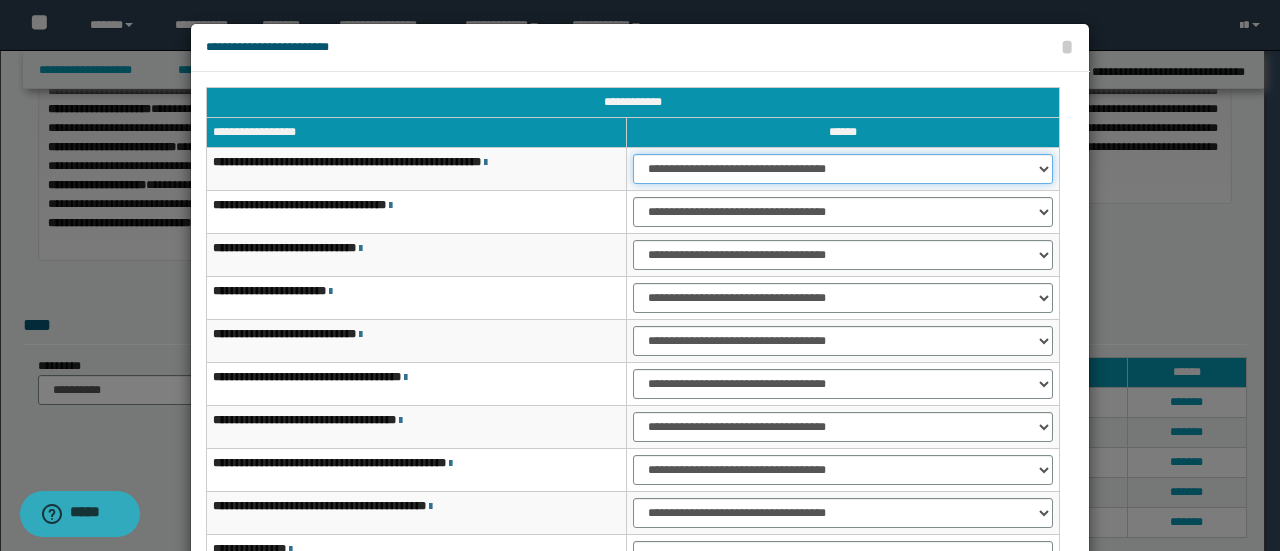 click on "**********" at bounding box center [843, 169] 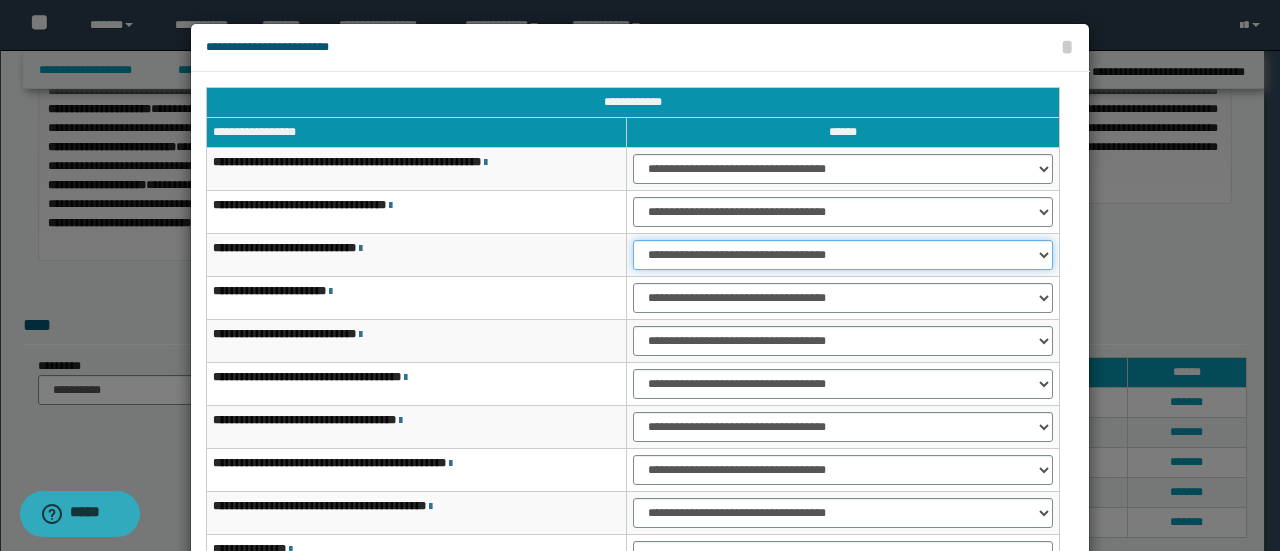 select on "***" 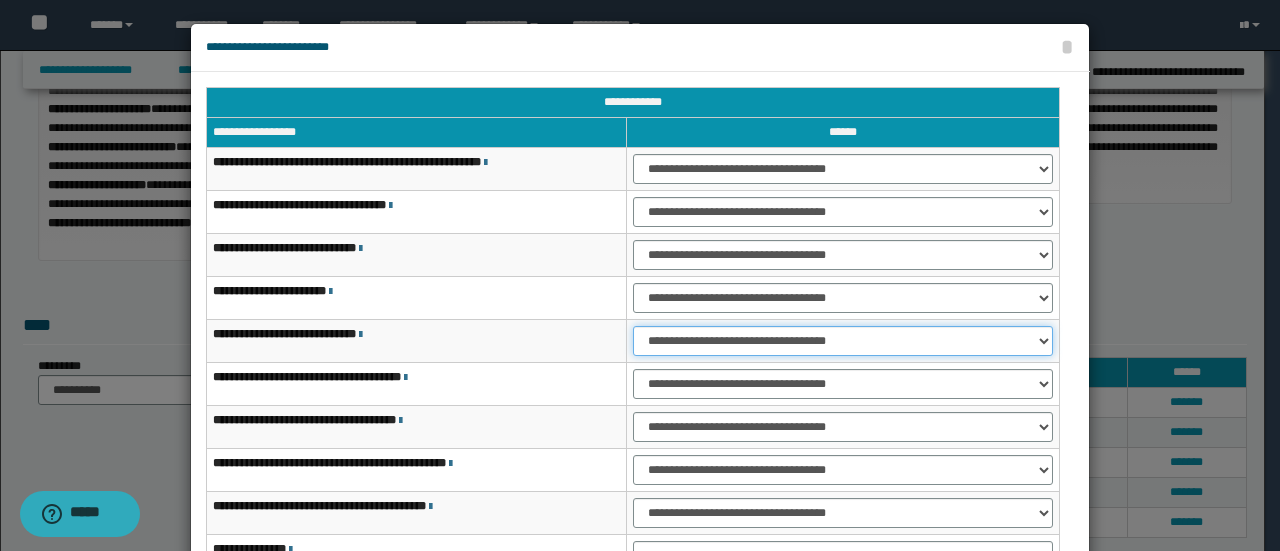 select on "***" 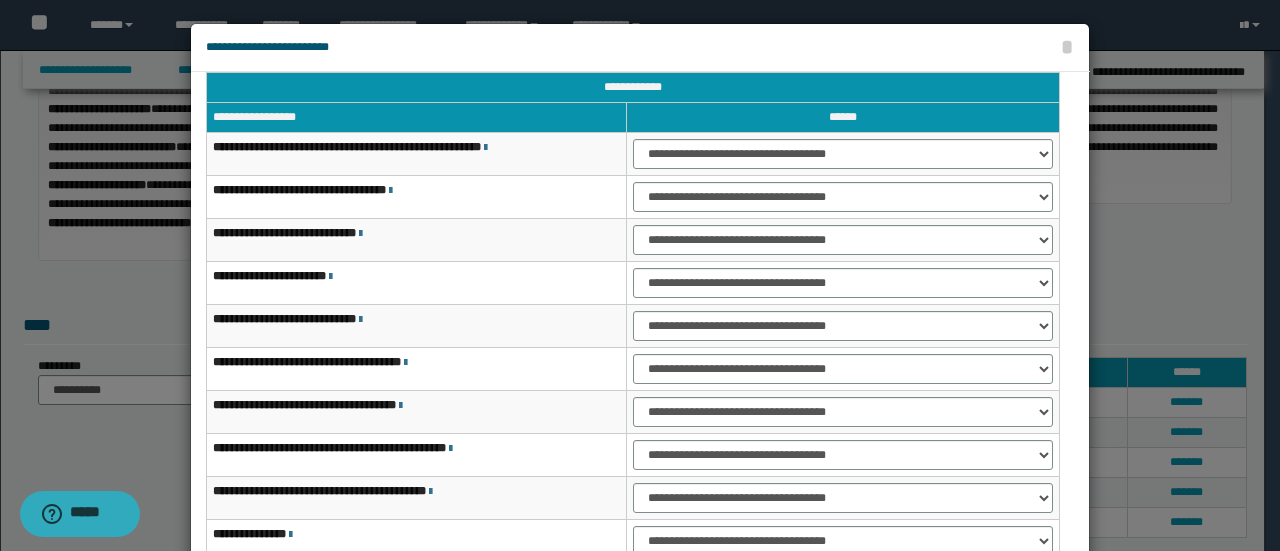 scroll, scrollTop: 116, scrollLeft: 0, axis: vertical 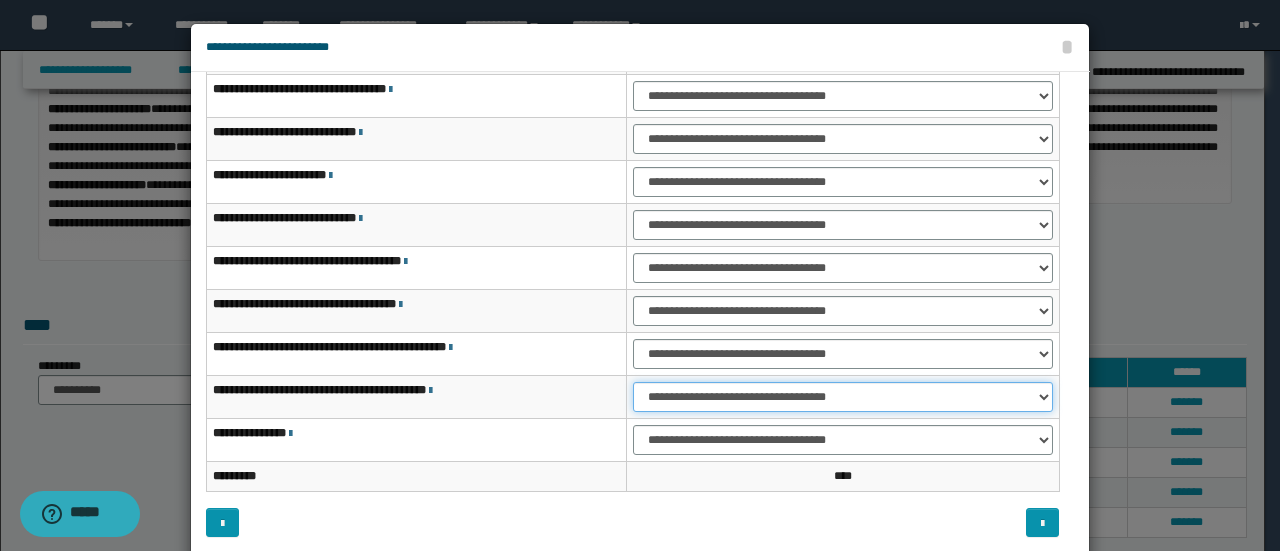 click on "**********" at bounding box center (843, 397) 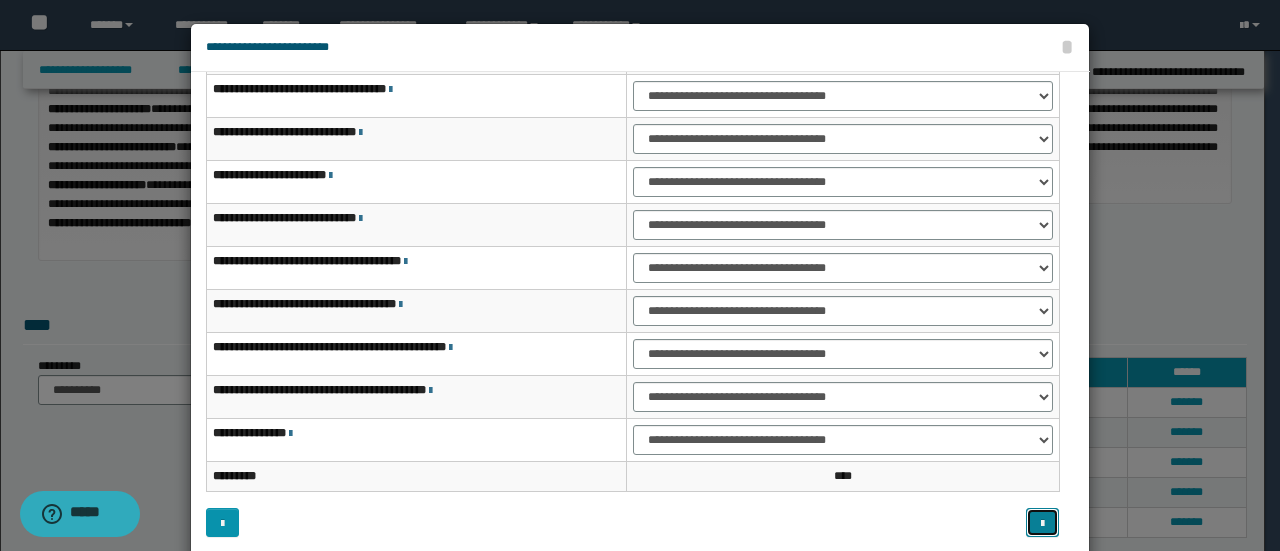 click at bounding box center (1042, 524) 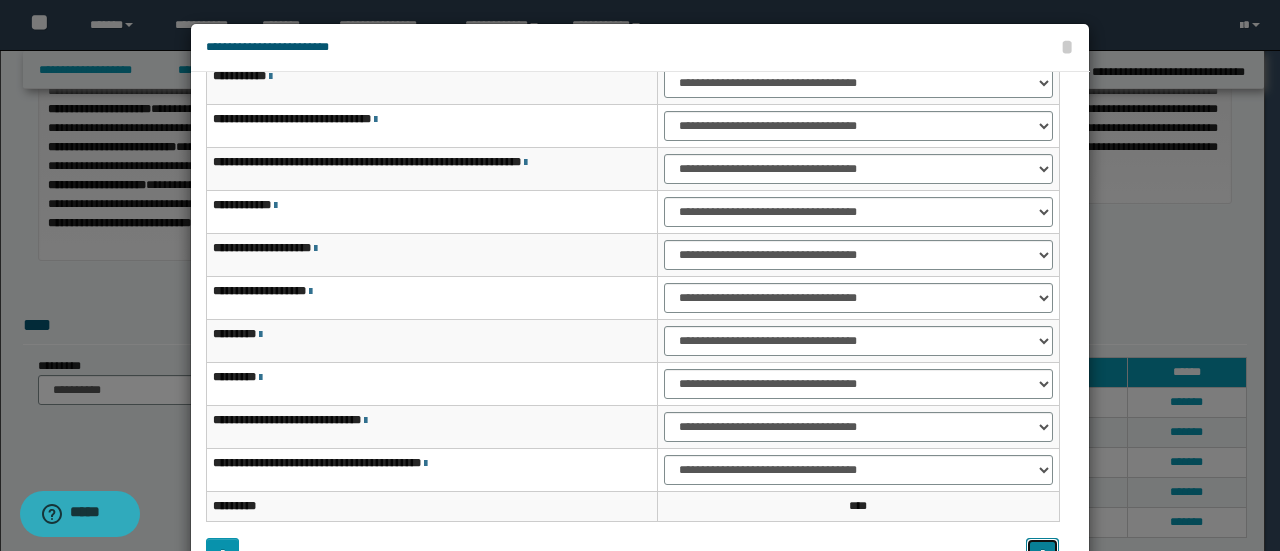 scroll, scrollTop: 116, scrollLeft: 0, axis: vertical 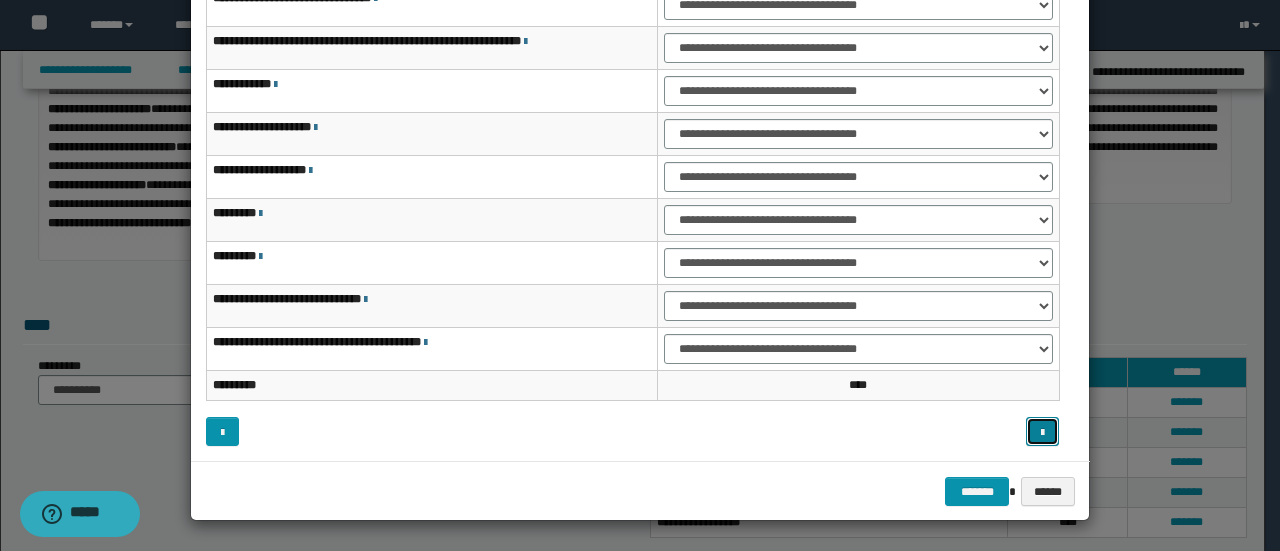 click at bounding box center [1042, 431] 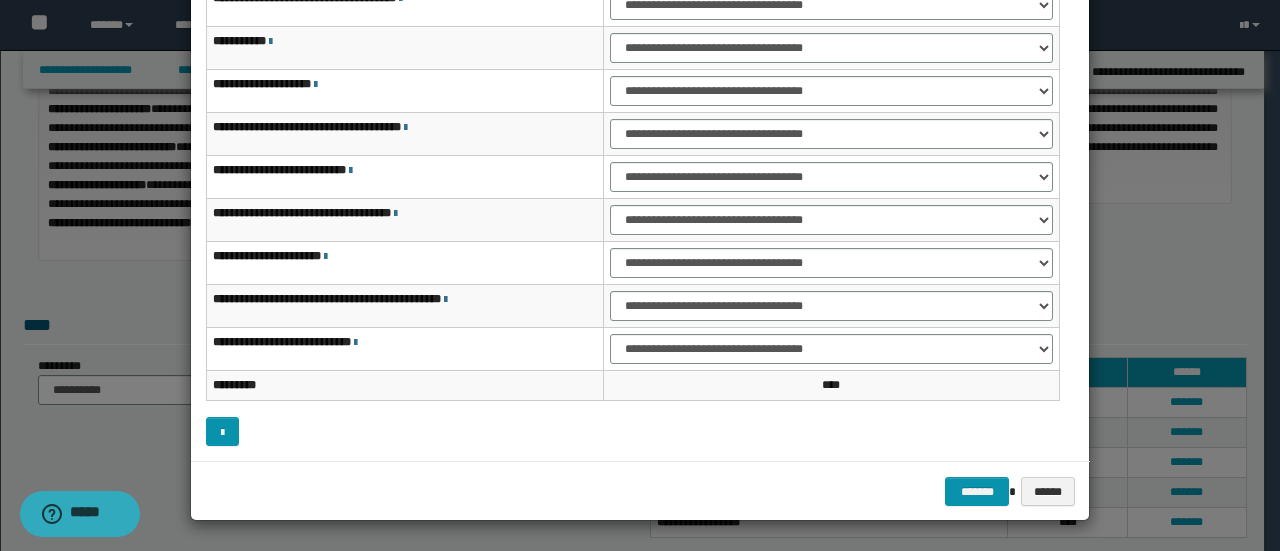 click on "*******
******" at bounding box center [640, 491] 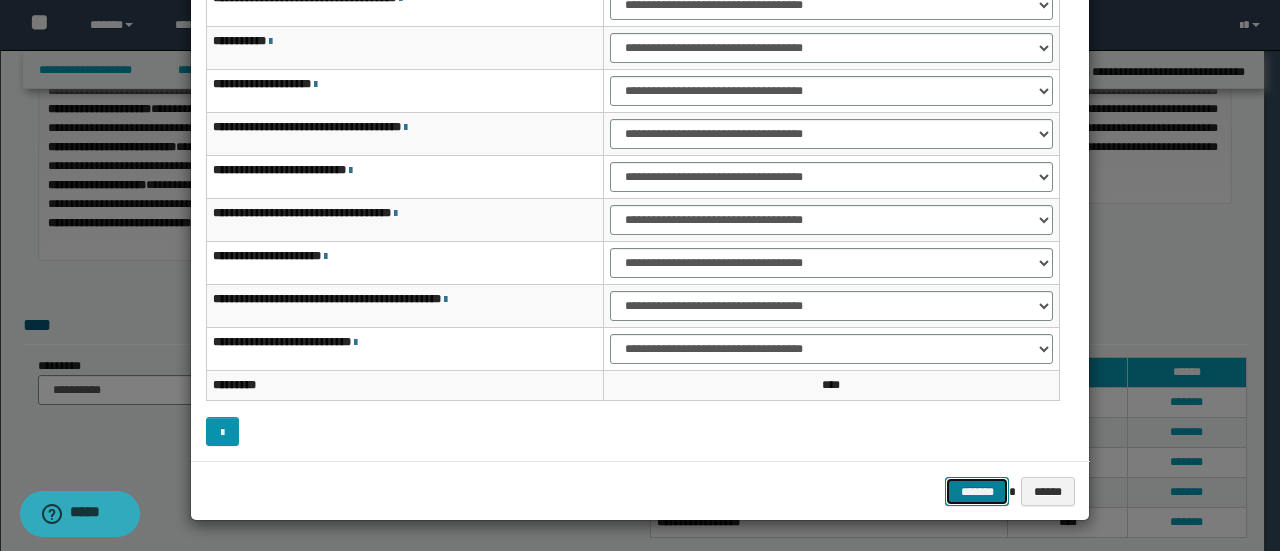 click on "*******" at bounding box center [977, 491] 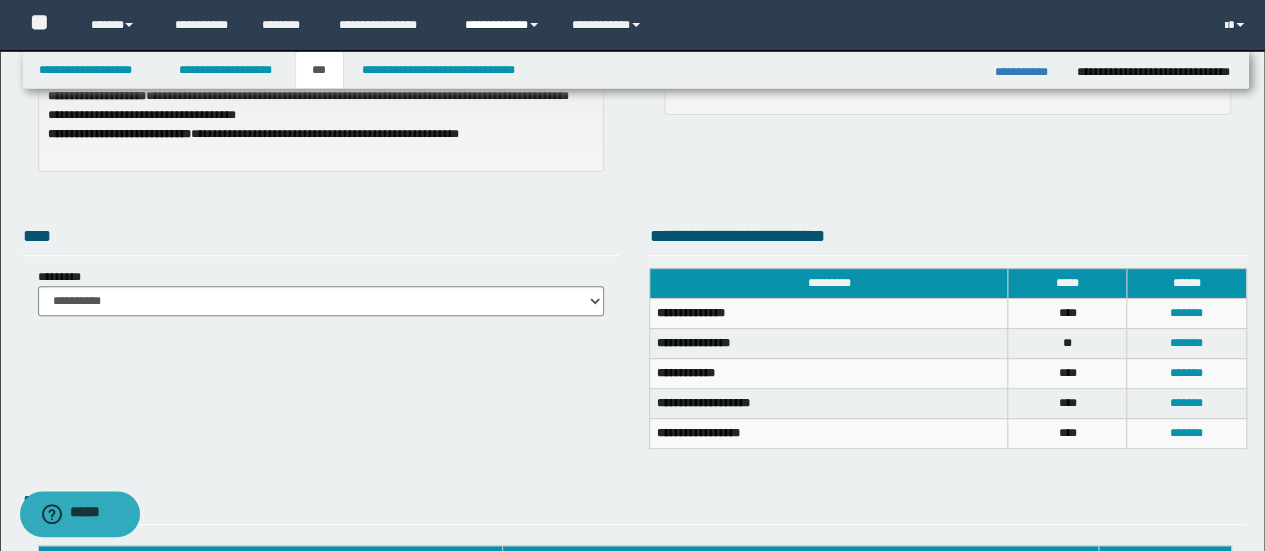 scroll, scrollTop: 209, scrollLeft: 0, axis: vertical 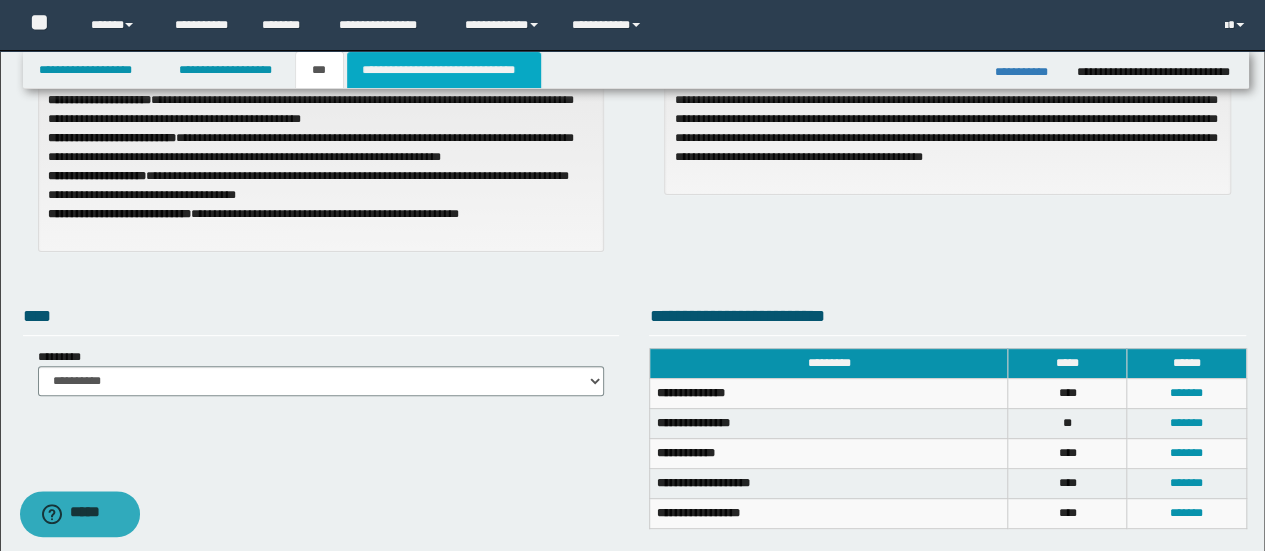 click on "**********" at bounding box center (444, 70) 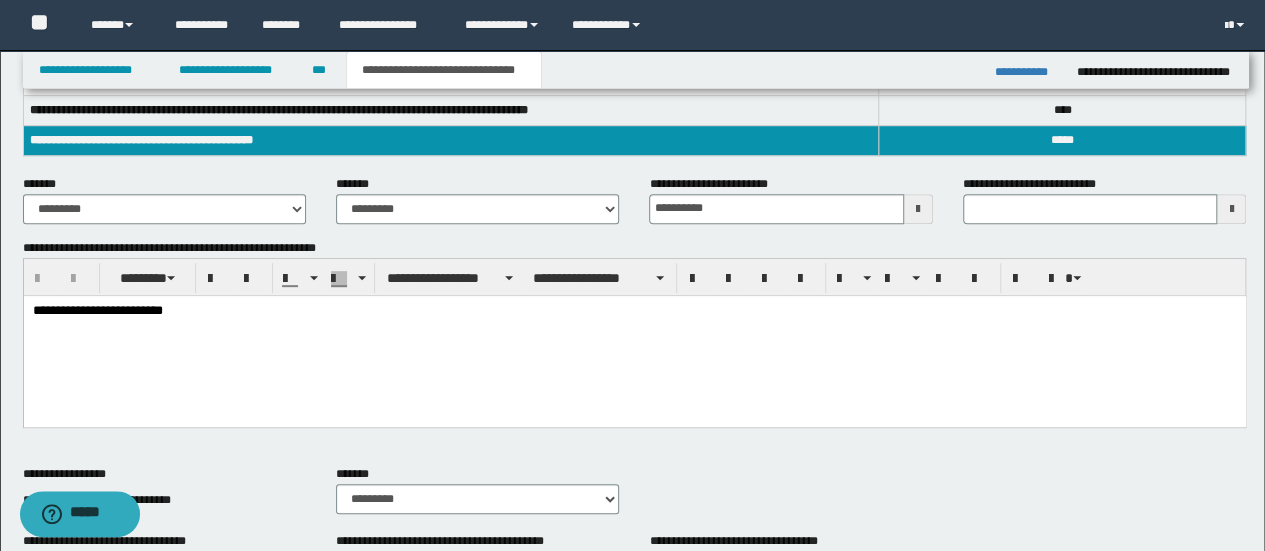 scroll, scrollTop: 109, scrollLeft: 0, axis: vertical 